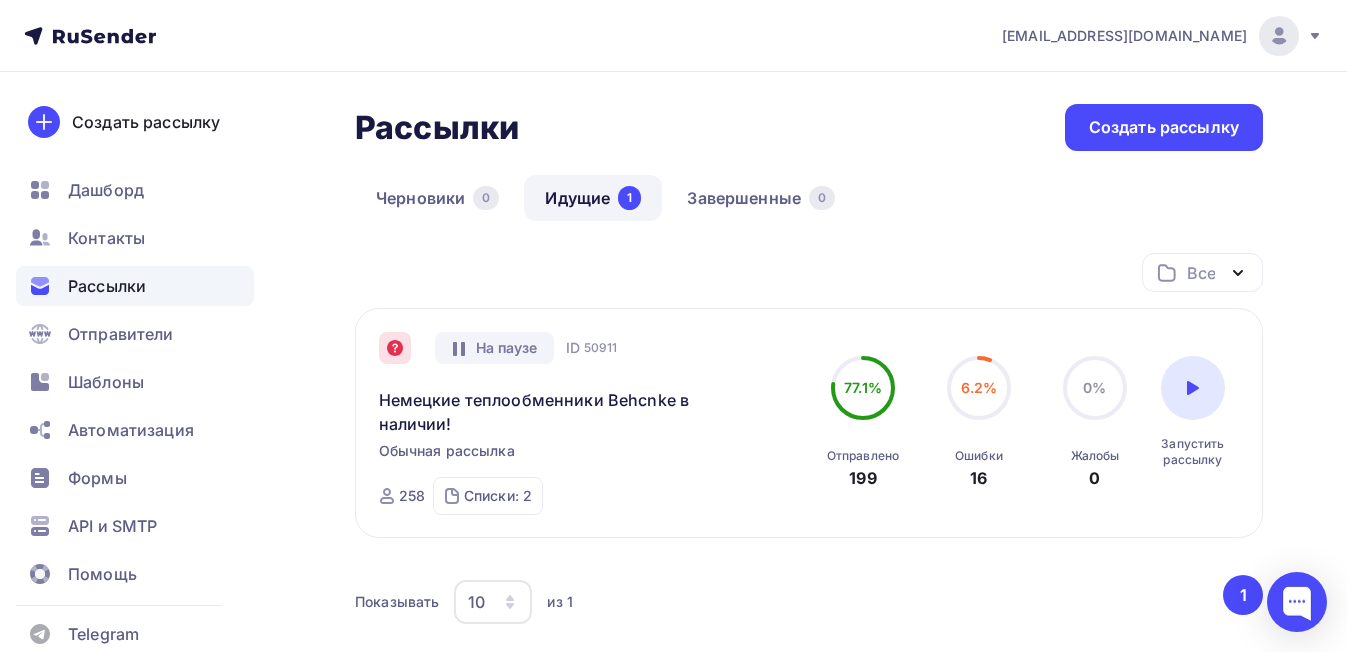 scroll, scrollTop: 100, scrollLeft: 0, axis: vertical 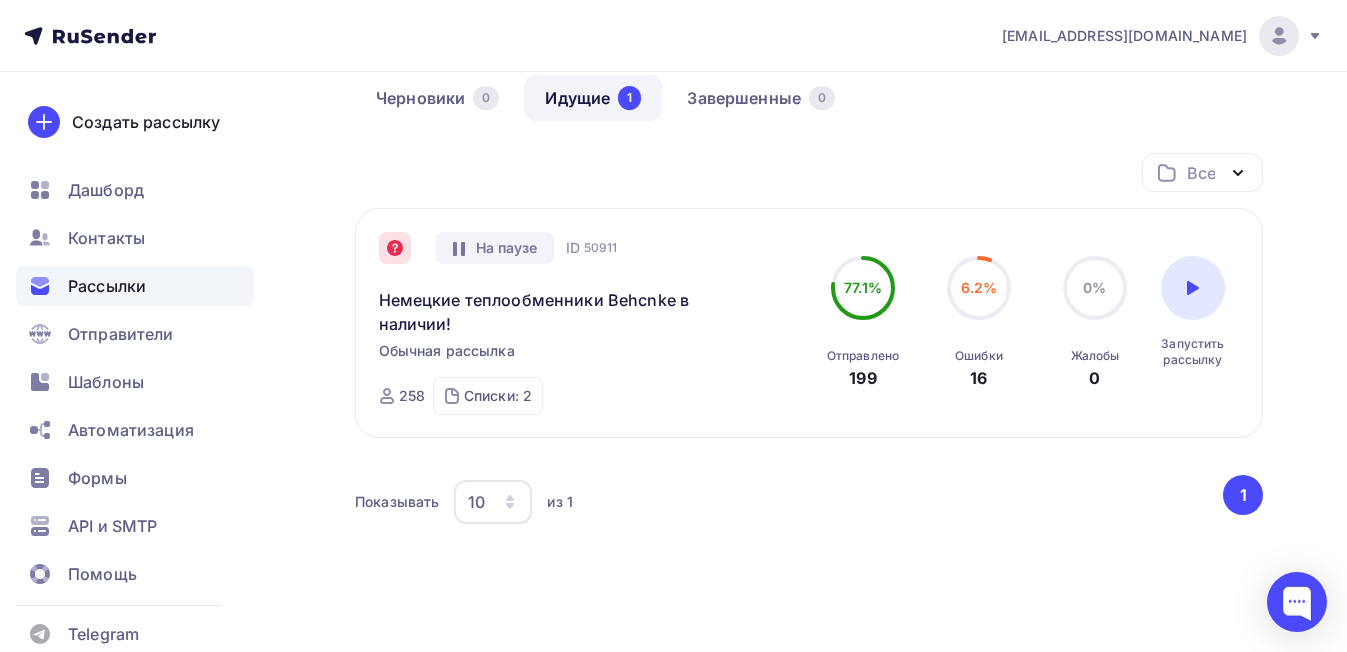 click at bounding box center [395, 248] 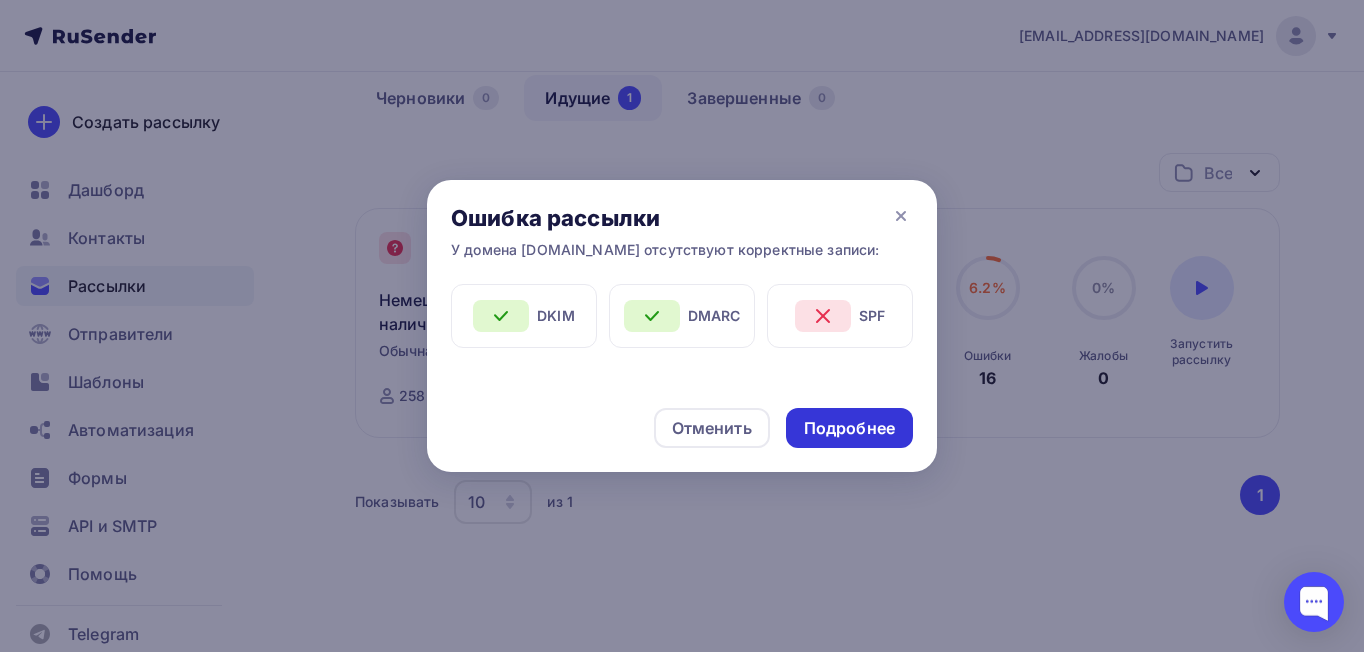 click on "Подробнее" at bounding box center (849, 428) 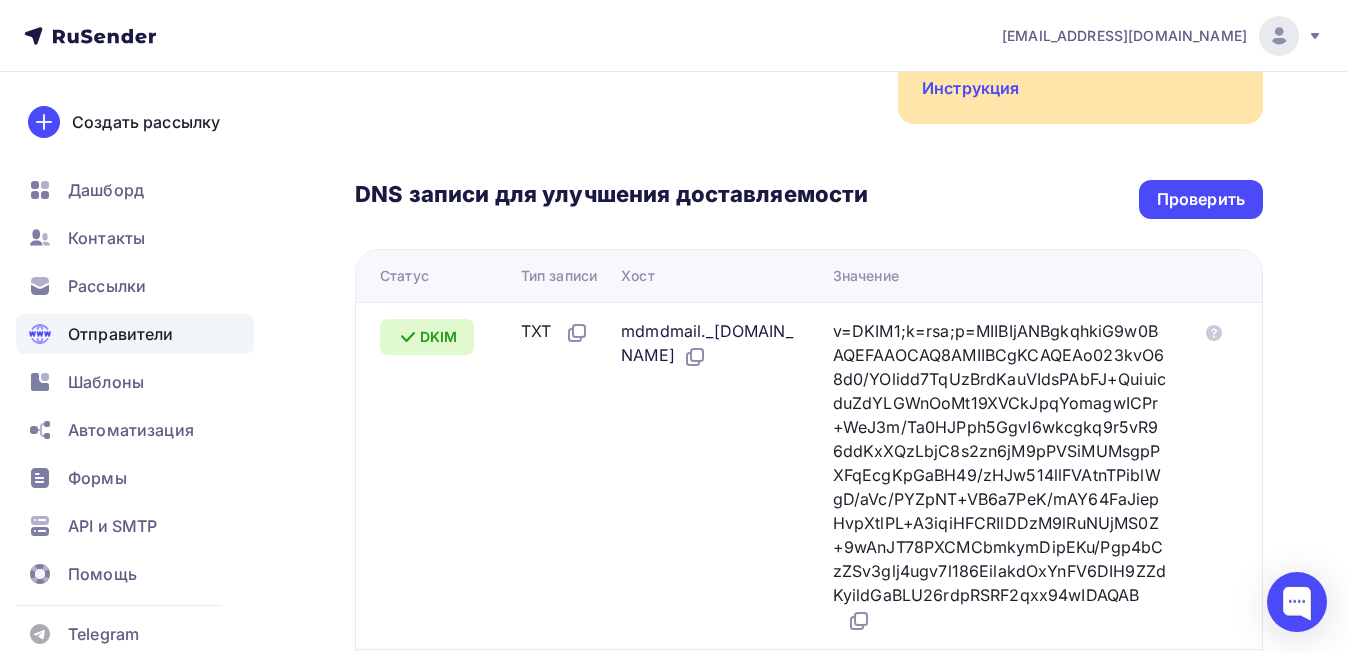 scroll, scrollTop: 300, scrollLeft: 0, axis: vertical 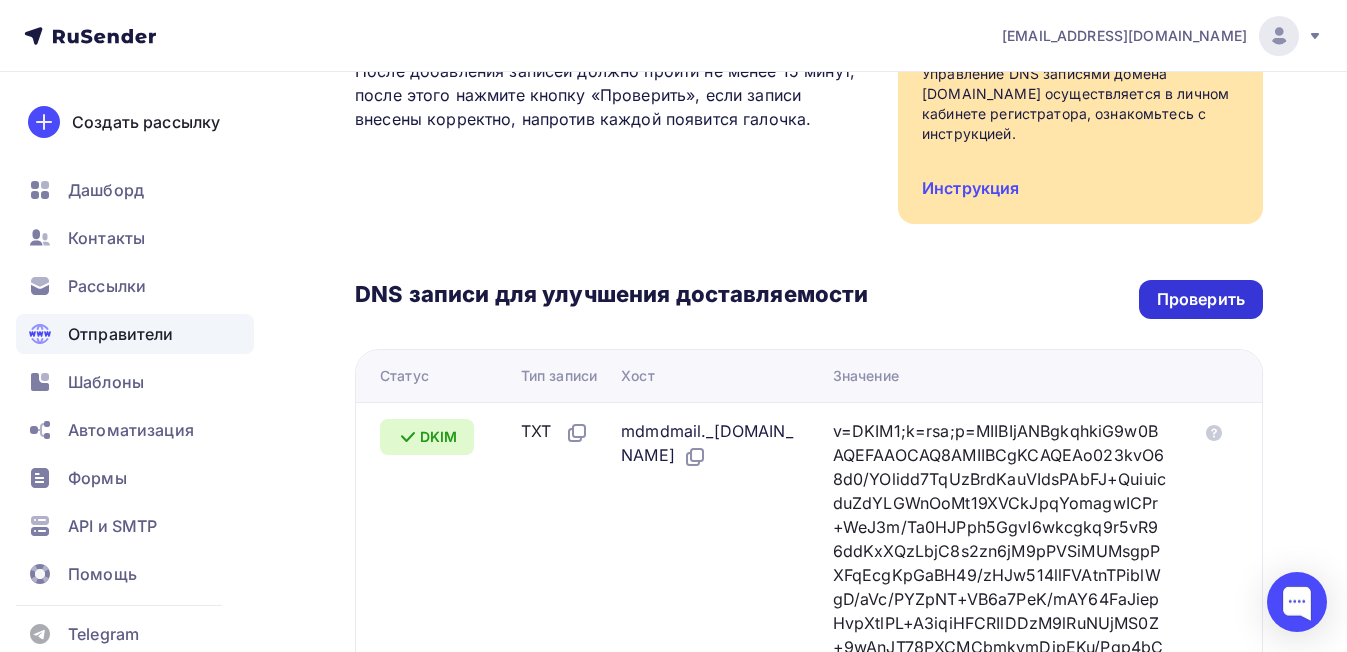 click on "Проверить" at bounding box center (1201, 299) 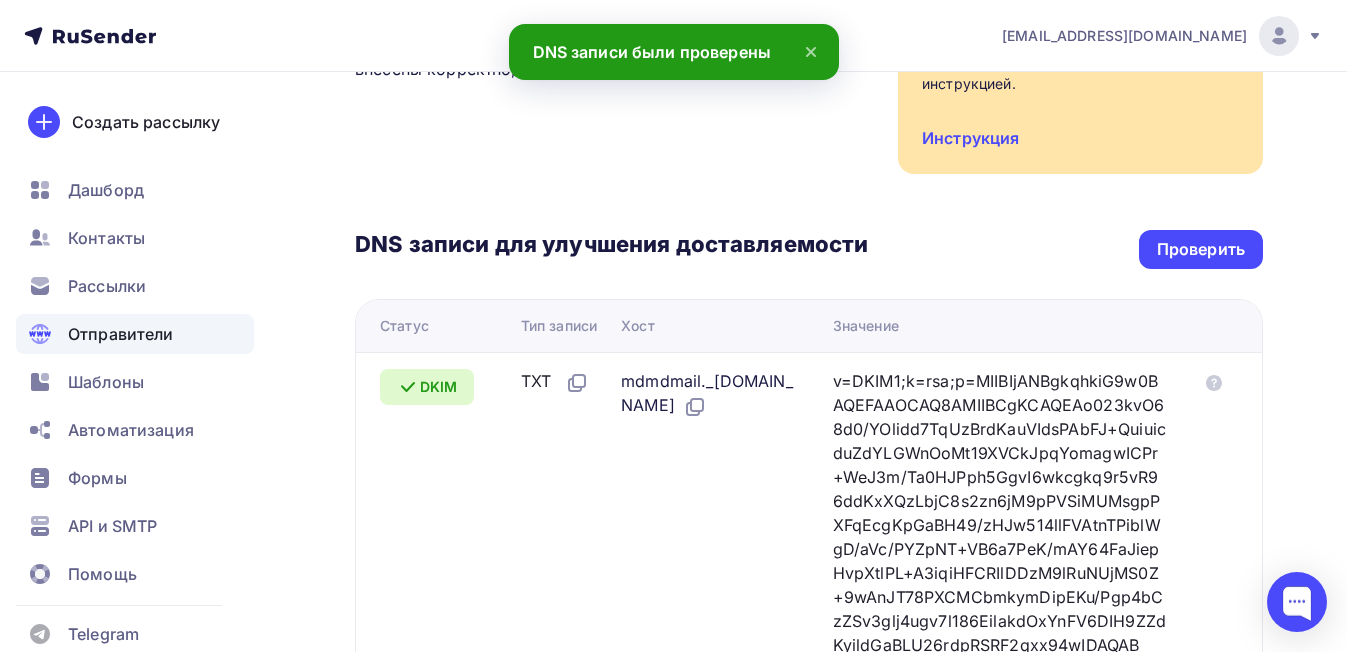 scroll, scrollTop: 0, scrollLeft: 0, axis: both 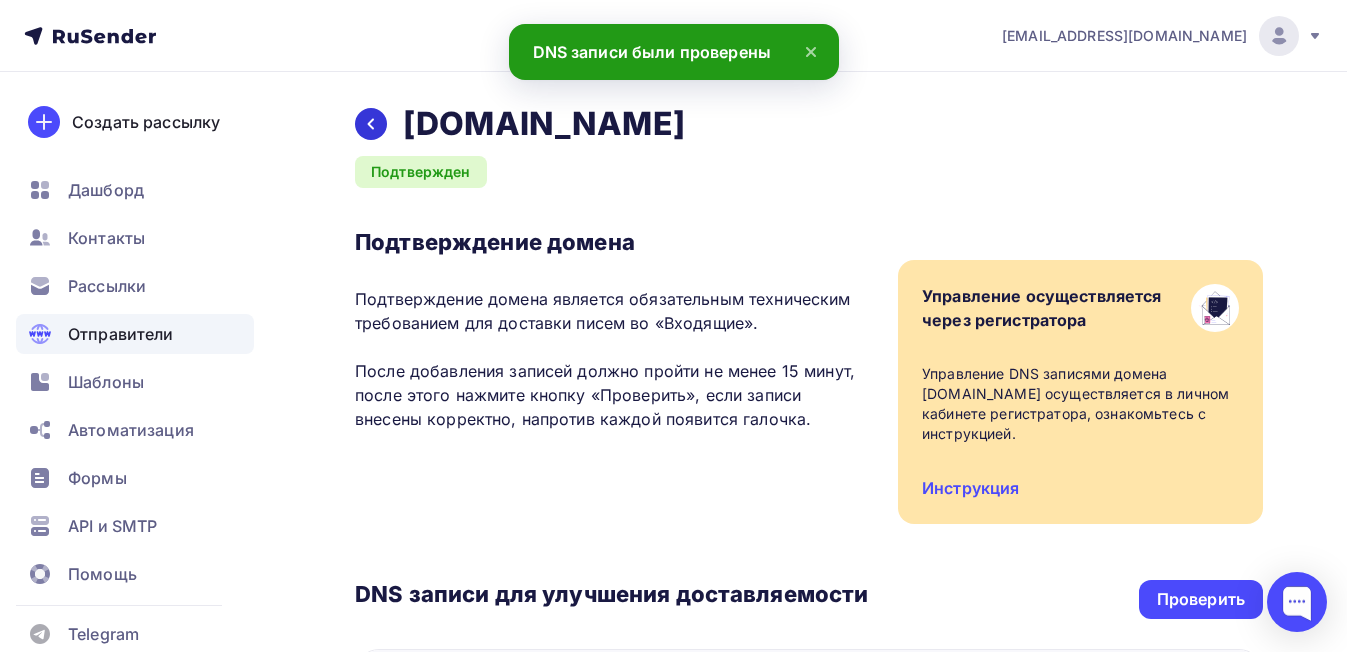 click 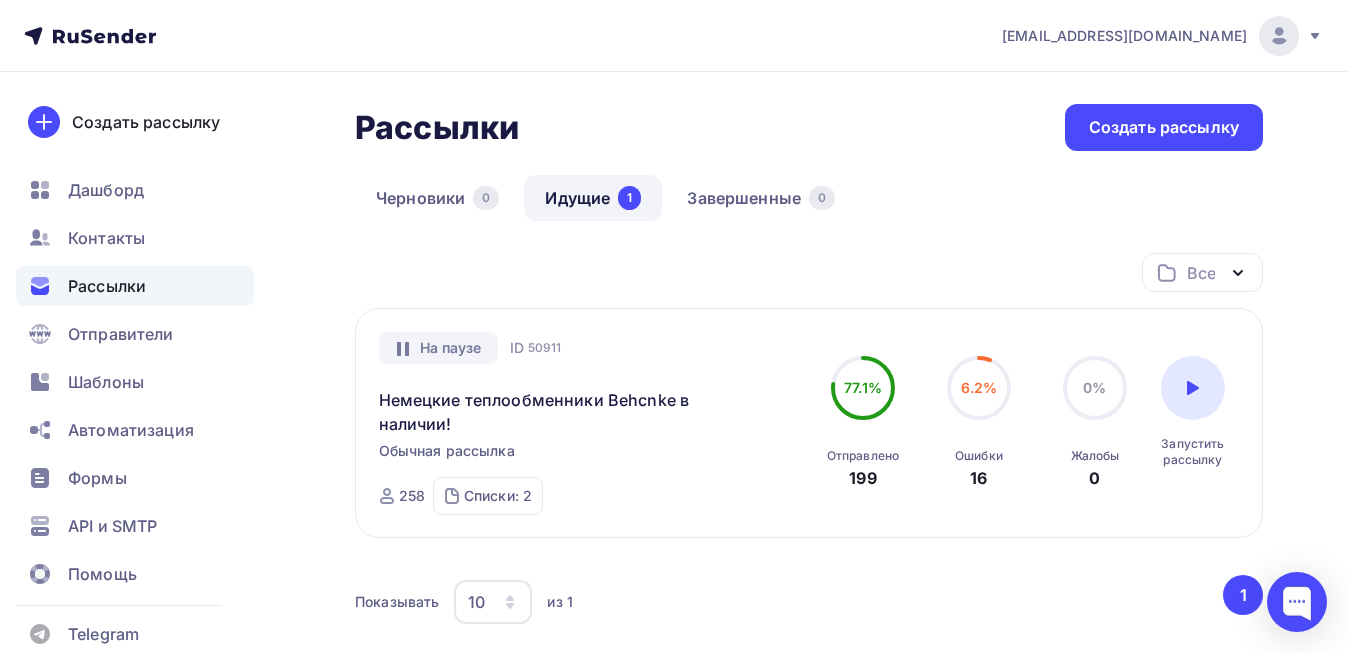 click on "На паузе" at bounding box center (438, 348) 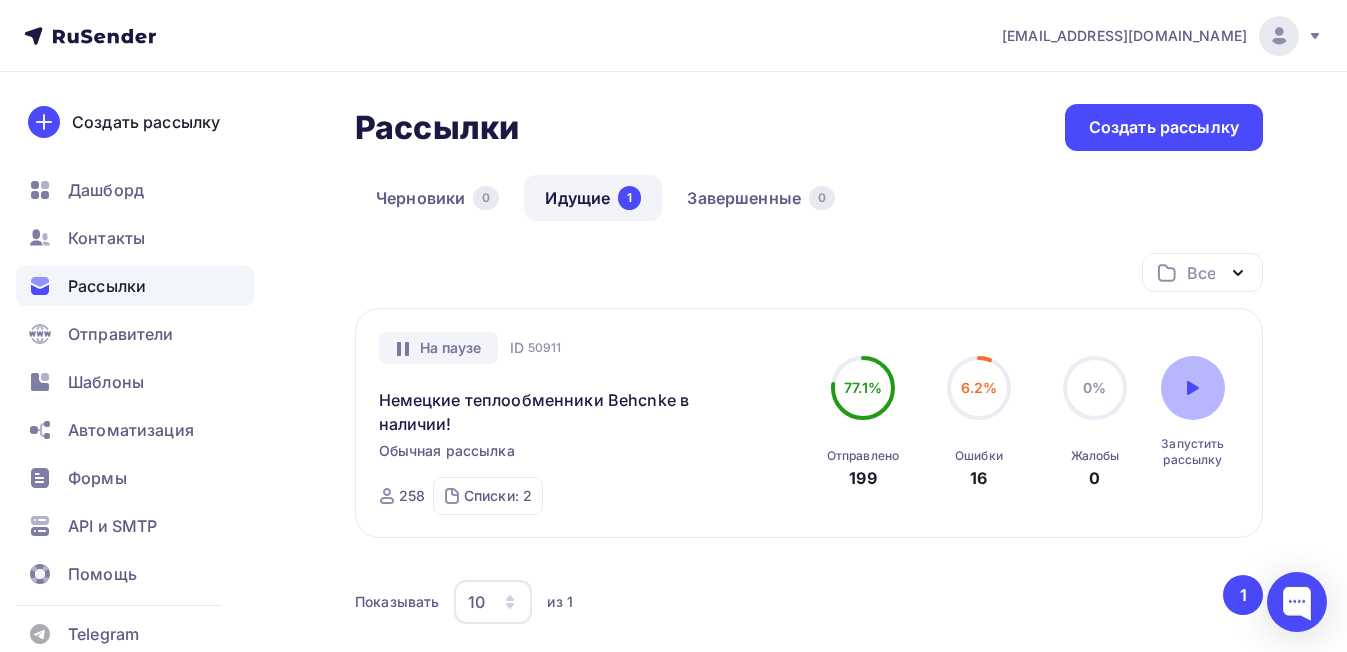 click at bounding box center (1193, 388) 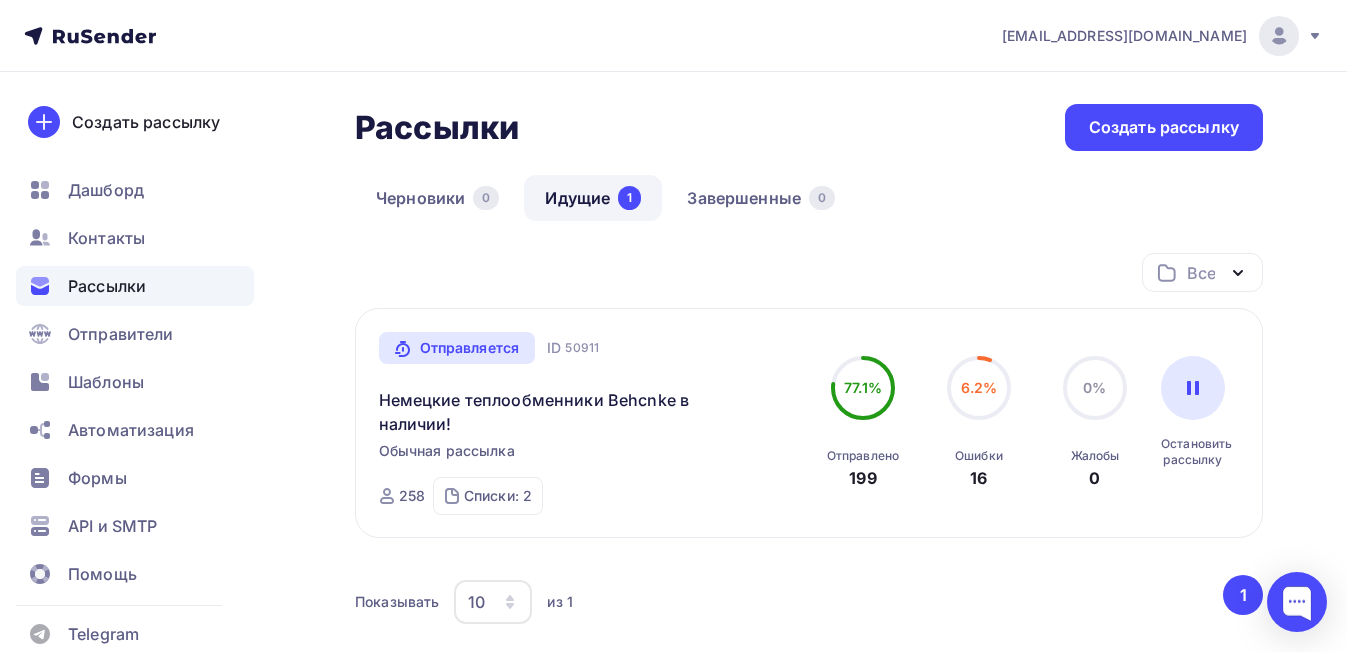 click 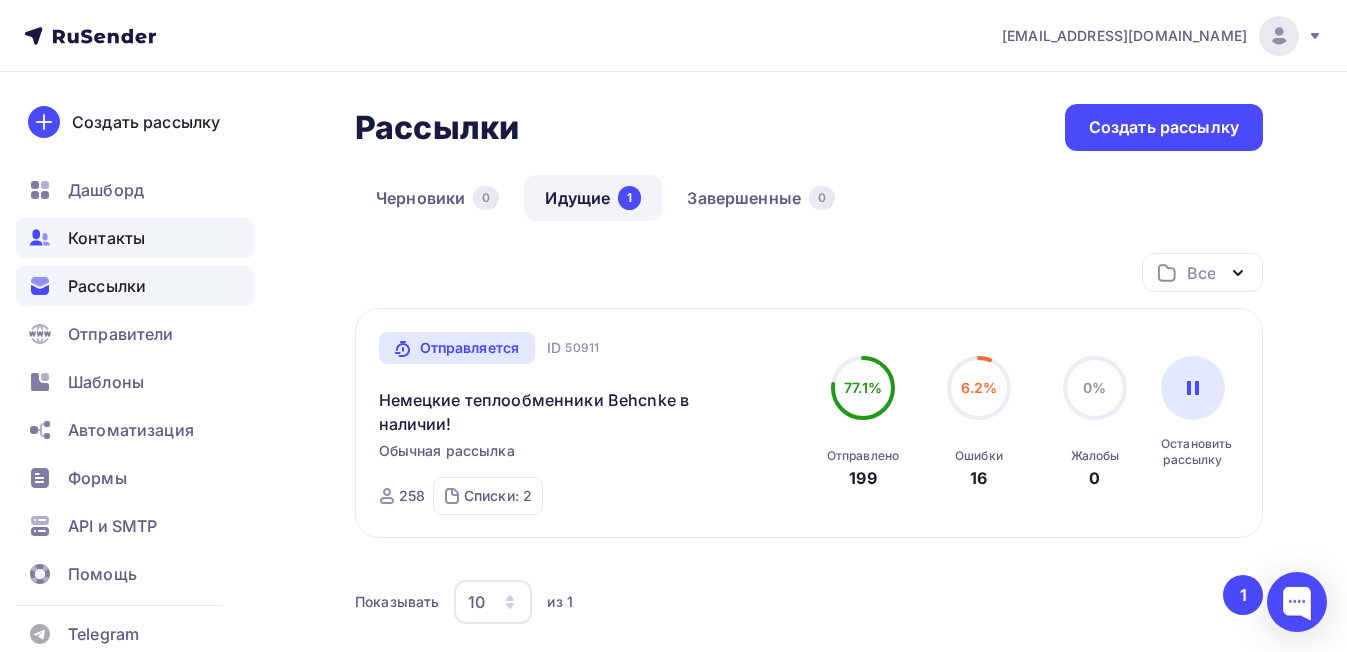 click on "Контакты" at bounding box center [106, 238] 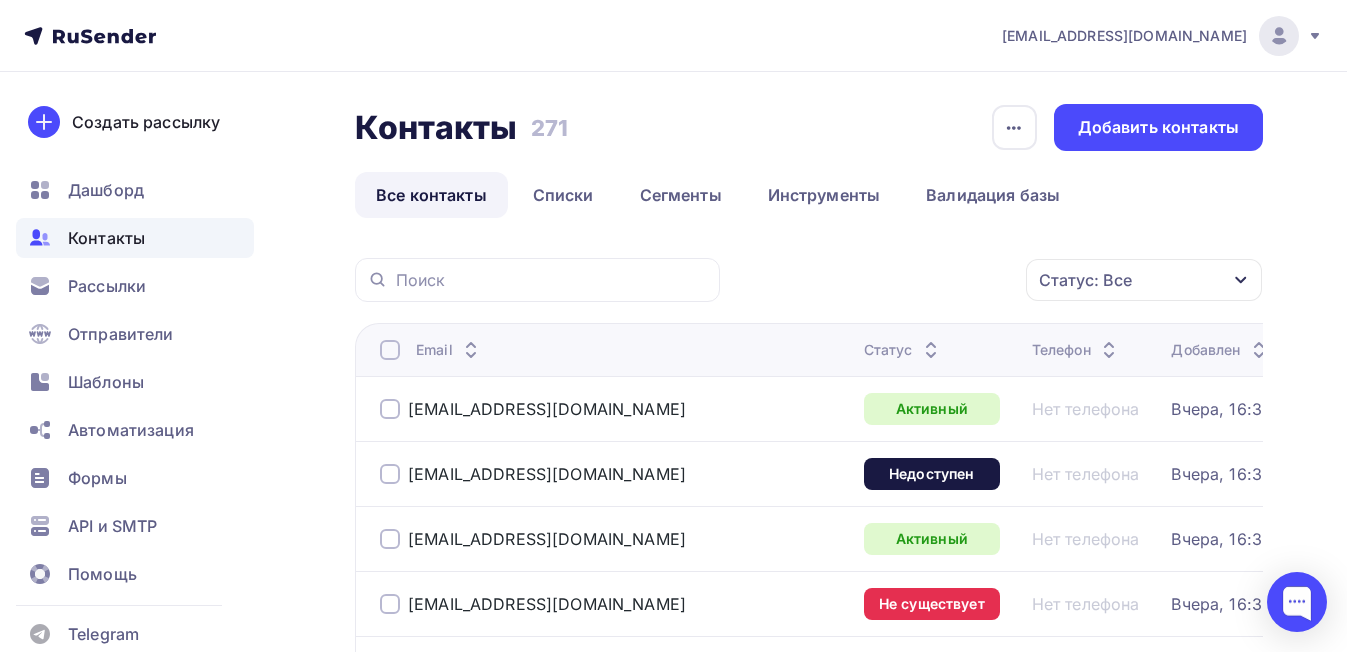 click at bounding box center [390, 474] 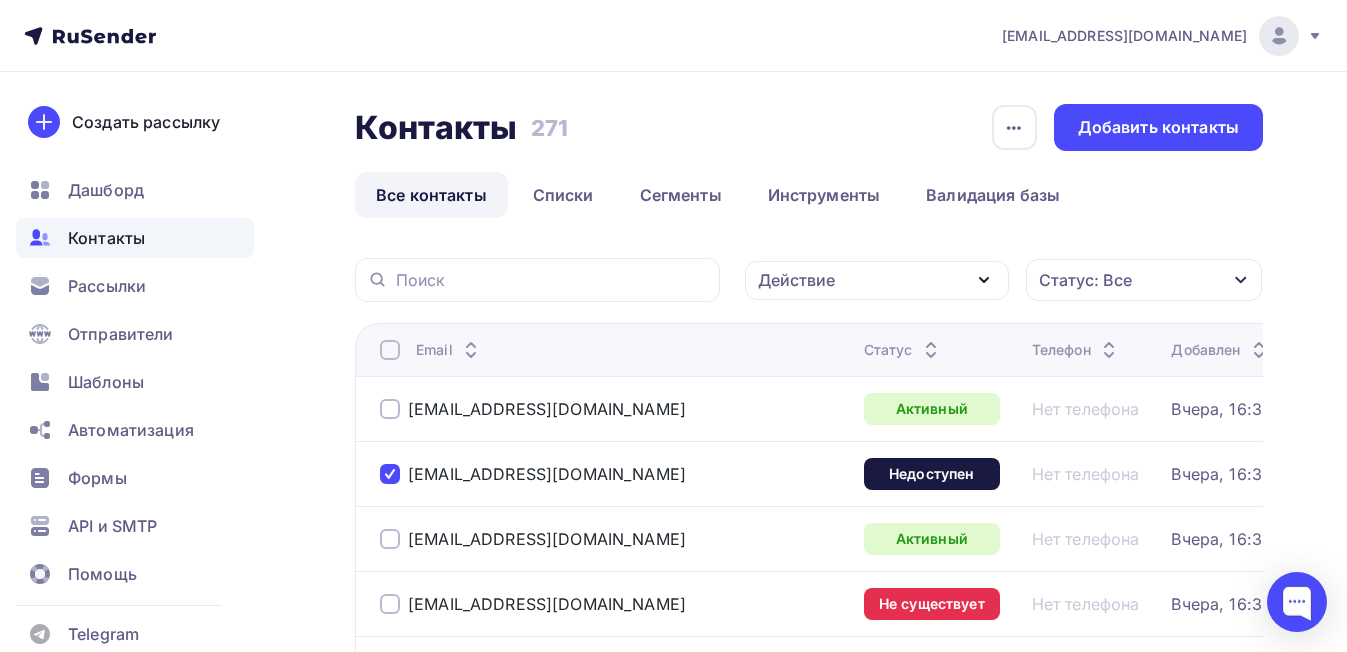 click on "История импорта
Добавить контакты" at bounding box center (1127, 127) 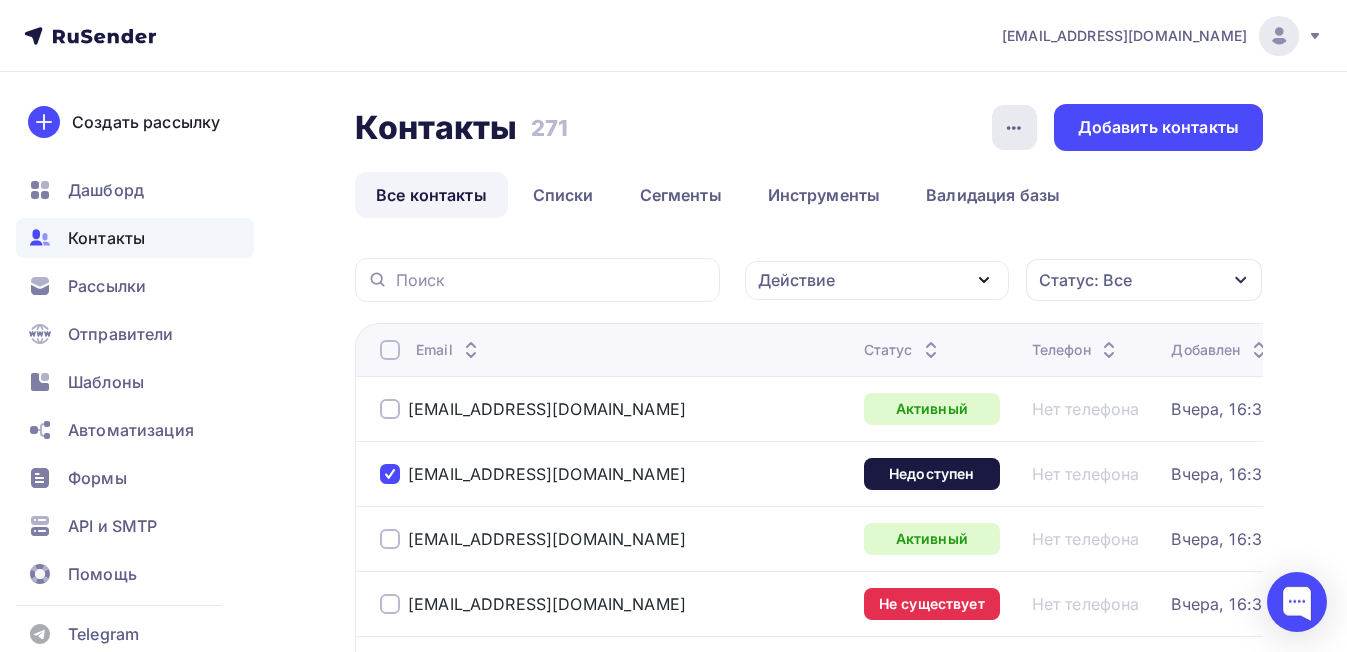 click 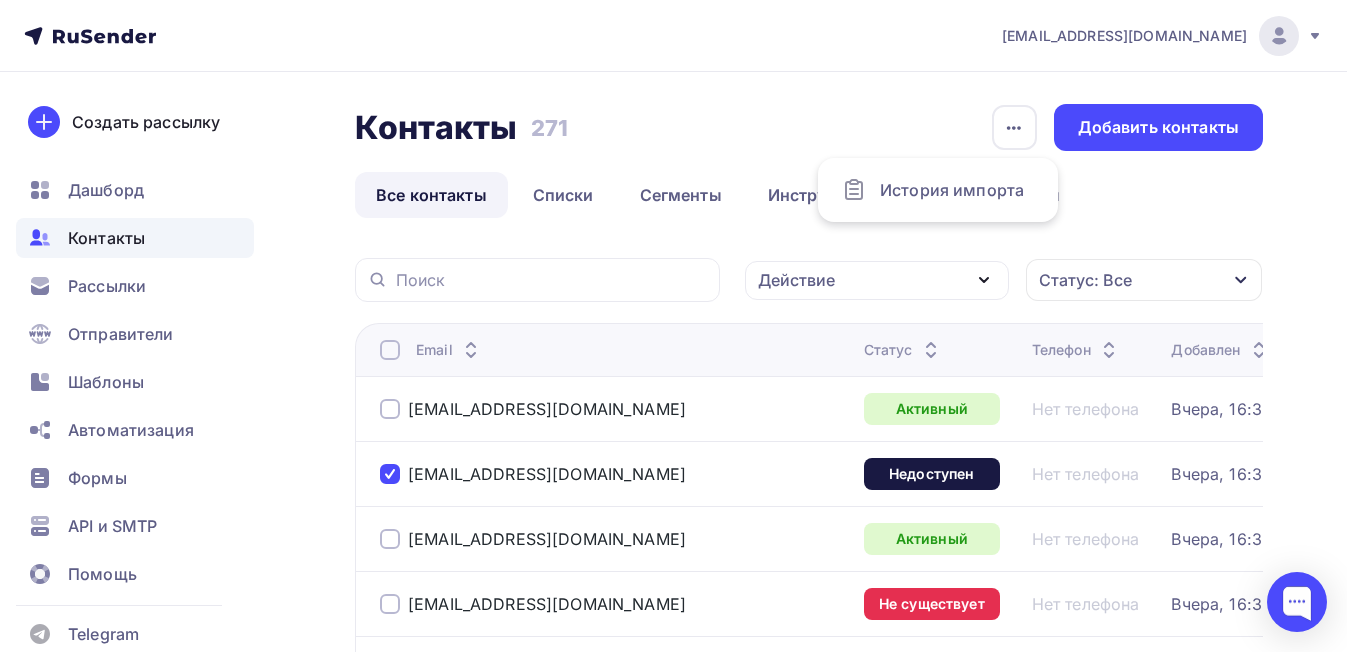 click on "Контакты   Контакты
271
271
История импорта
Добавить контакты" at bounding box center [809, 127] 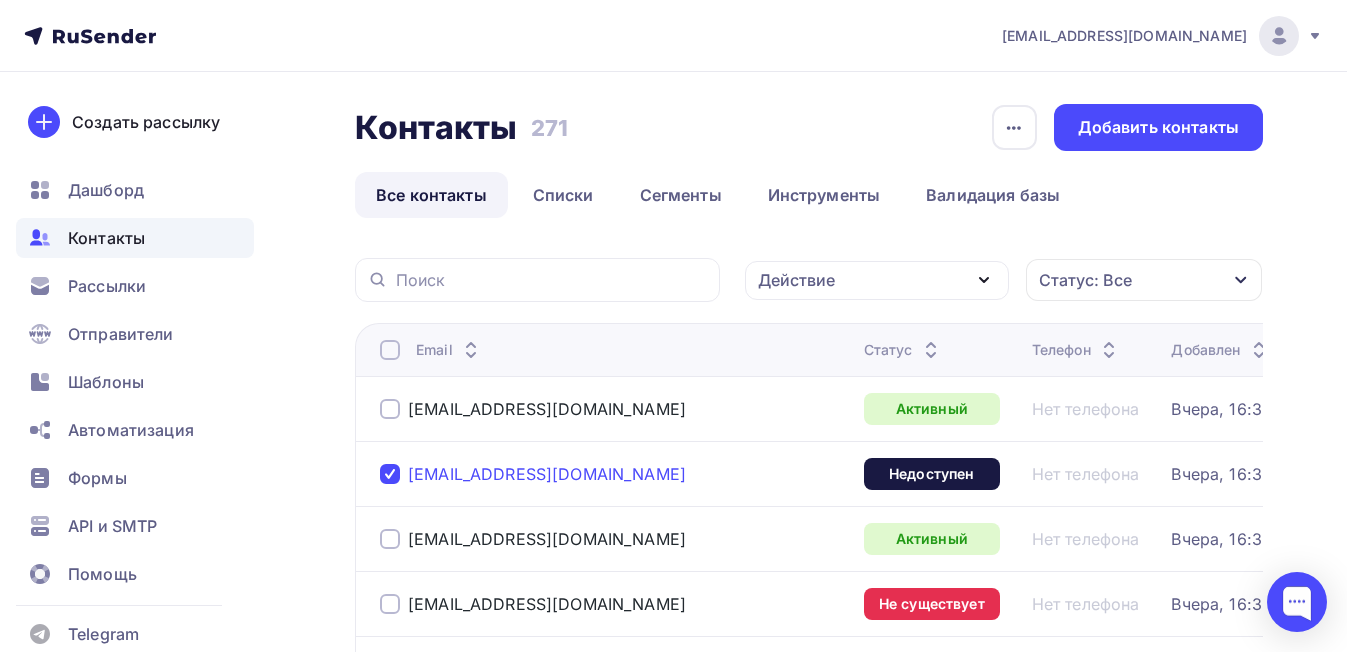 click on "manager@avangard-bassein.ru" at bounding box center [547, 474] 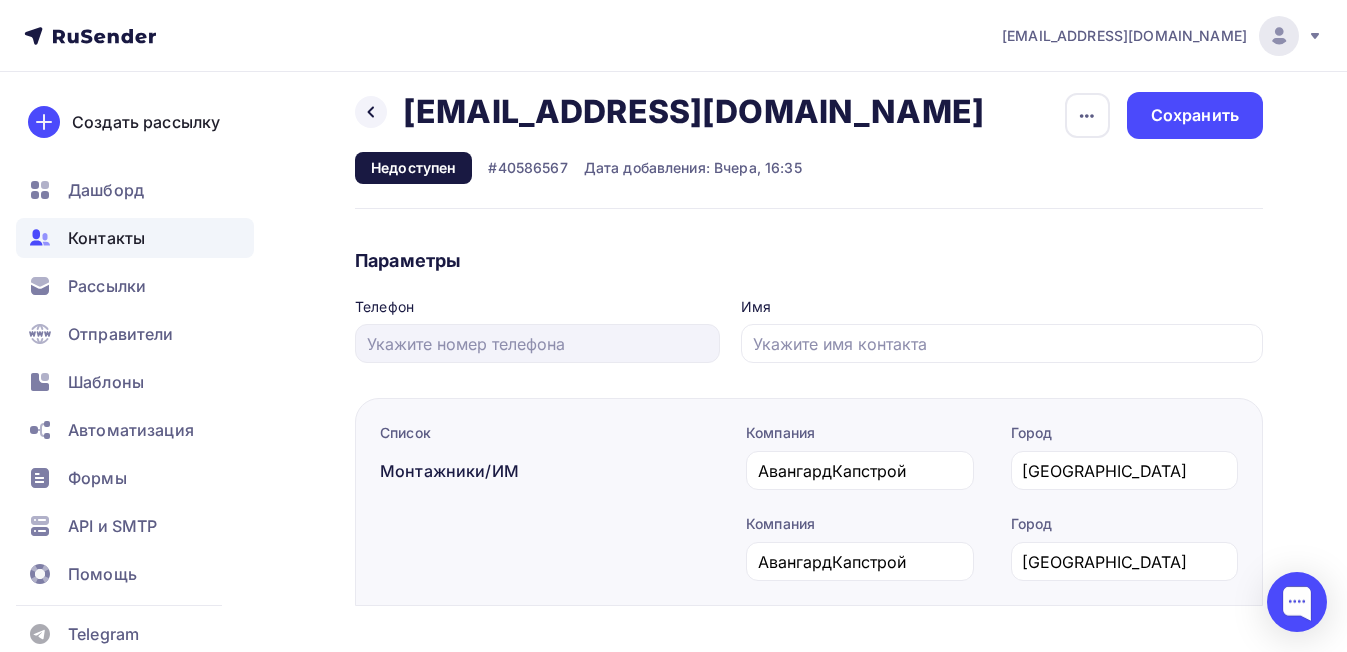 scroll, scrollTop: 0, scrollLeft: 0, axis: both 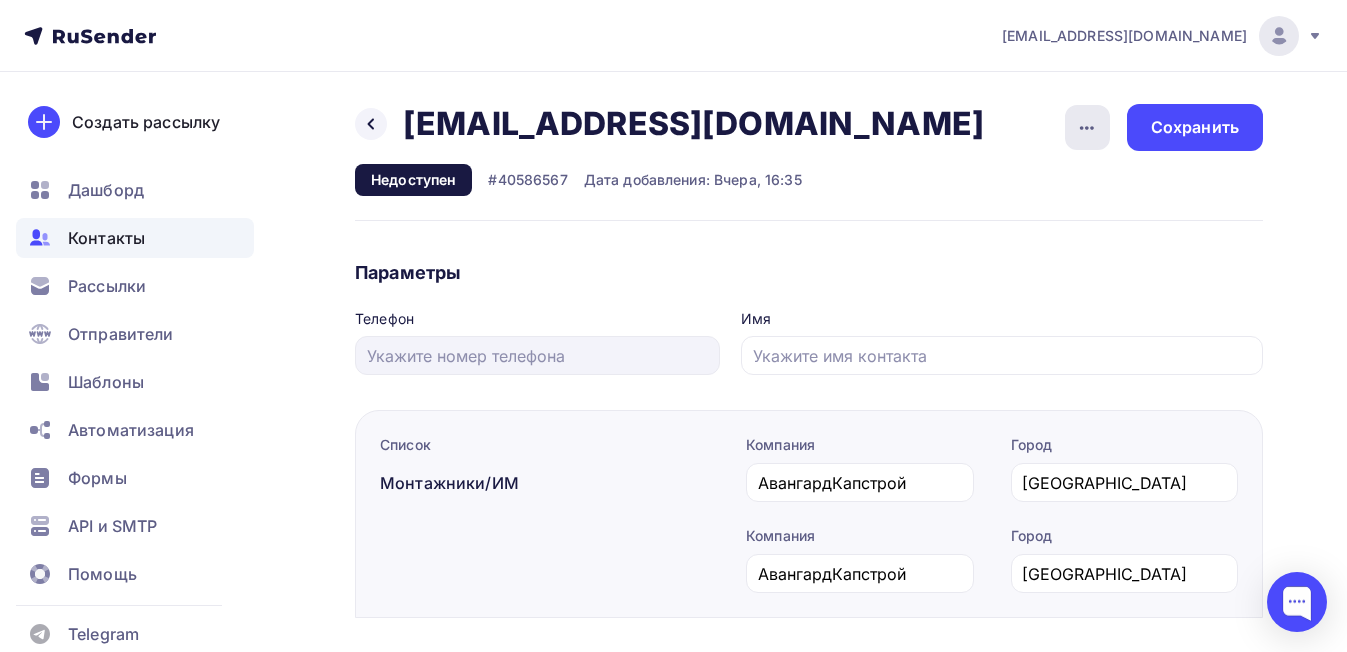 click 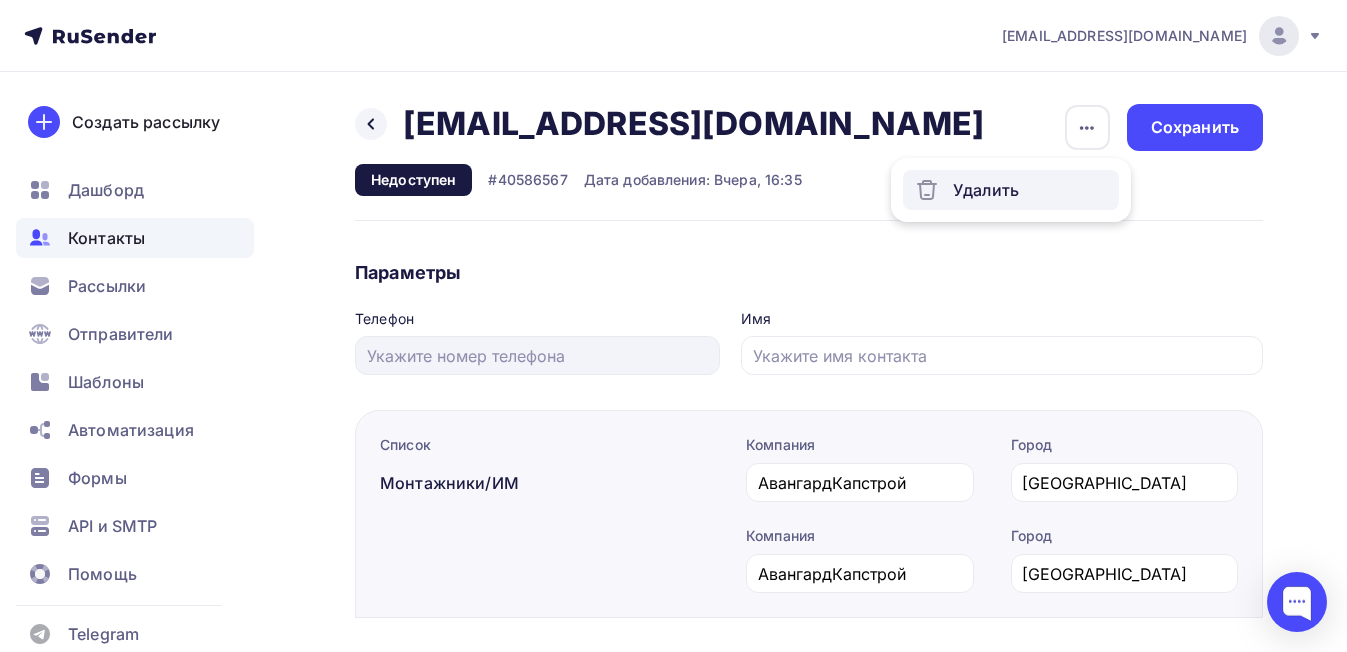 click on "Удалить" at bounding box center [1011, 190] 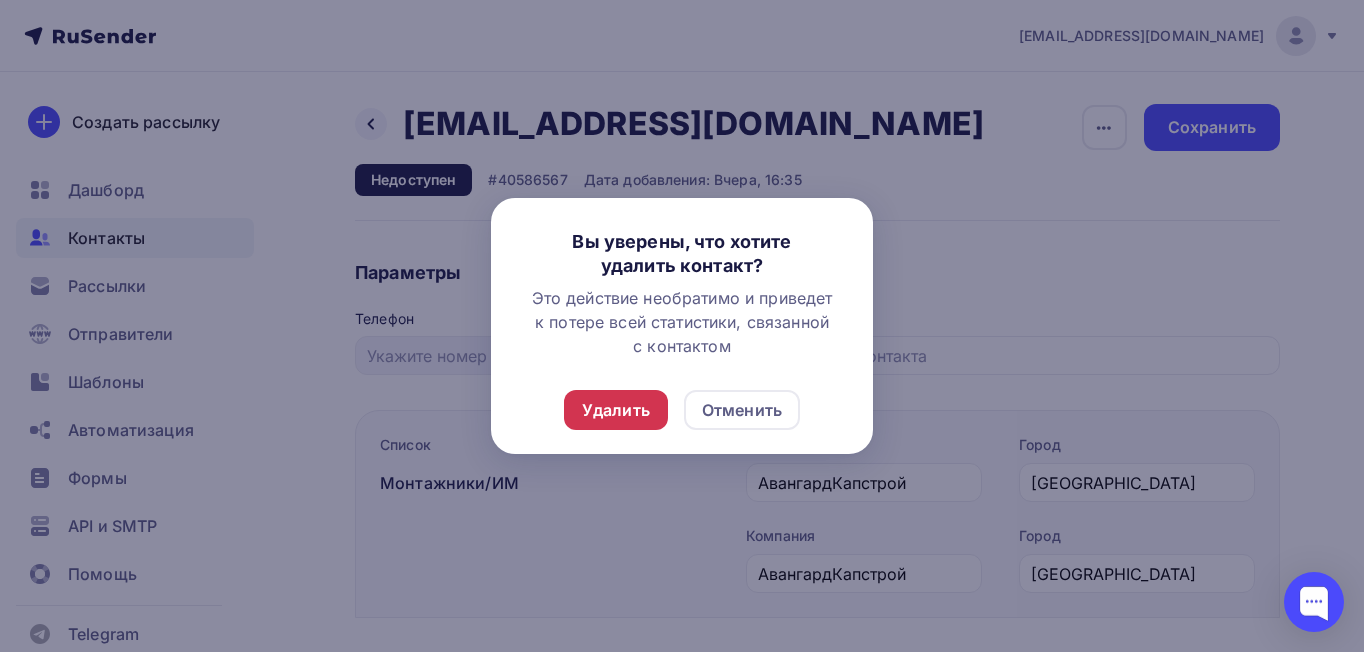 click on "Удалить" at bounding box center (616, 410) 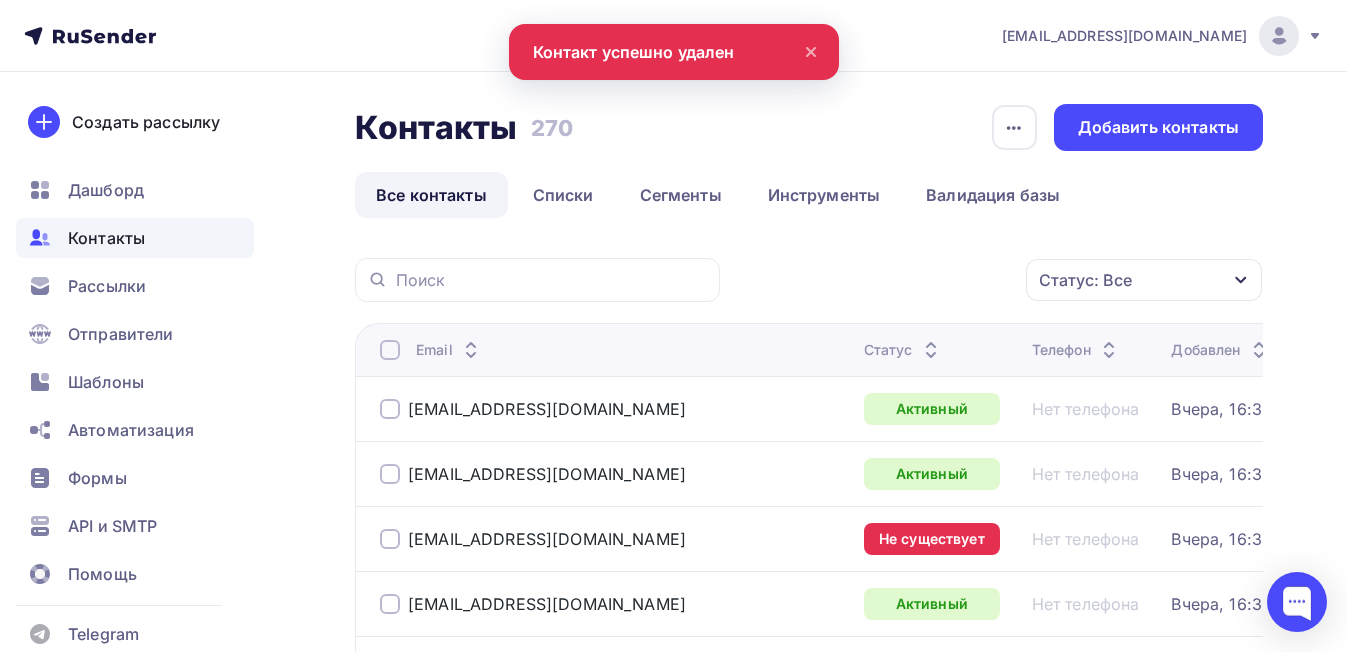 scroll, scrollTop: 100, scrollLeft: 0, axis: vertical 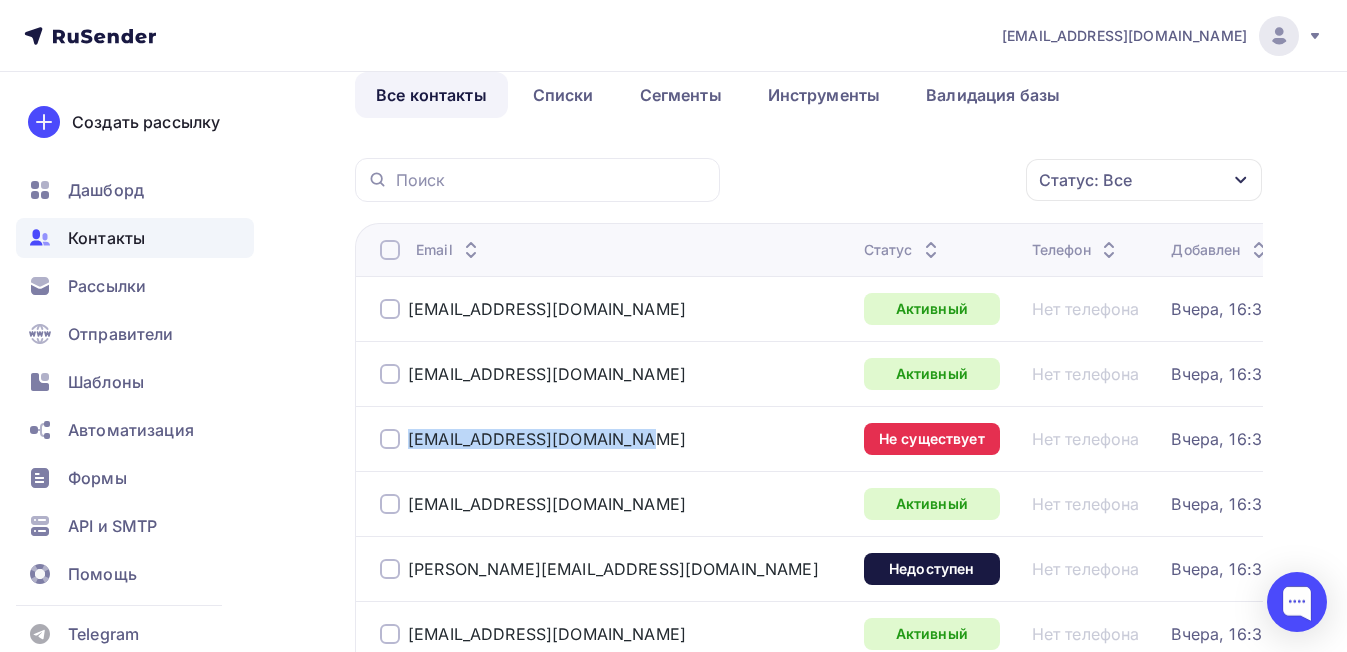 drag, startPoint x: 542, startPoint y: 453, endPoint x: 392, endPoint y: 458, distance: 150.08331 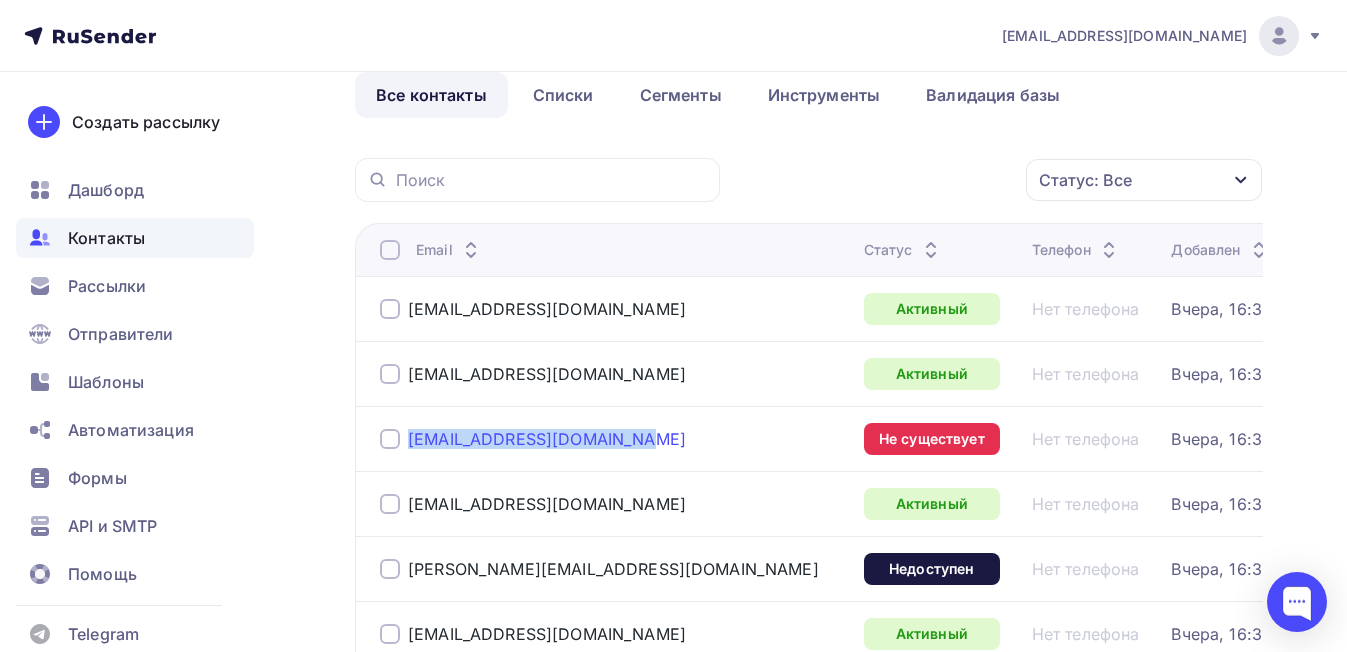 copy on "info@nw22.ru" 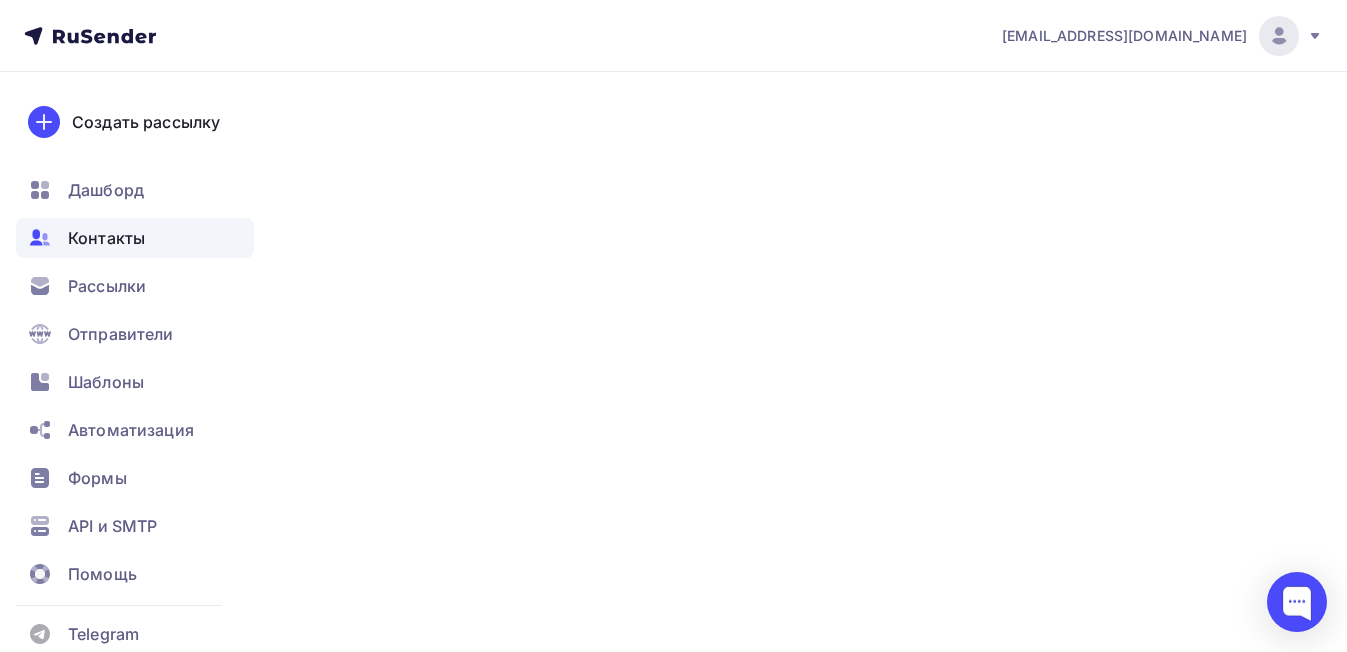 scroll, scrollTop: 0, scrollLeft: 0, axis: both 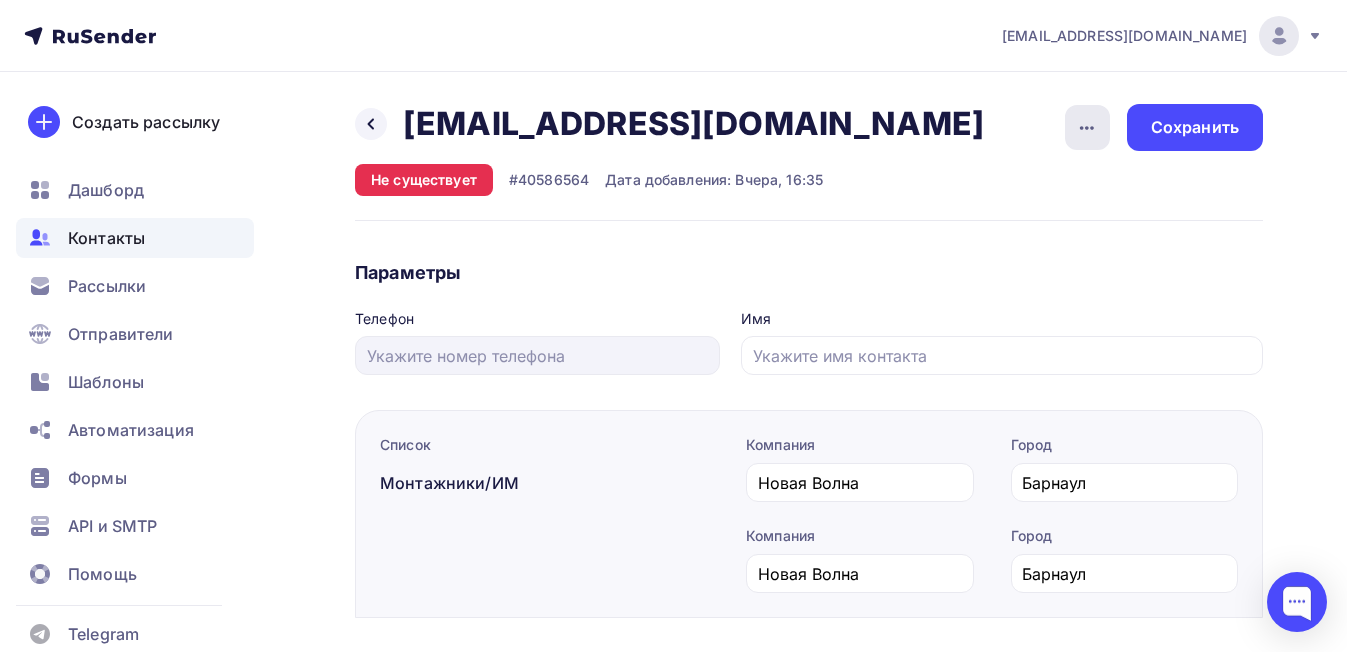 click 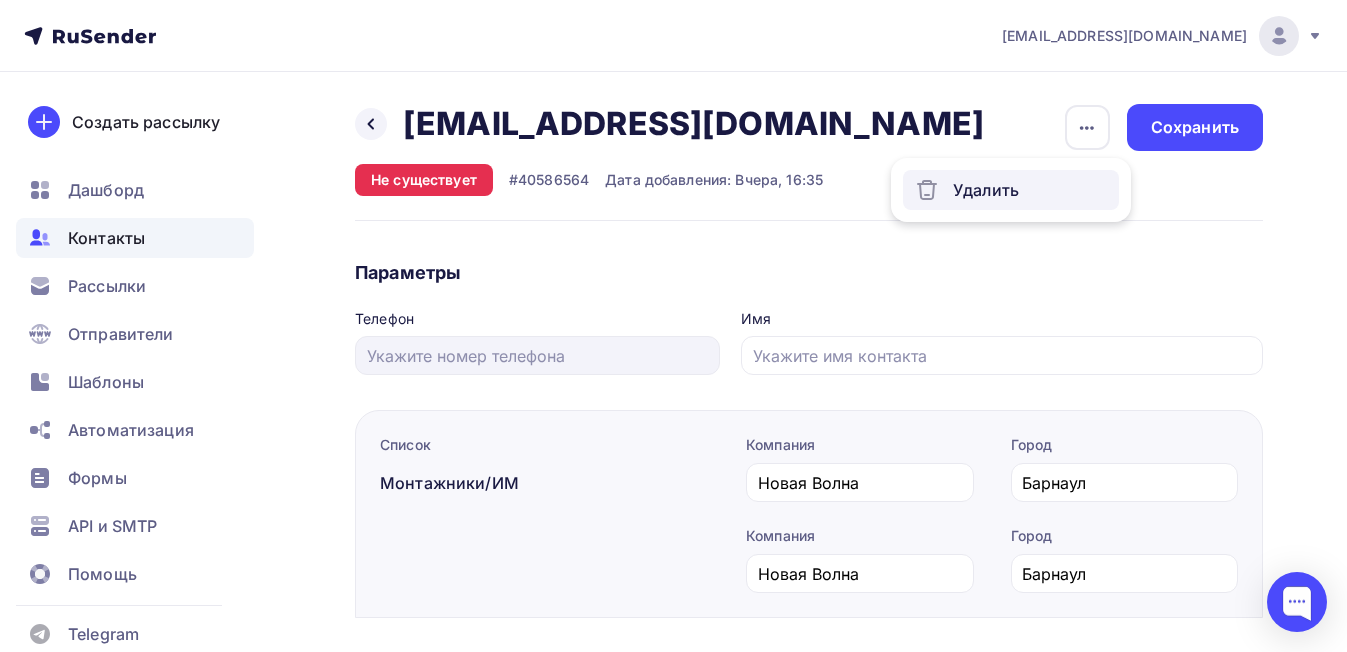 click on "Удалить" at bounding box center (1011, 190) 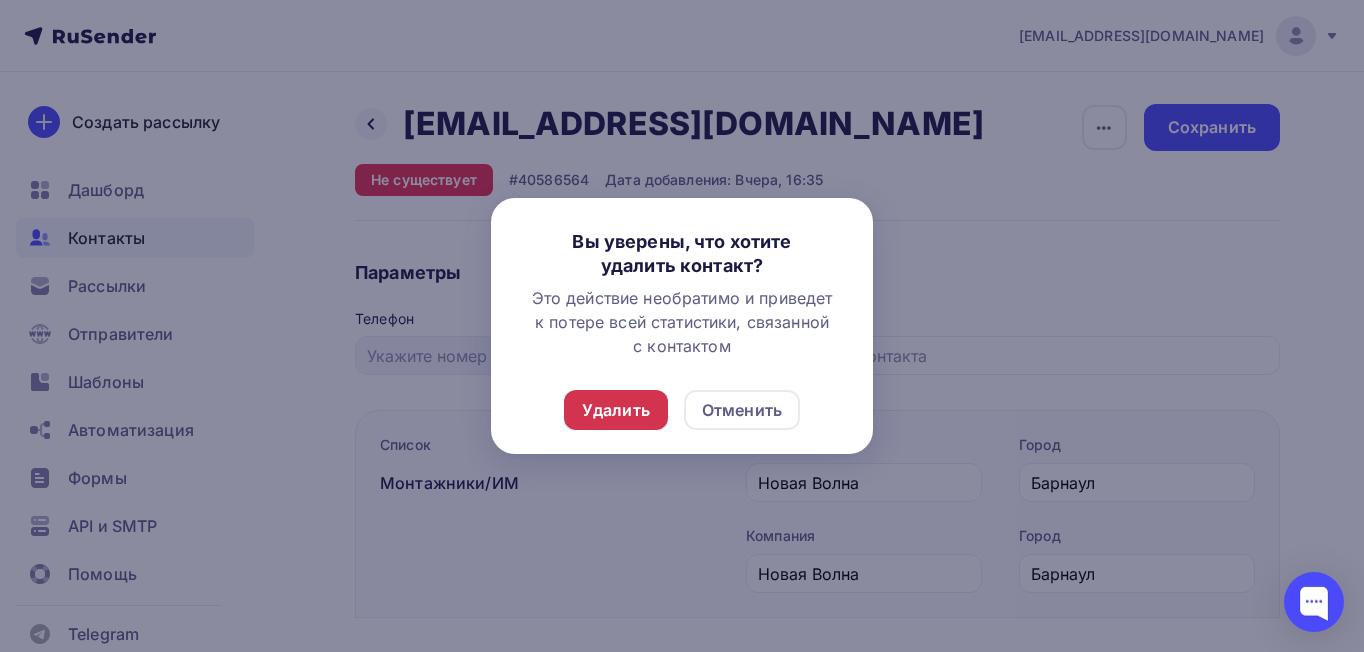 click on "Удалить" at bounding box center (616, 410) 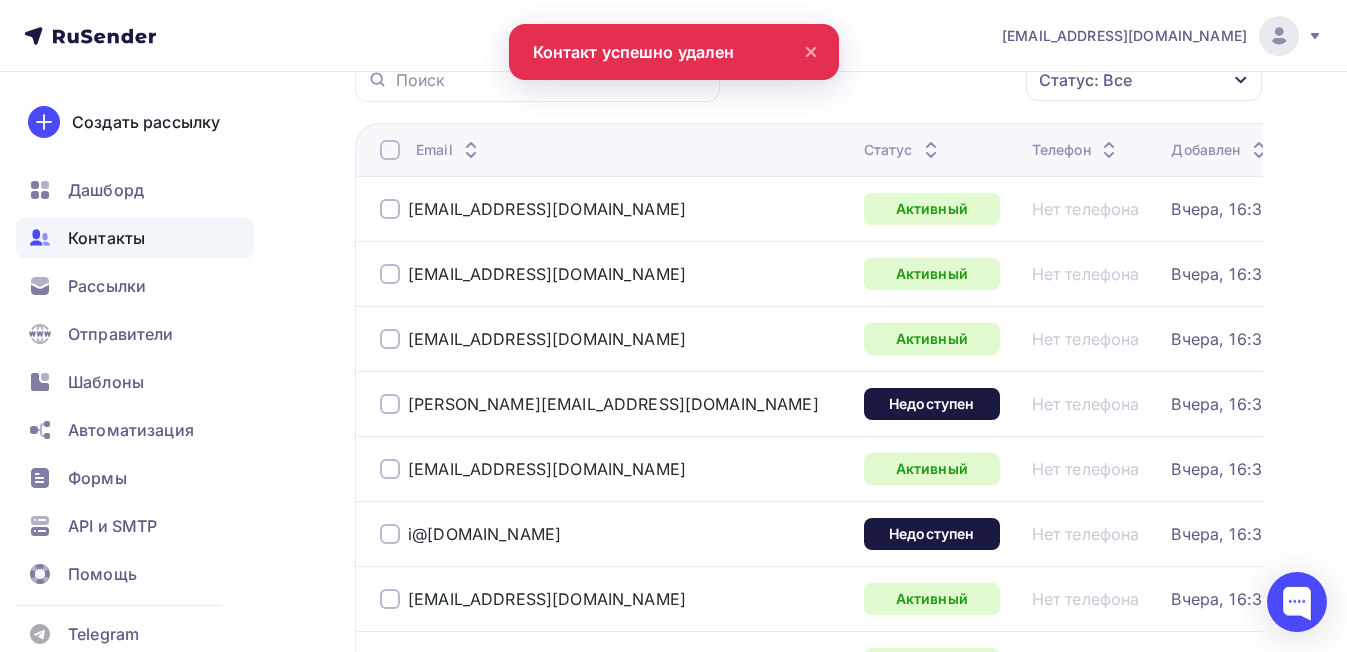 scroll, scrollTop: 300, scrollLeft: 0, axis: vertical 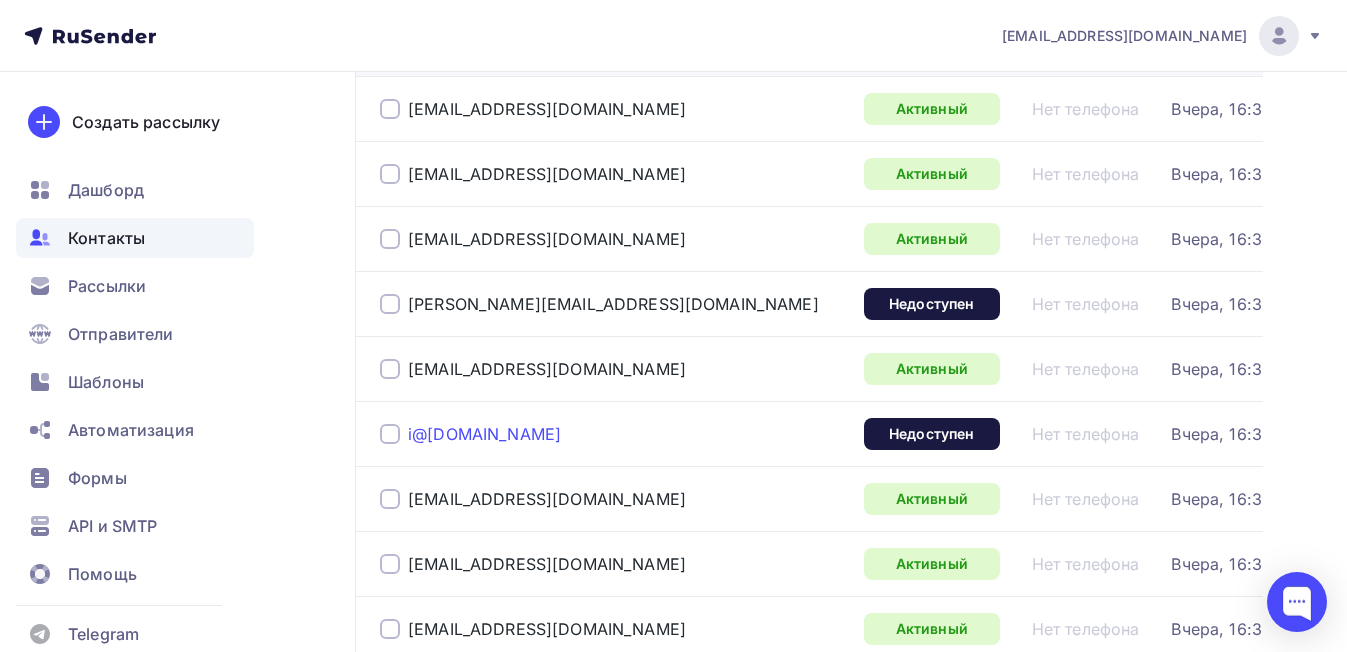 click on "i@avangard-bassein.ru" at bounding box center (484, 434) 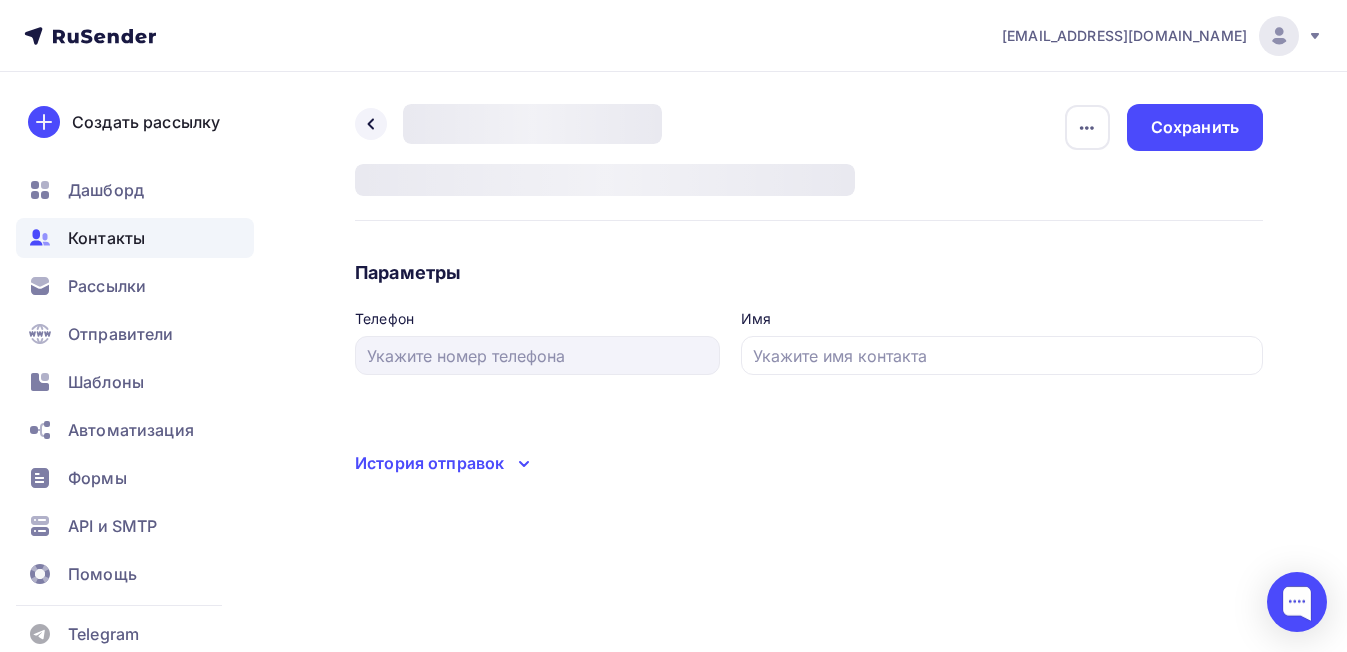scroll, scrollTop: 0, scrollLeft: 0, axis: both 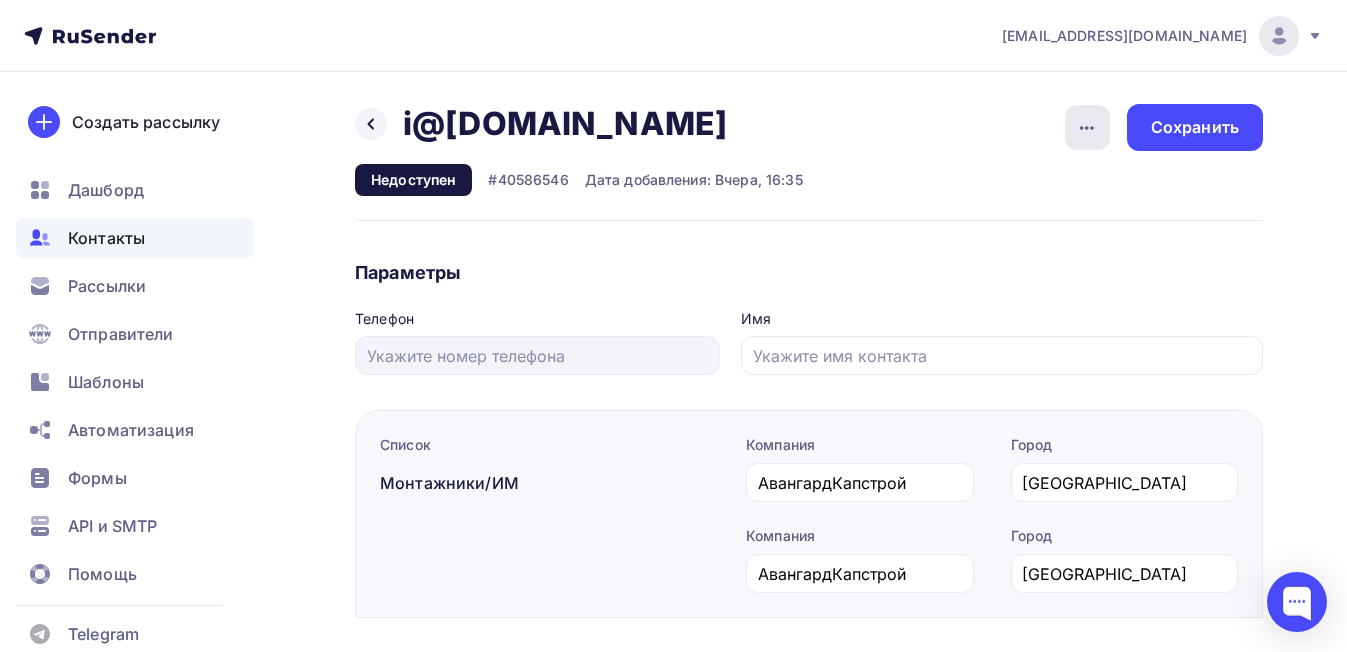 click 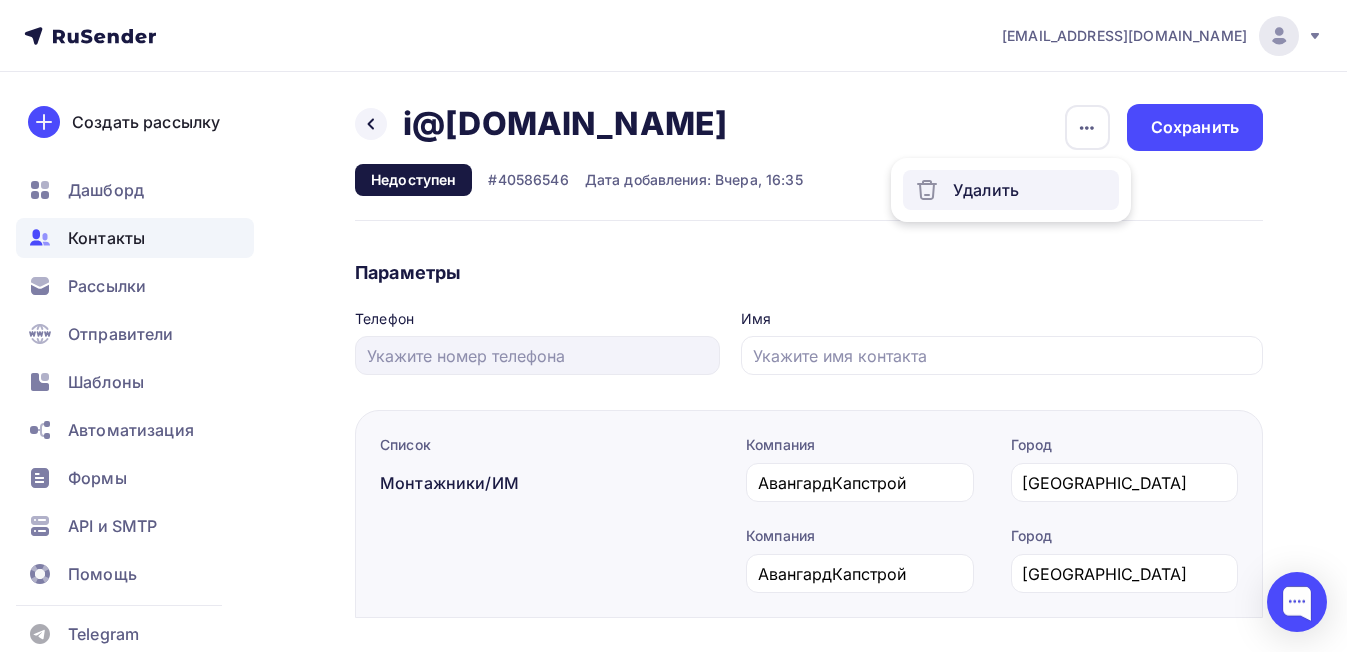 click on "Удалить" at bounding box center (1011, 190) 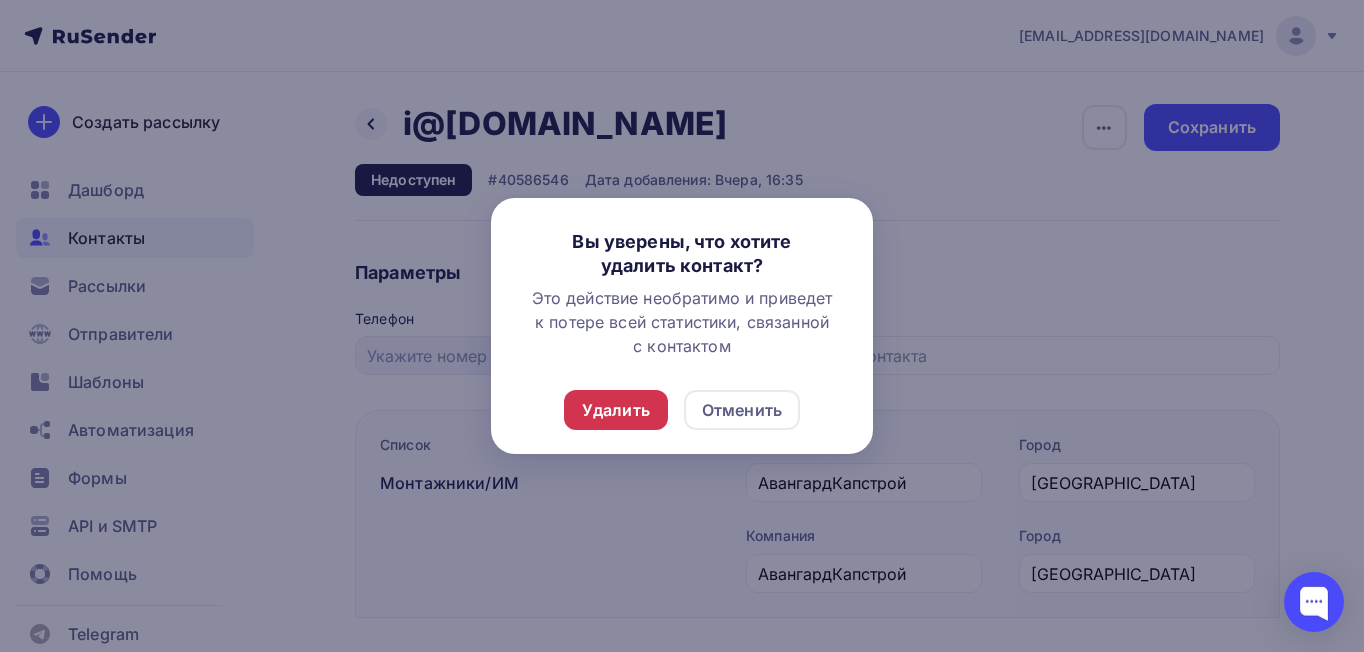 click on "Удалить" at bounding box center (616, 410) 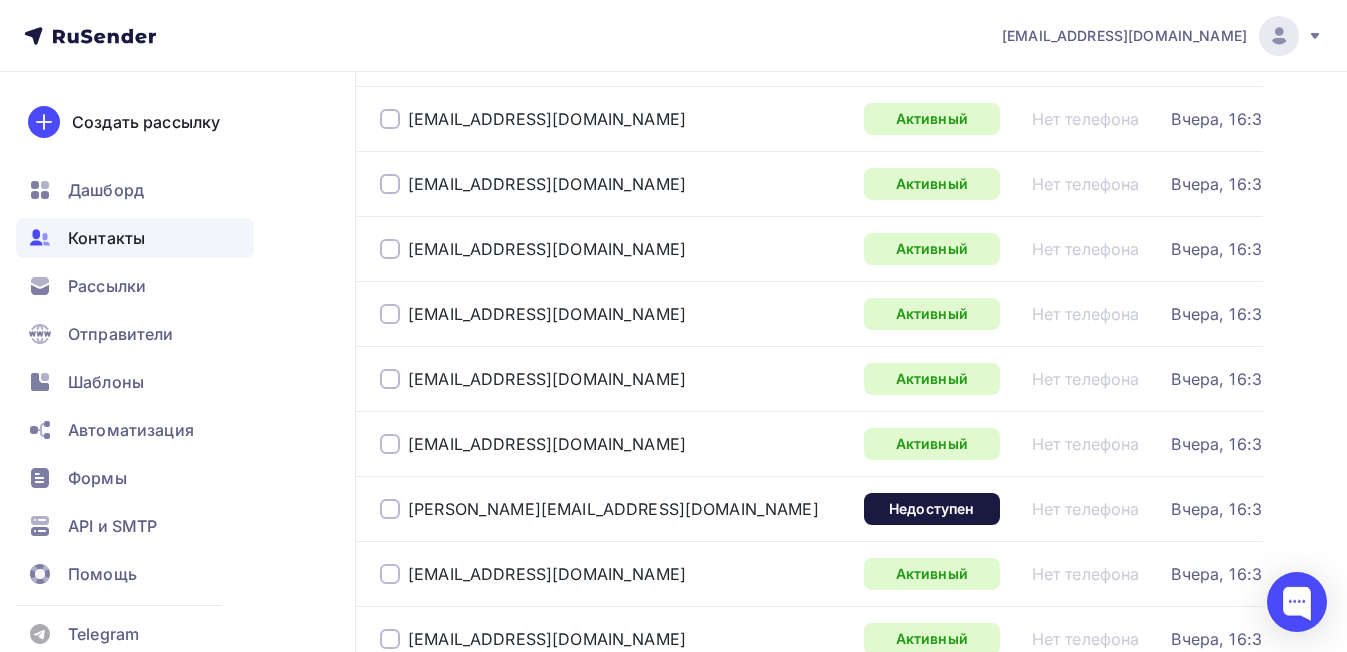 scroll, scrollTop: 1300, scrollLeft: 0, axis: vertical 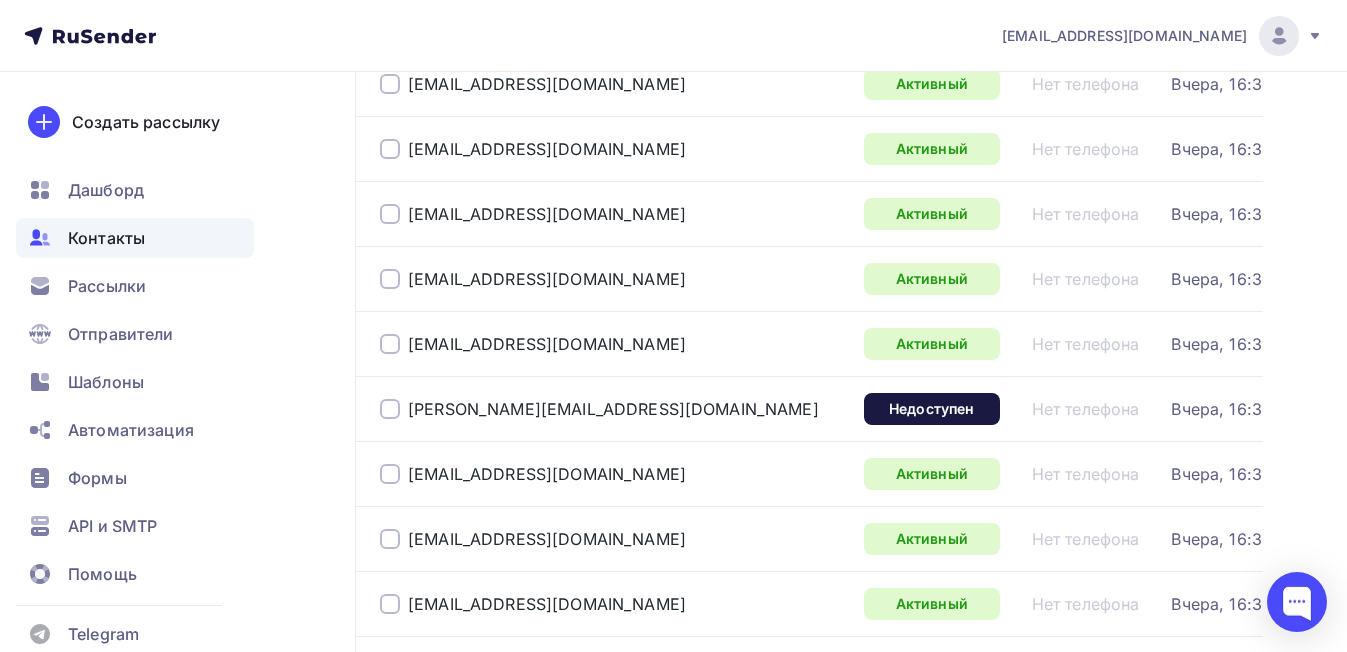 click at bounding box center [390, 409] 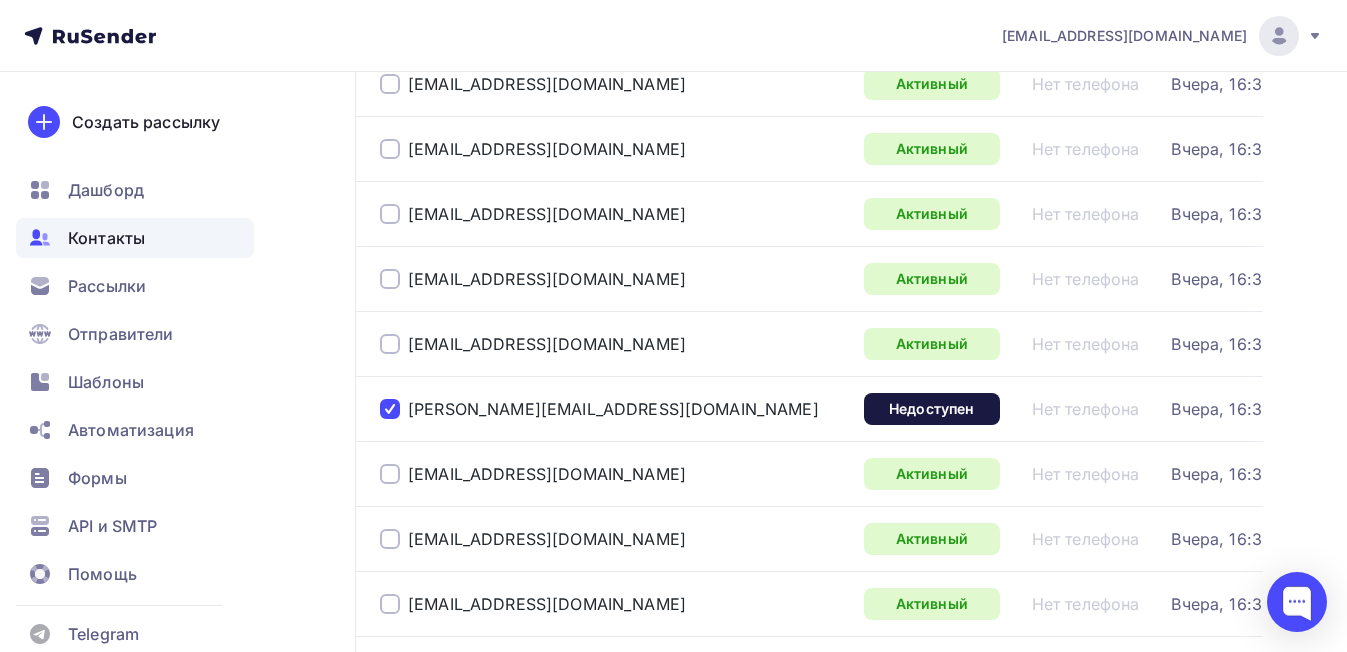 click at bounding box center (390, 409) 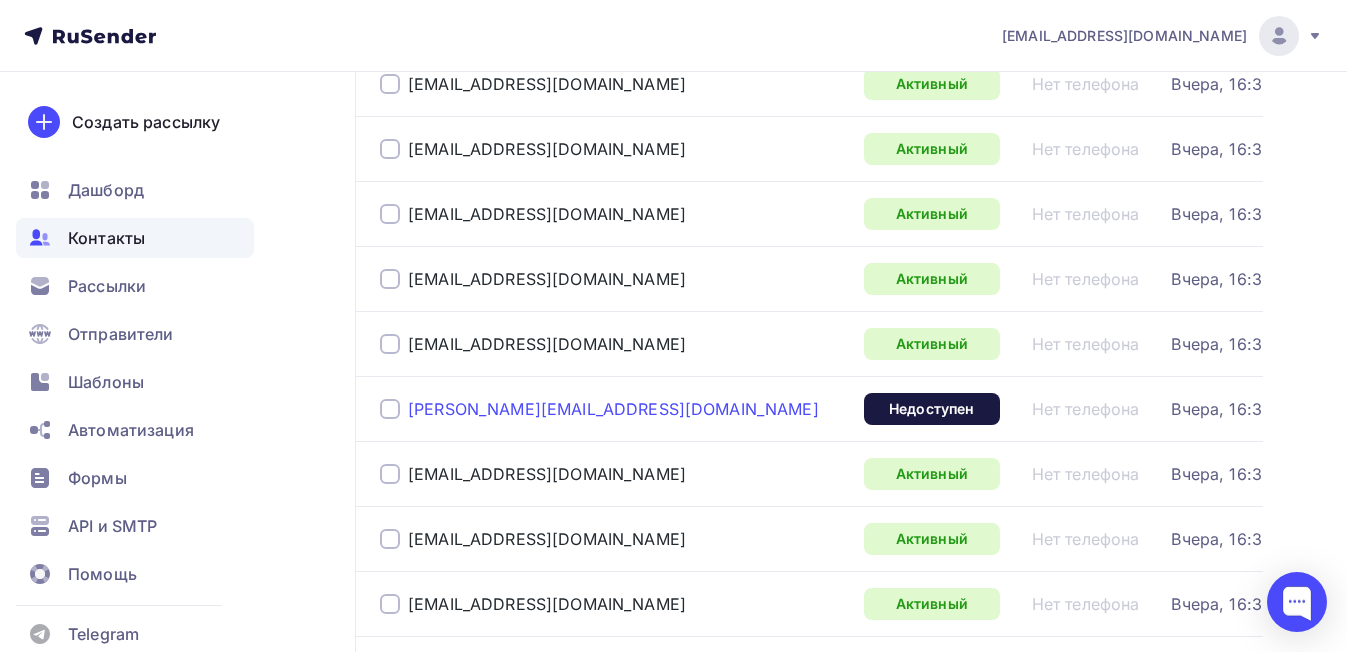 click on "alexey@avangard-bassein.ru" at bounding box center (613, 409) 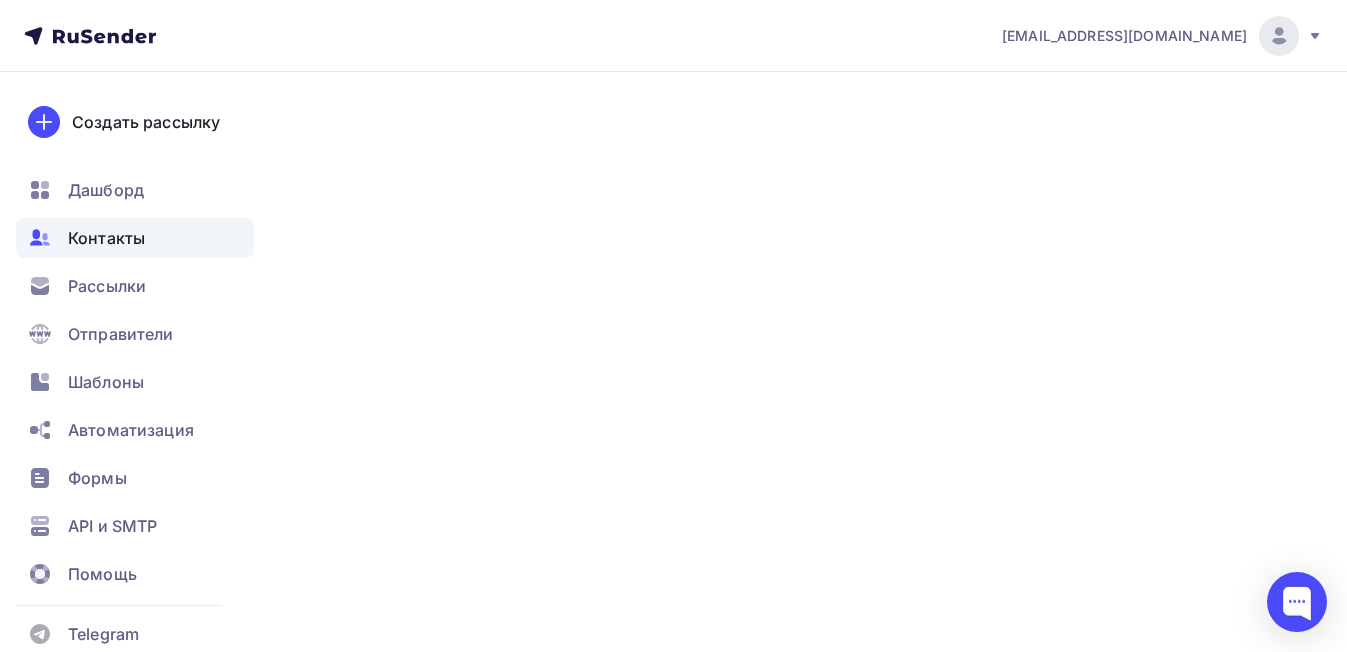 scroll, scrollTop: 0, scrollLeft: 0, axis: both 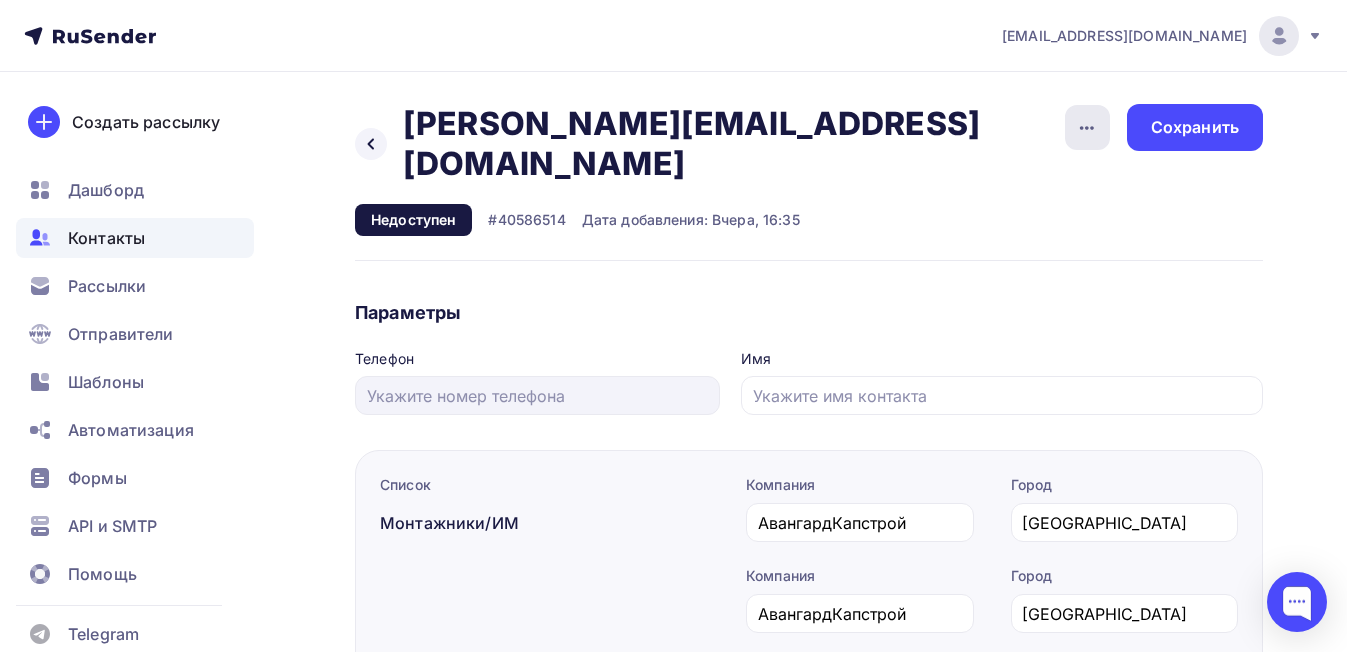 click 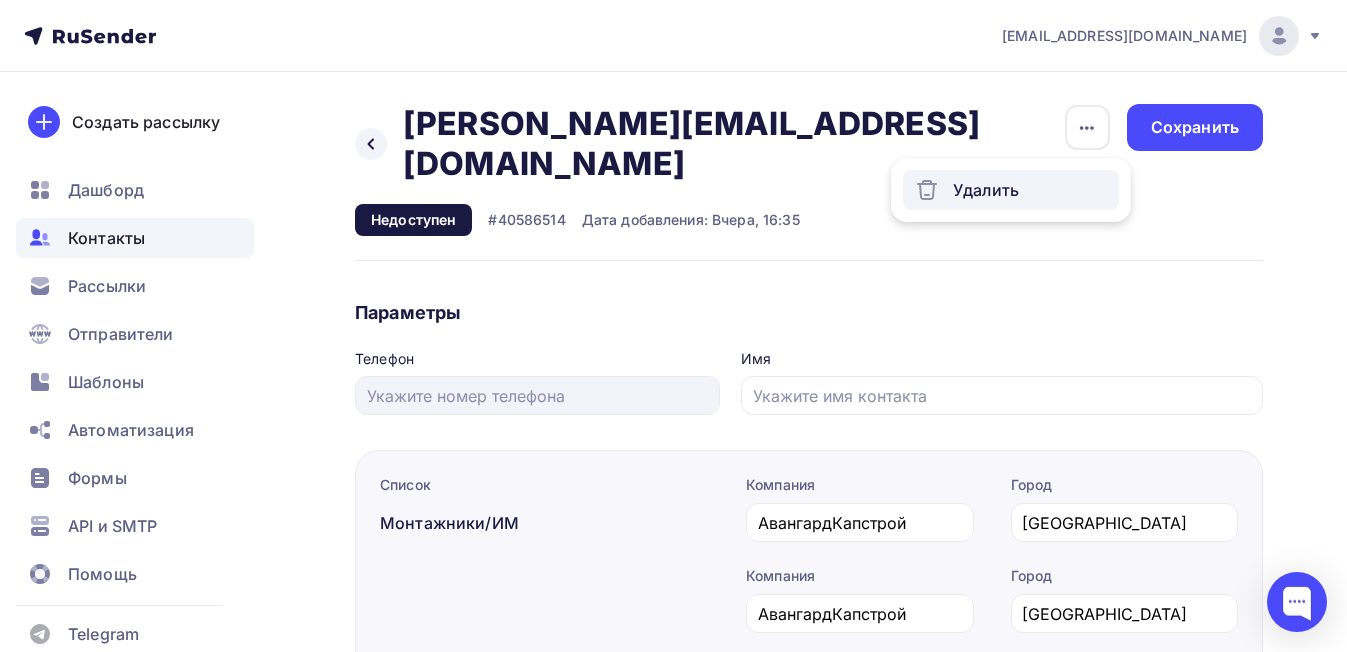 click on "Удалить" at bounding box center (1011, 190) 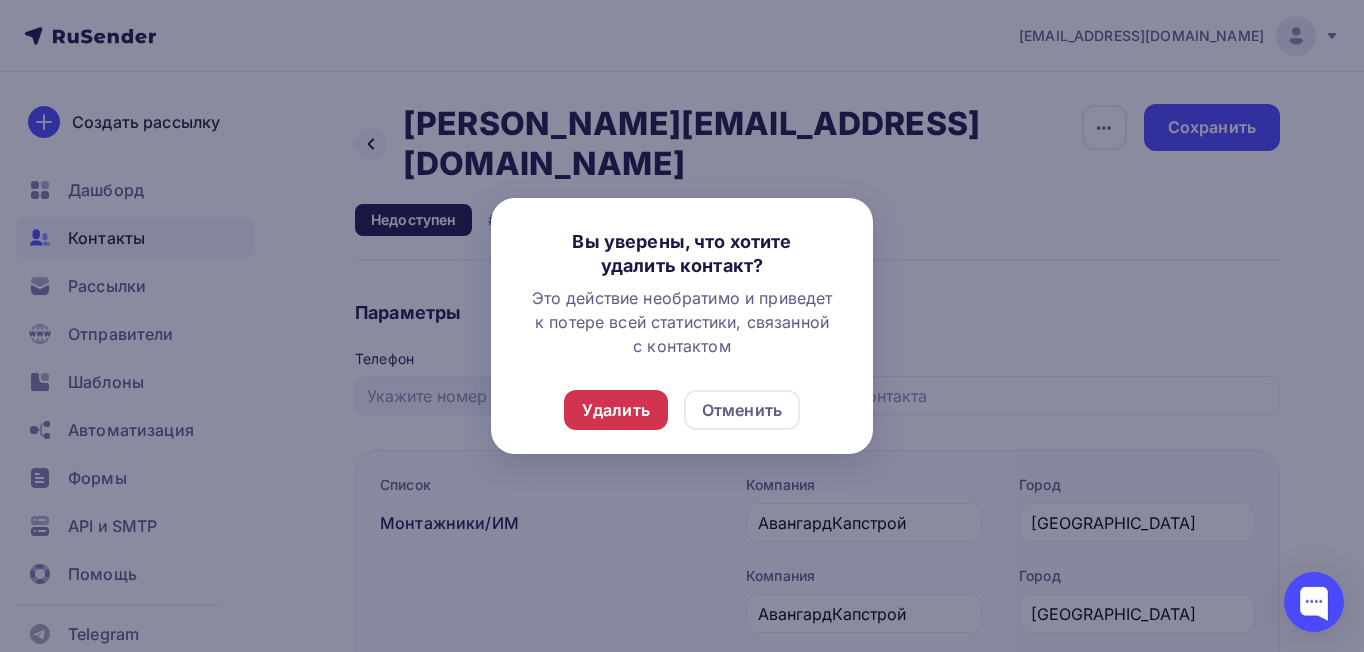 click on "Удалить" at bounding box center (616, 410) 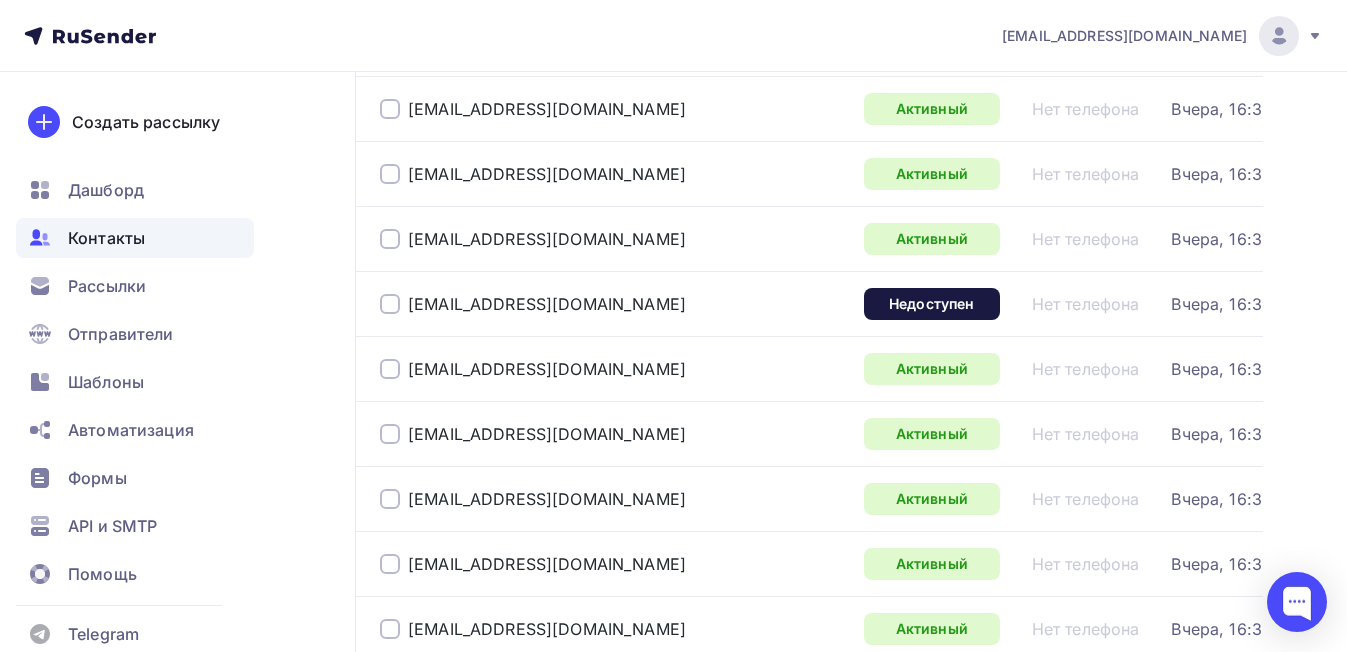 scroll, scrollTop: 2700, scrollLeft: 0, axis: vertical 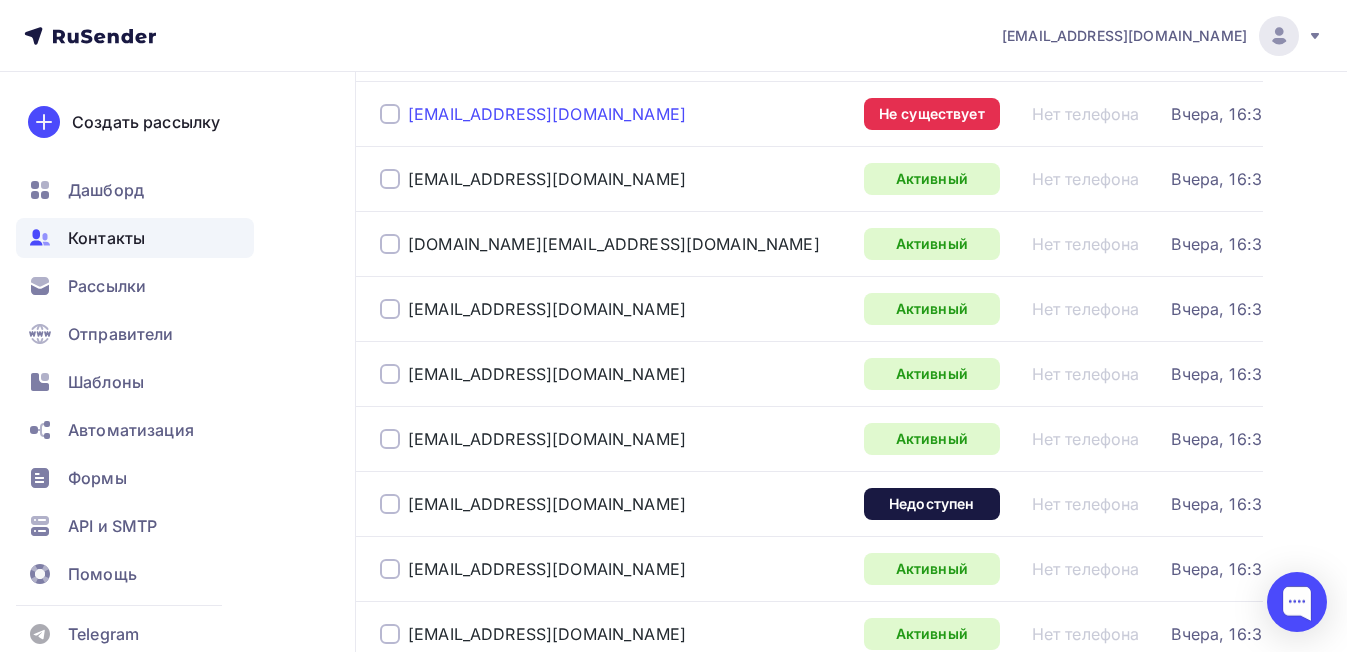 click on "office@vodmirservice.ru" at bounding box center (547, 114) 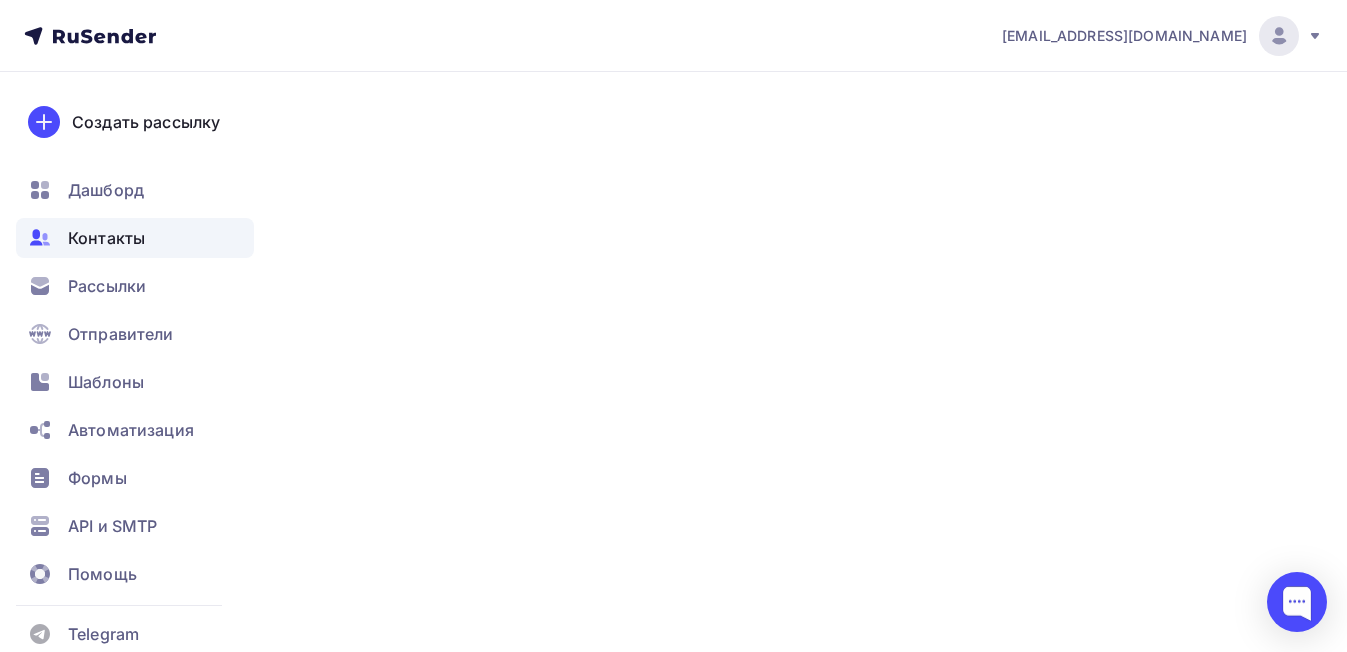 scroll, scrollTop: 0, scrollLeft: 0, axis: both 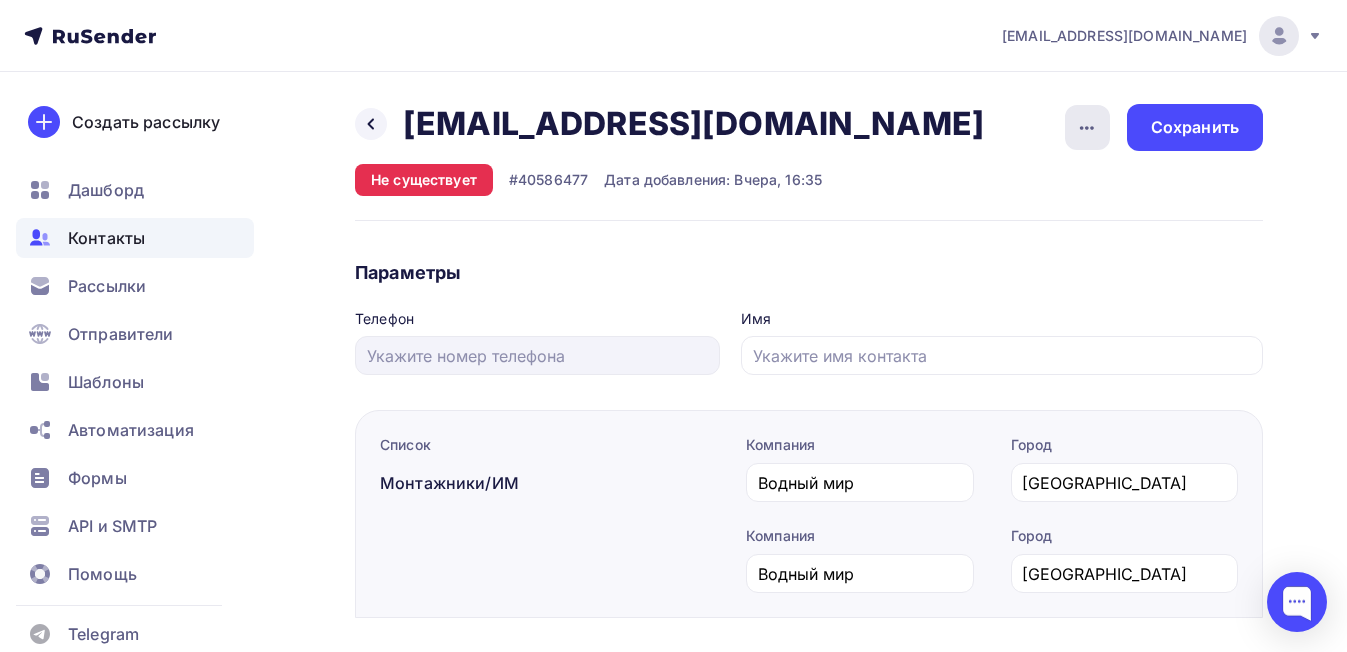 click 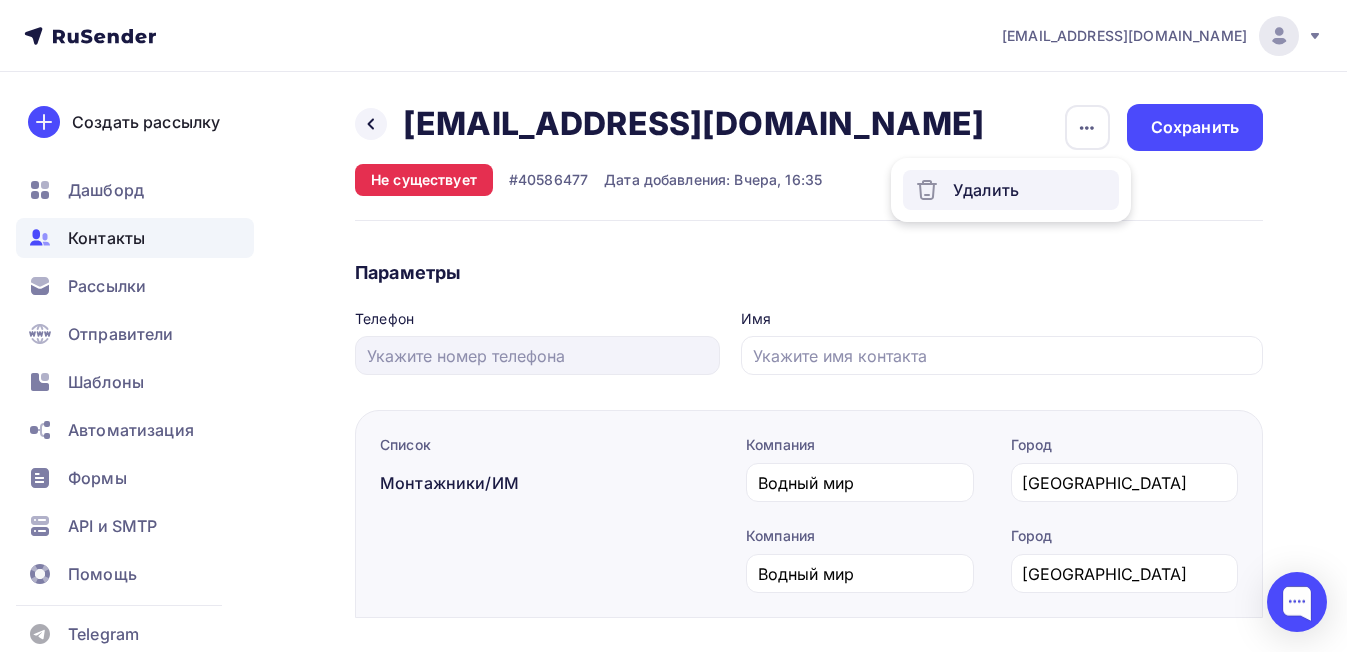 click on "Удалить" at bounding box center (1011, 190) 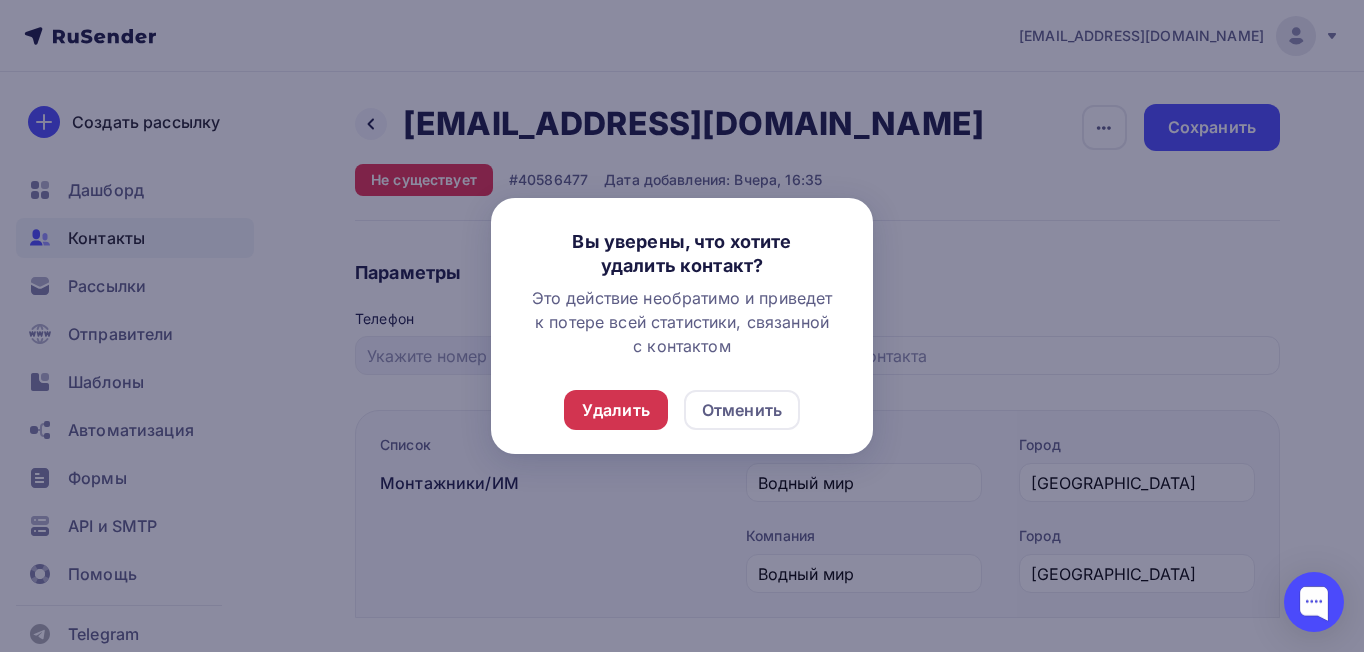 click on "Удалить" at bounding box center [616, 410] 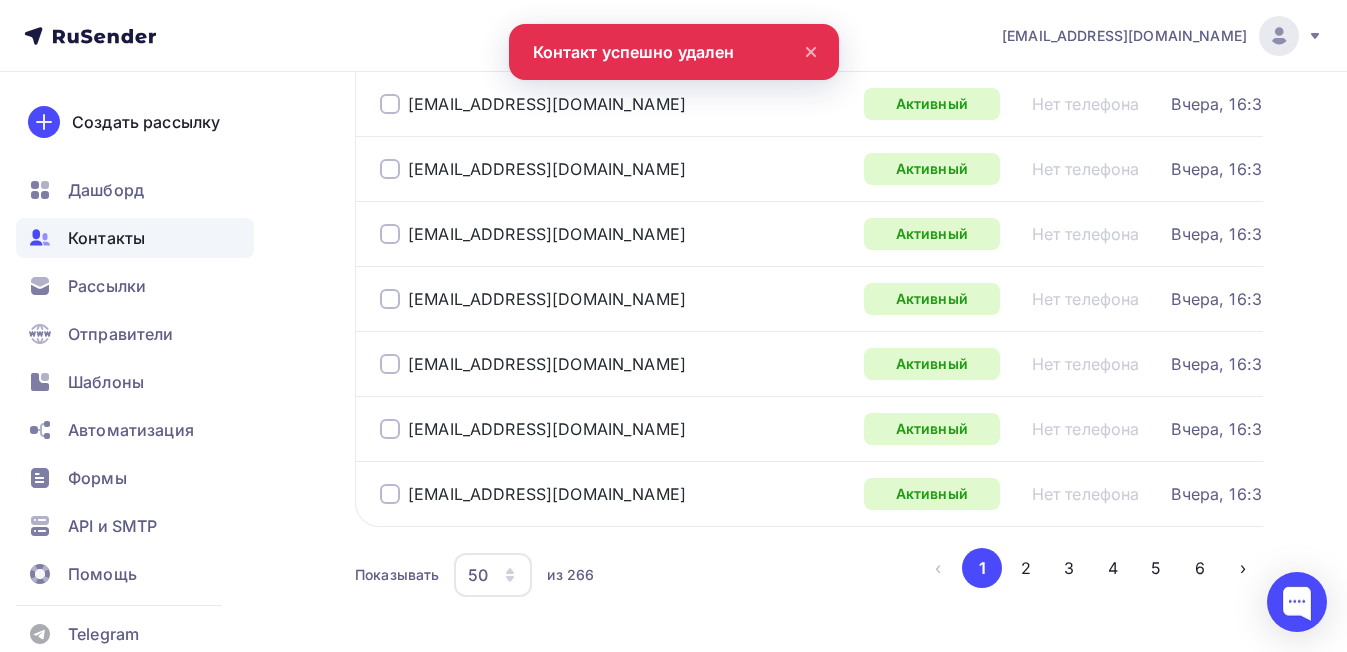 scroll, scrollTop: 3396, scrollLeft: 0, axis: vertical 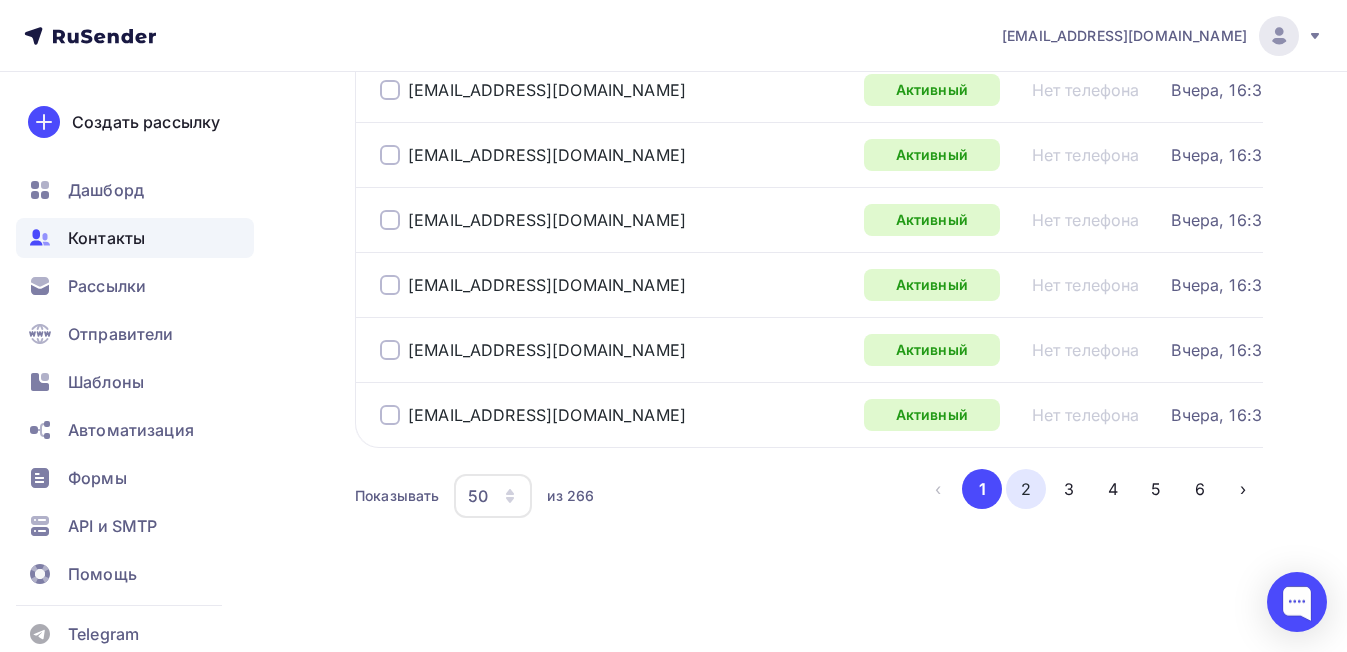 click on "2" at bounding box center (1026, 489) 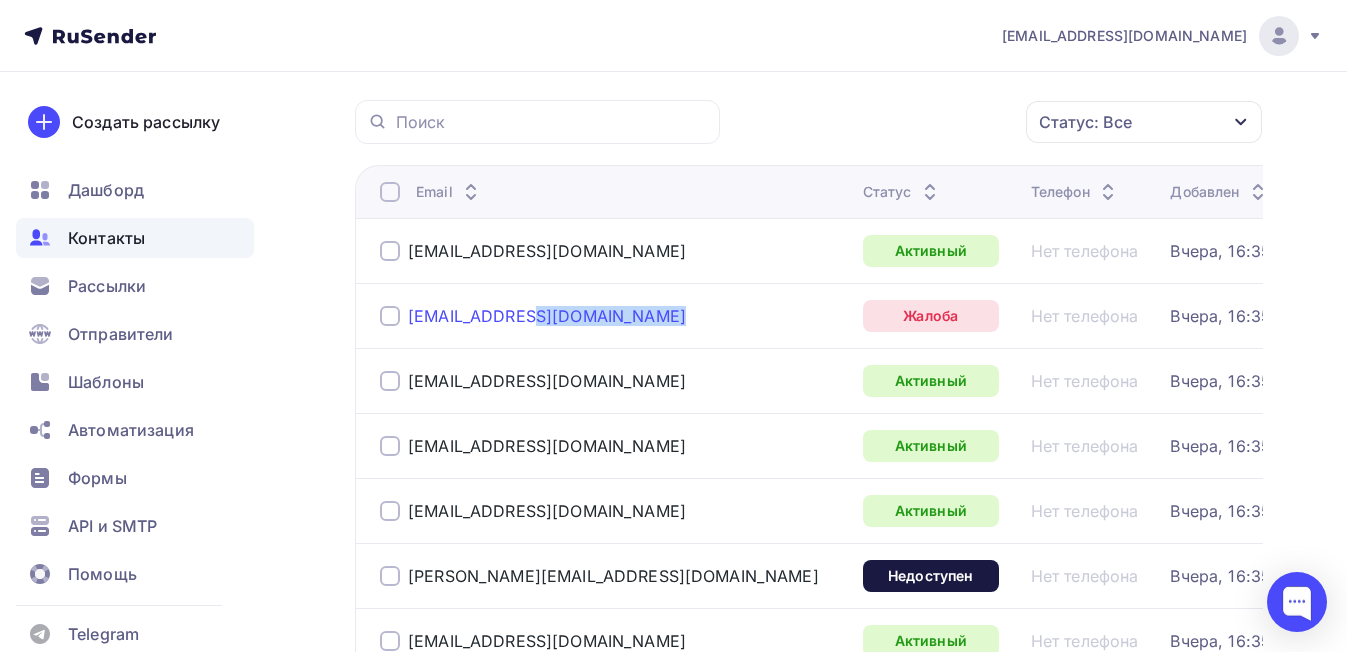 drag, startPoint x: 582, startPoint y: 328, endPoint x: 411, endPoint y: 329, distance: 171.00293 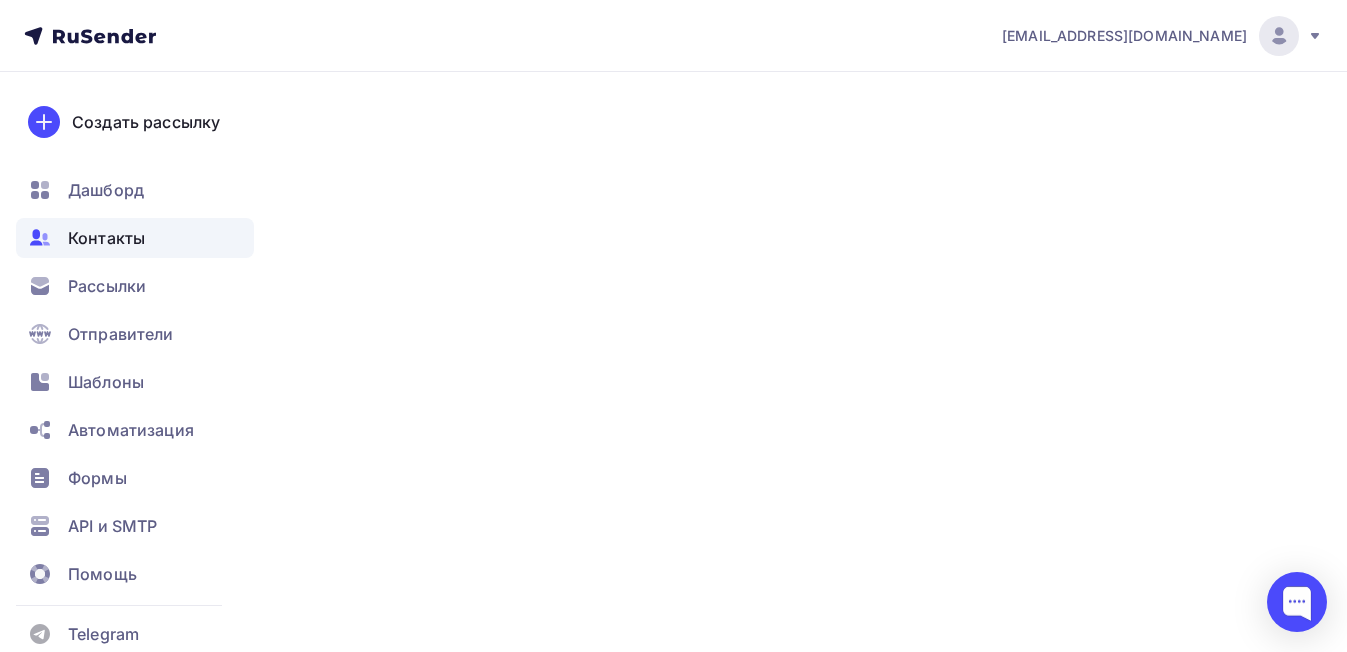 scroll, scrollTop: 0, scrollLeft: 0, axis: both 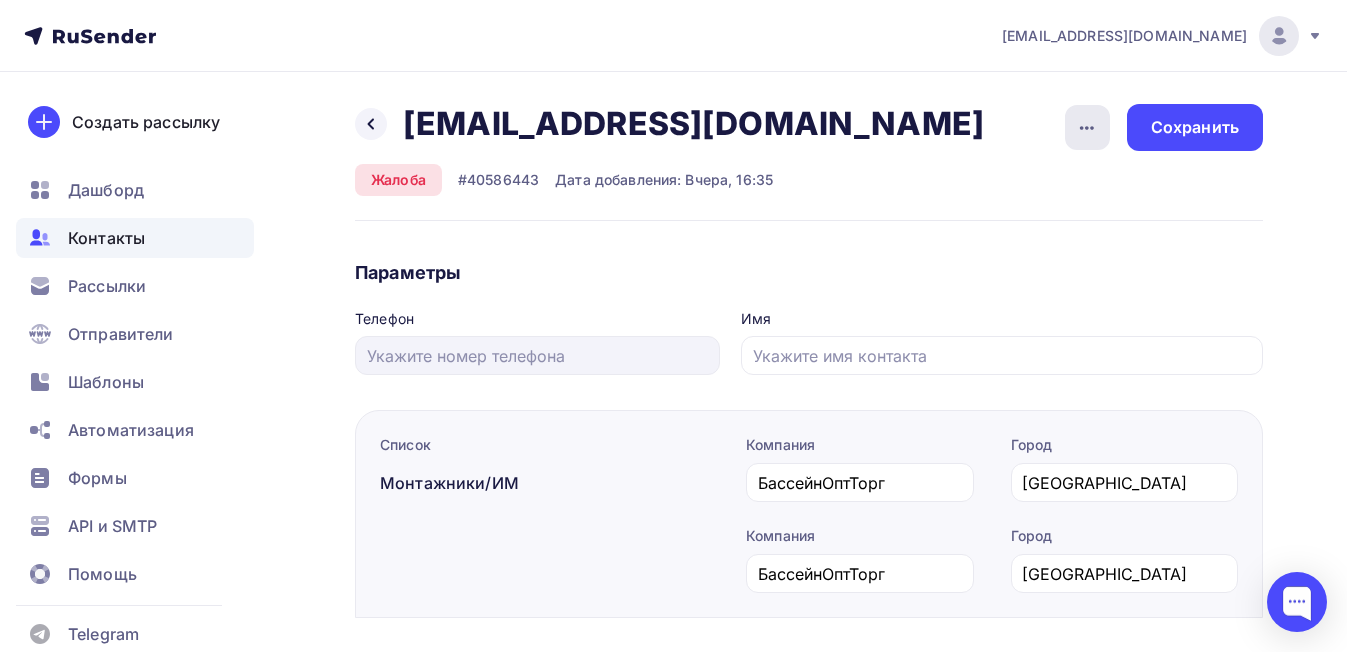click 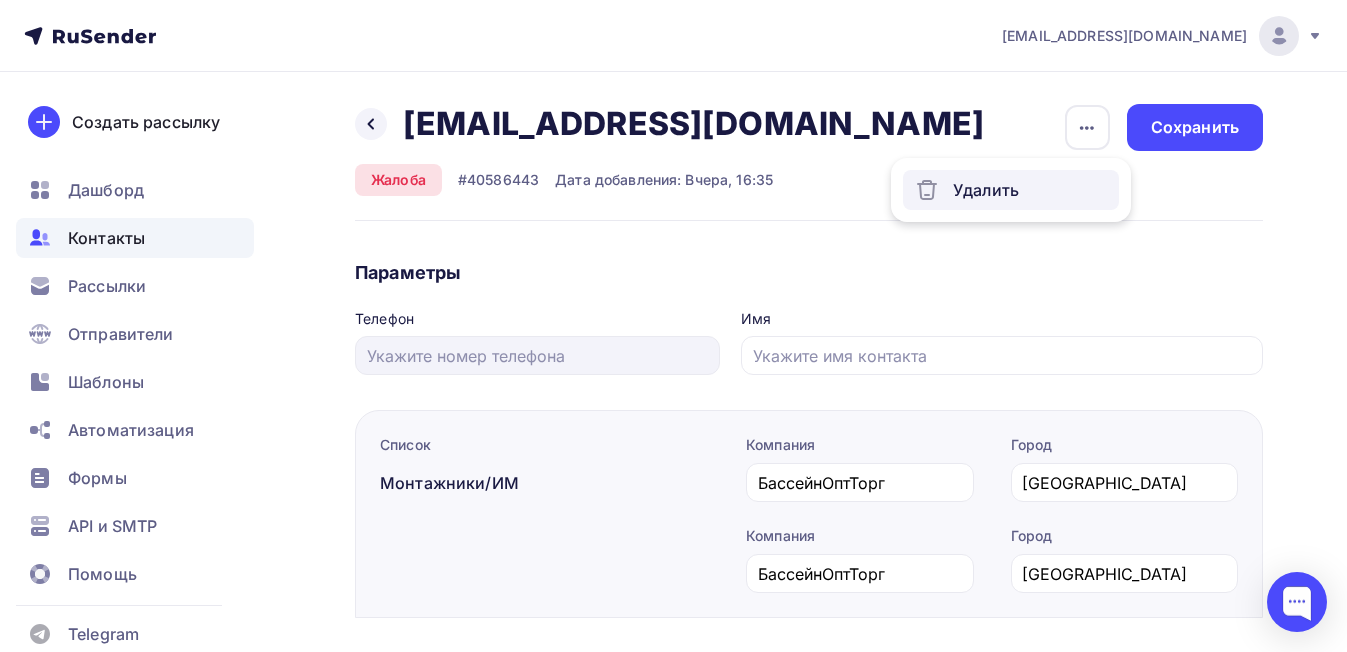 click on "Удалить" at bounding box center (1011, 190) 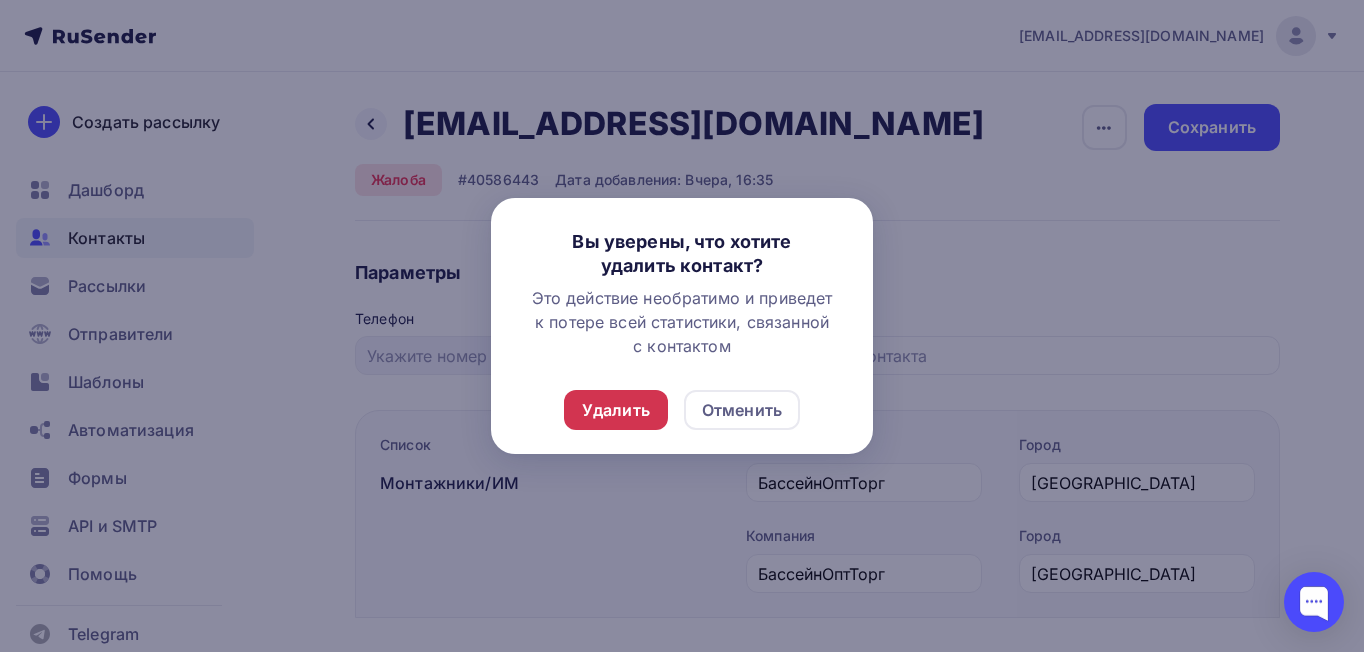 click on "Удалить" at bounding box center (616, 410) 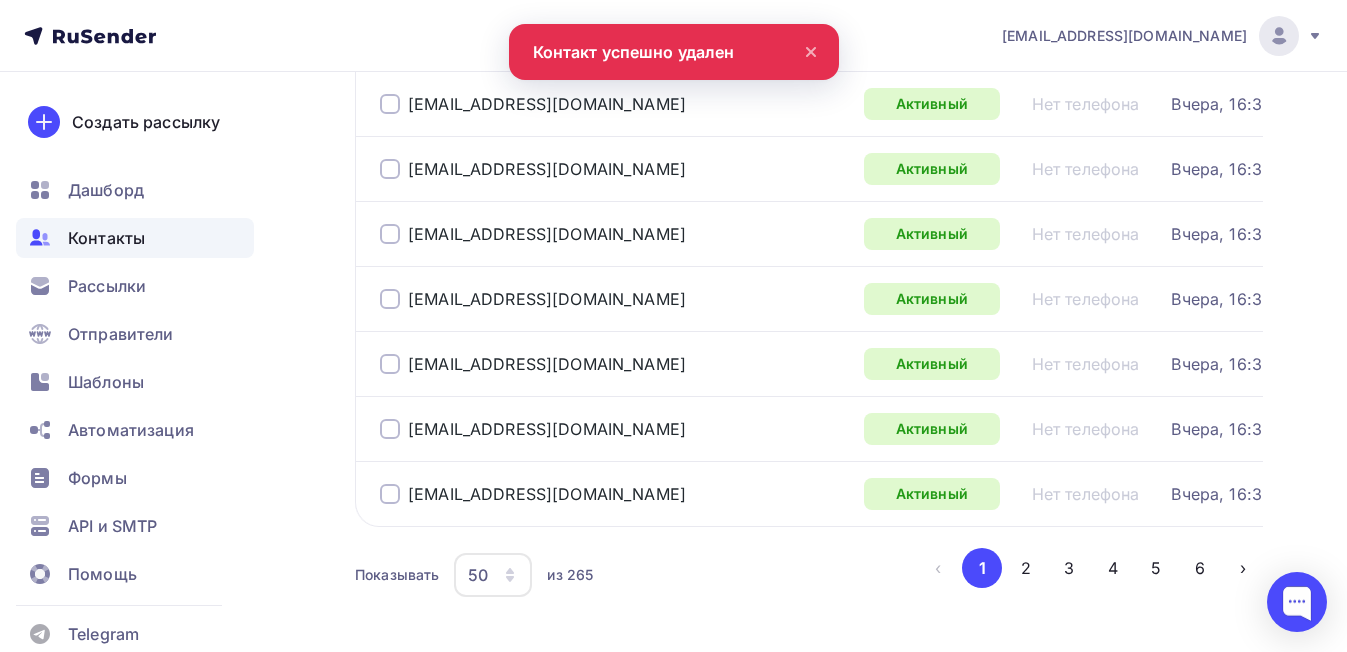 scroll, scrollTop: 3396, scrollLeft: 0, axis: vertical 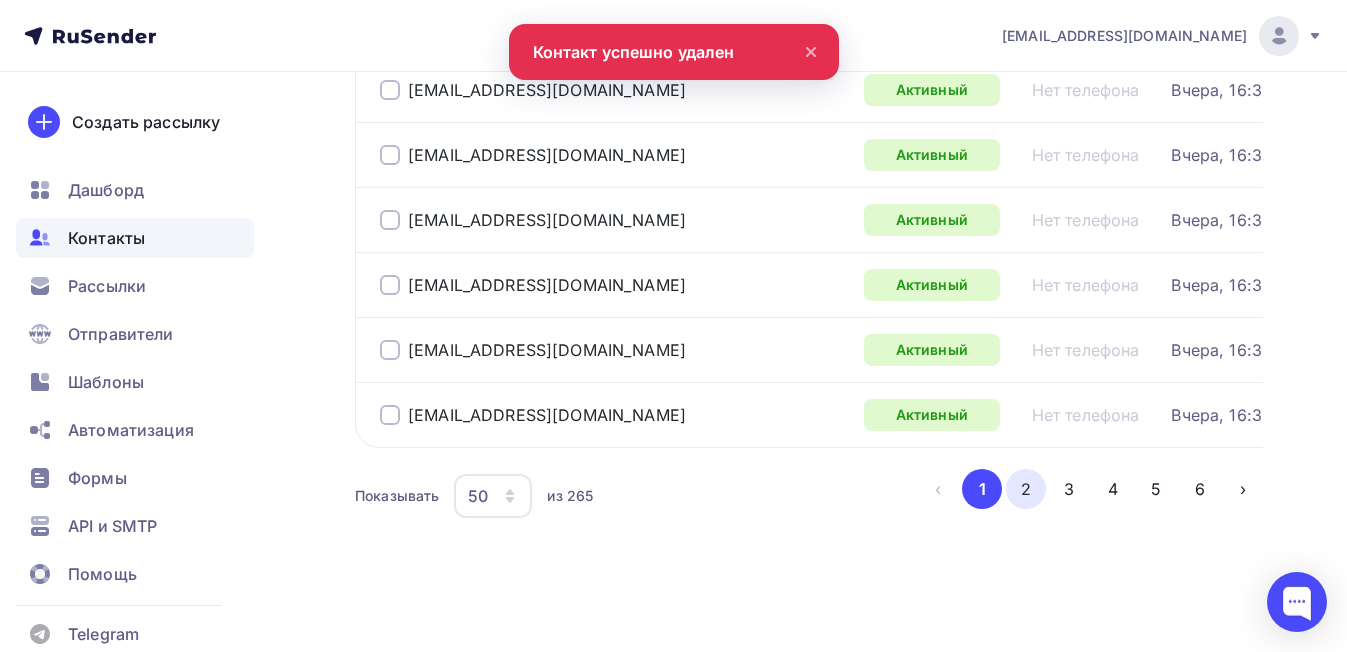 click on "2" at bounding box center [1026, 489] 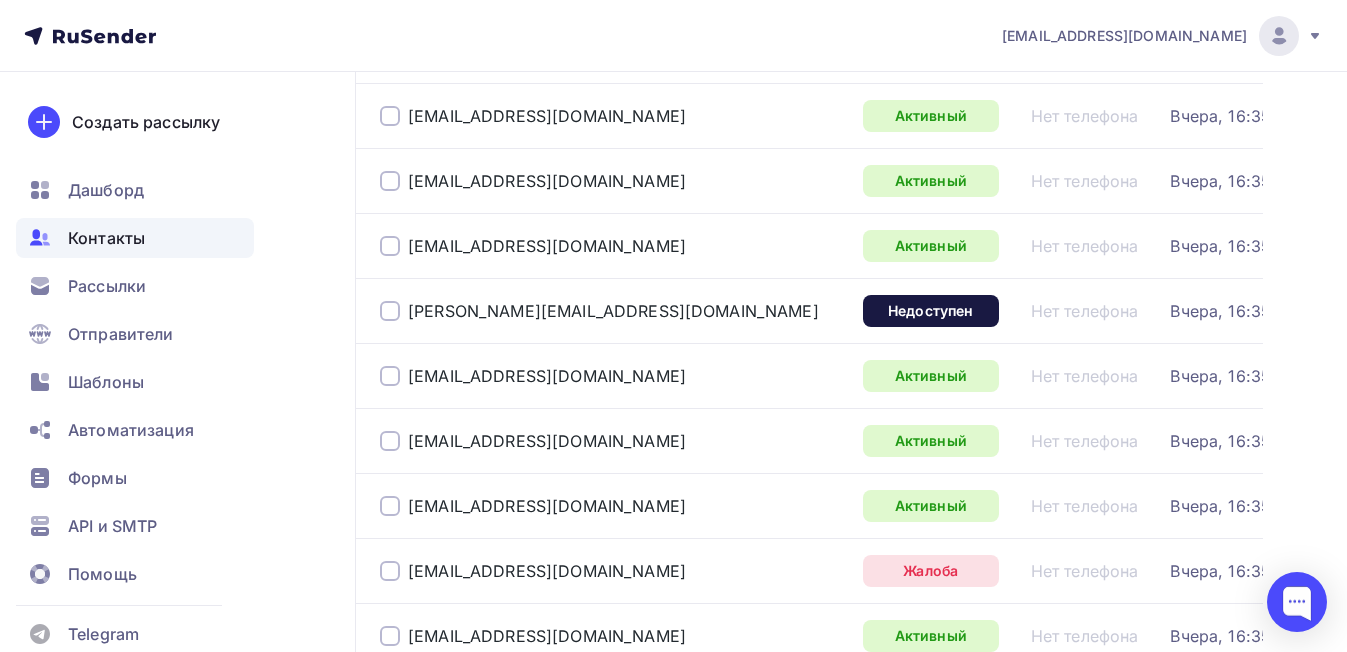 scroll, scrollTop: 458, scrollLeft: 0, axis: vertical 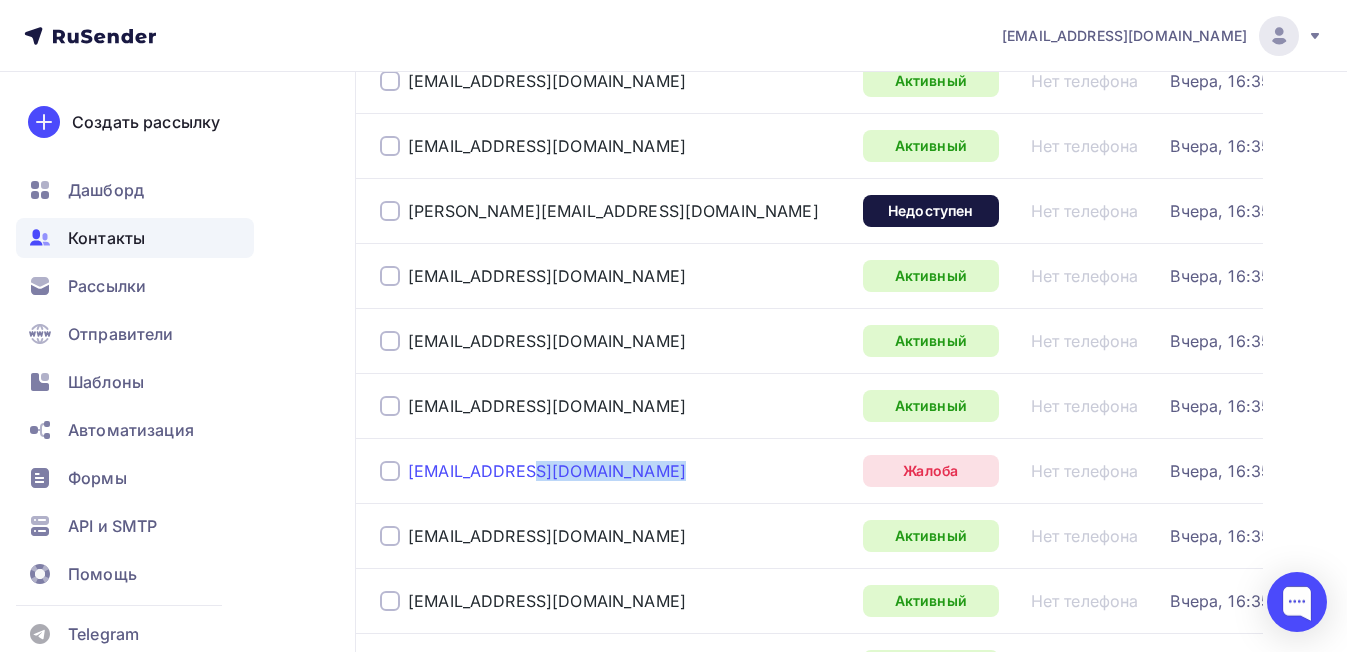 drag, startPoint x: 534, startPoint y: 507, endPoint x: 409, endPoint y: 504, distance: 125.035995 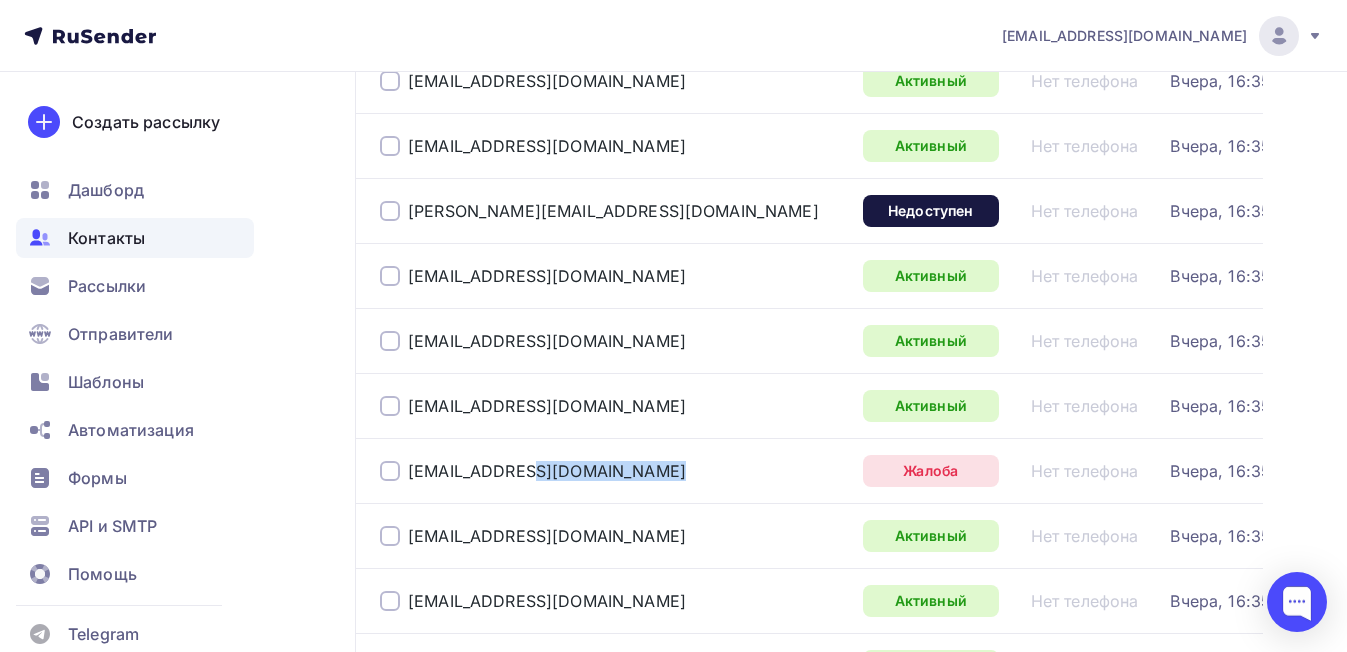 copy on "2627372@mail.ru" 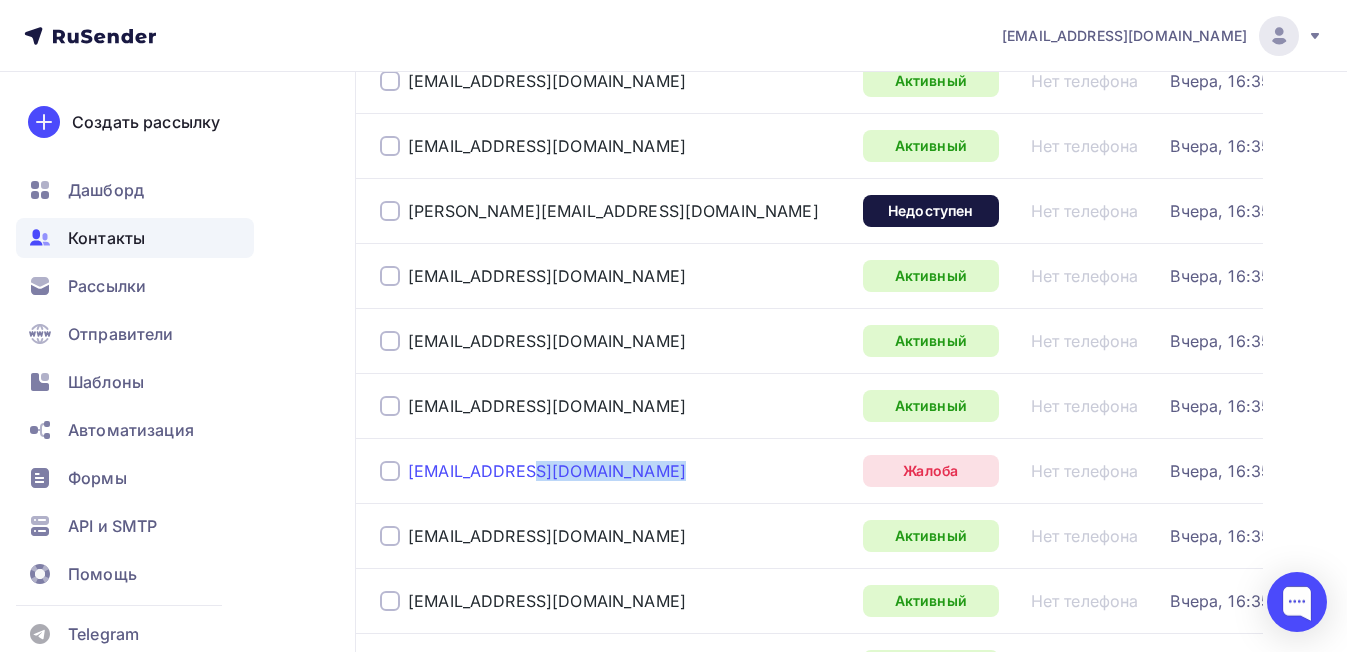 click on "2627372@mail.ru" at bounding box center (547, 471) 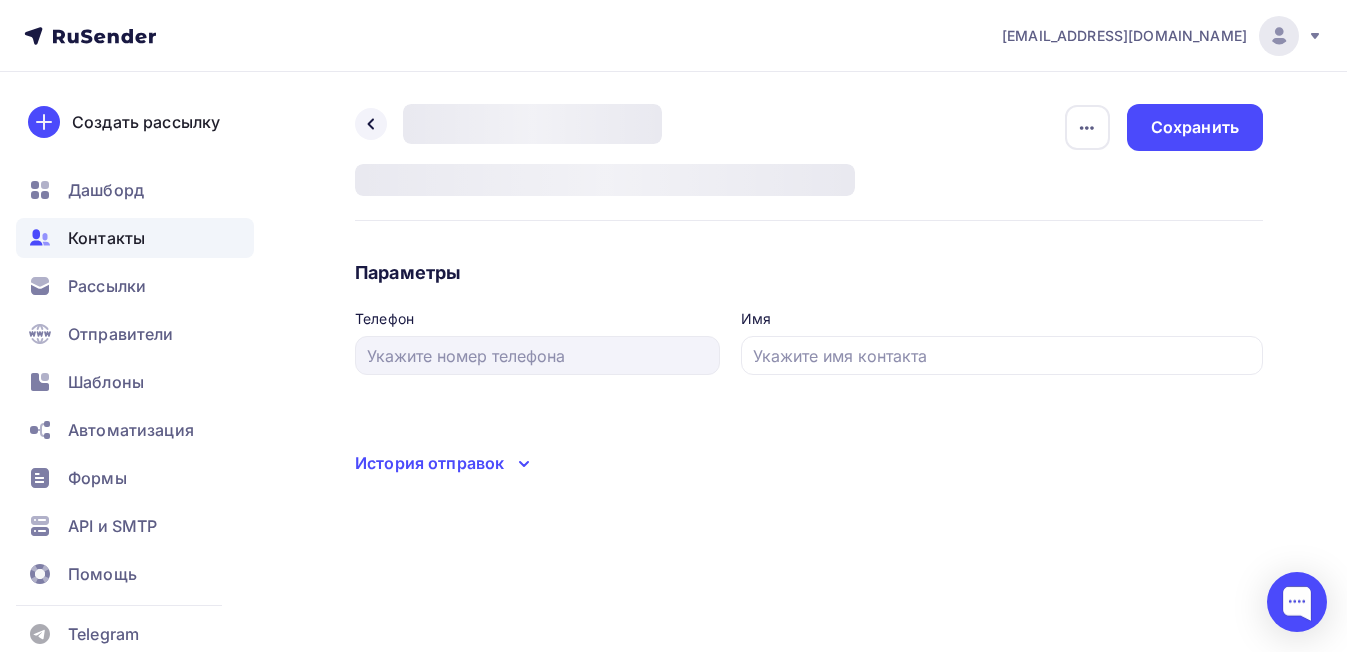 scroll, scrollTop: 0, scrollLeft: 0, axis: both 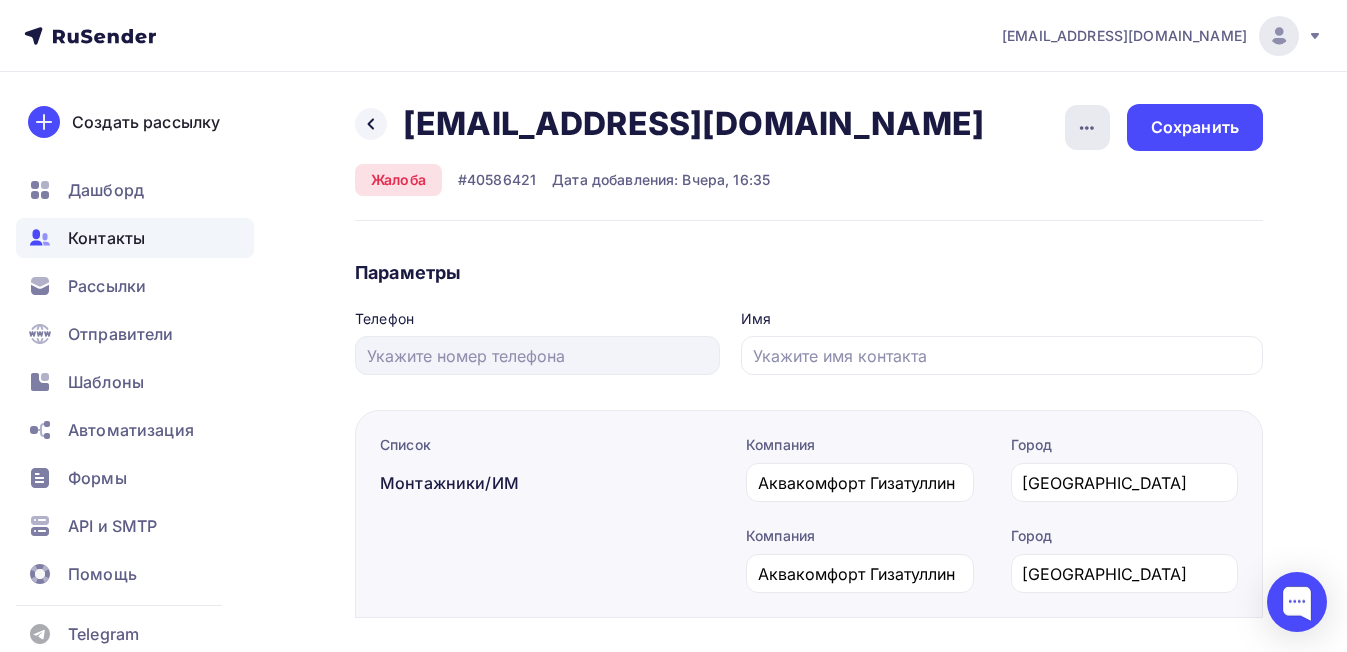 click 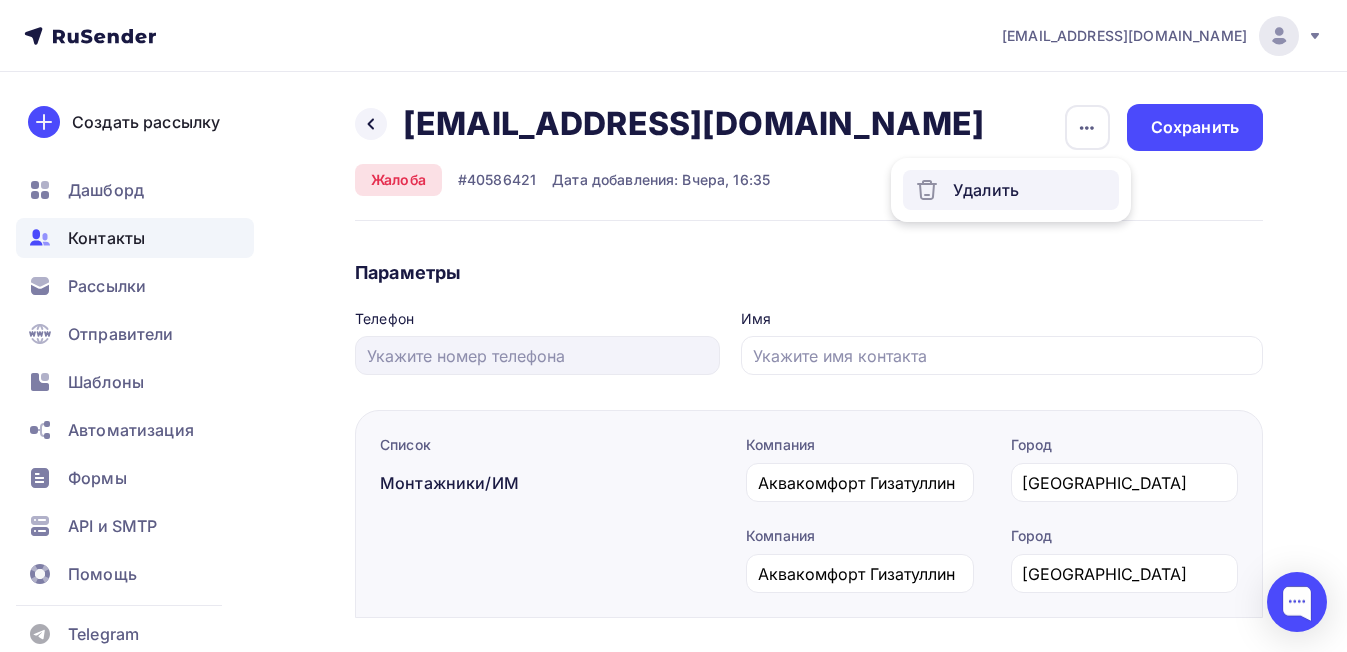 click on "Удалить" at bounding box center [1011, 190] 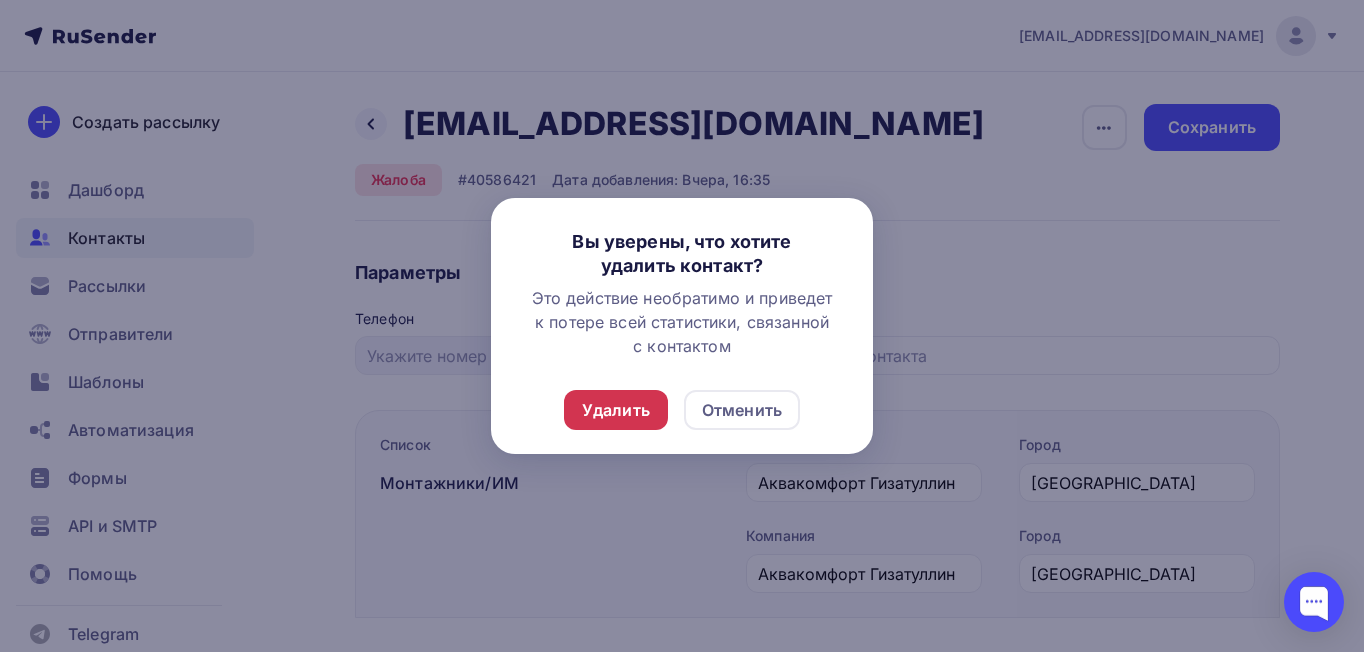 click on "Удалить" at bounding box center [616, 410] 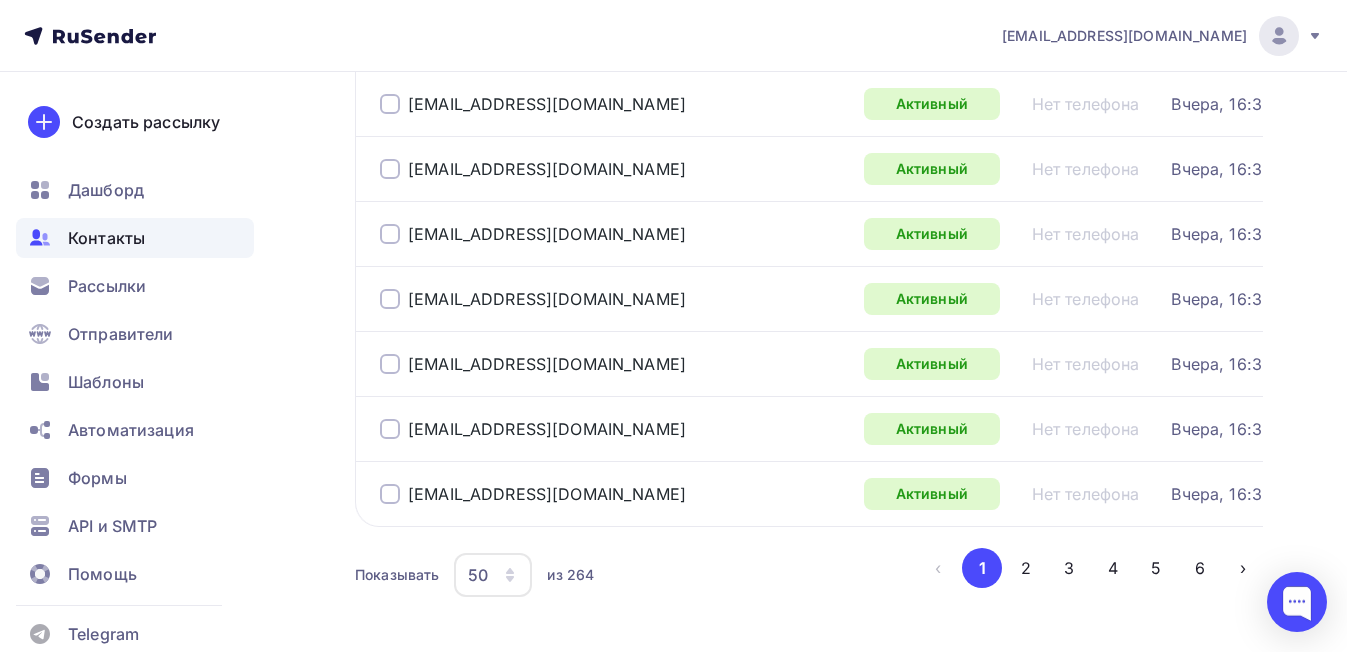 scroll, scrollTop: 3396, scrollLeft: 0, axis: vertical 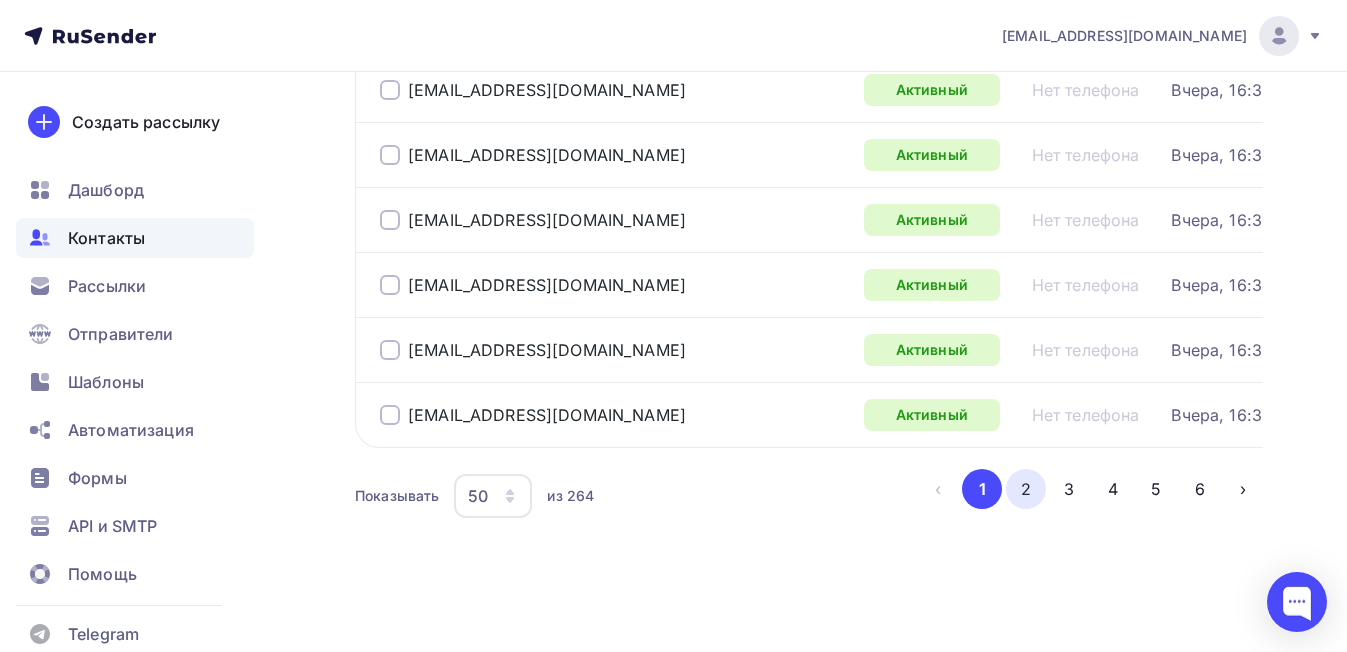 click on "2" at bounding box center (1026, 489) 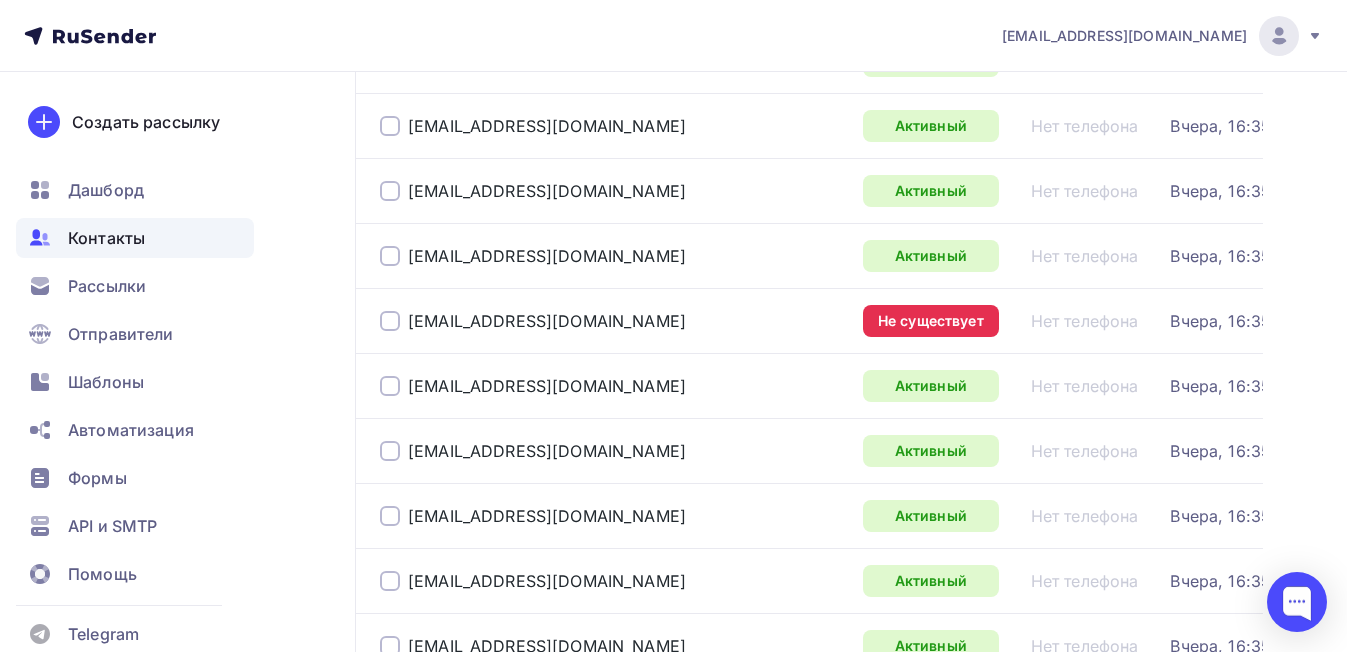 scroll, scrollTop: 1458, scrollLeft: 0, axis: vertical 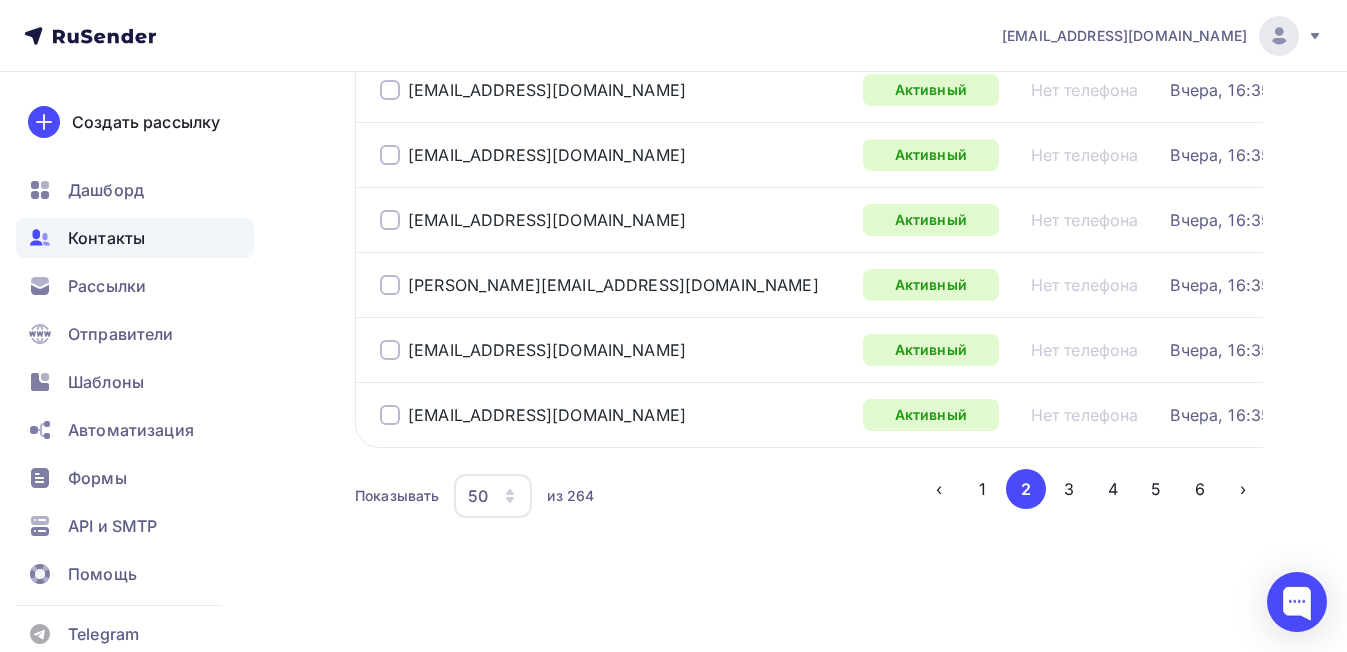 click on "3" at bounding box center (1069, 489) 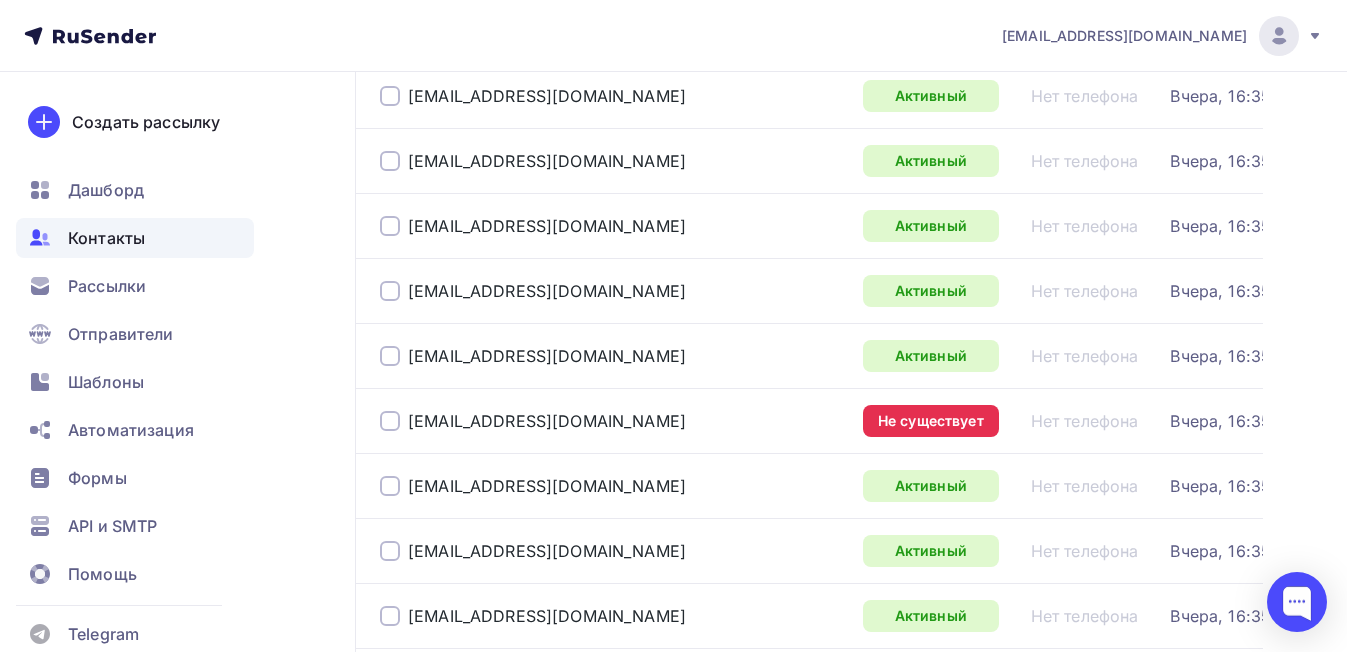 scroll, scrollTop: 1258, scrollLeft: 0, axis: vertical 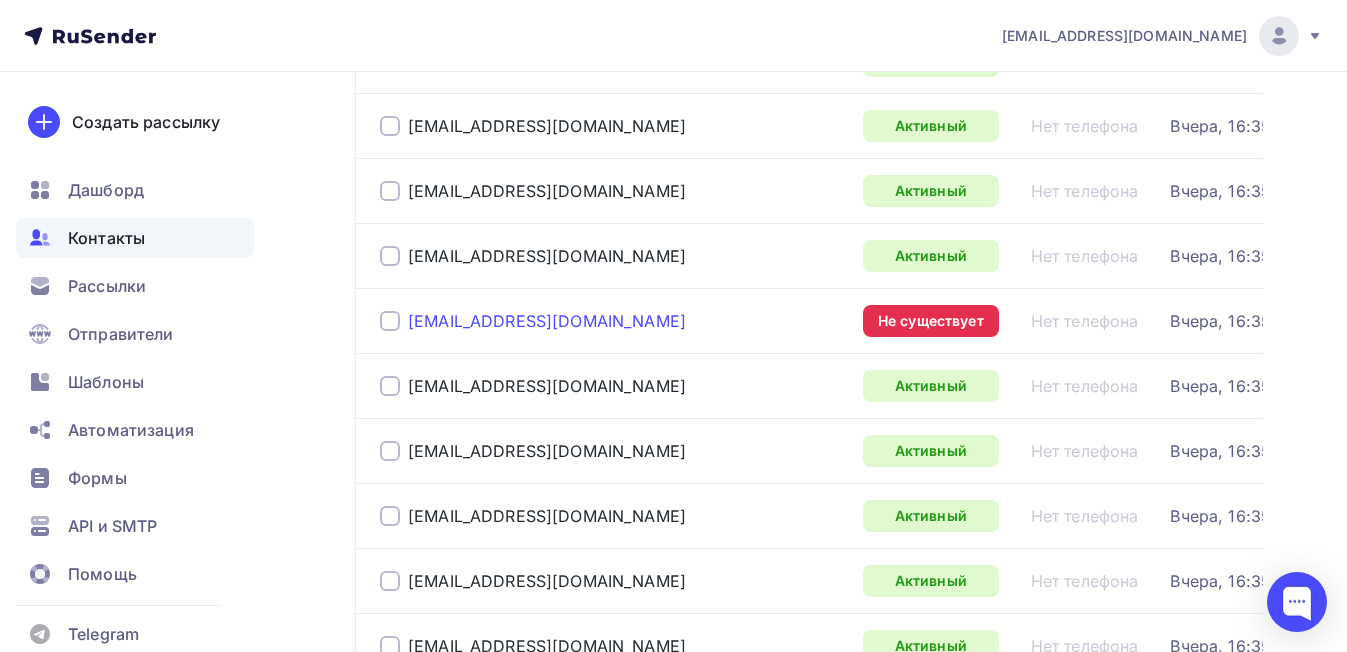 click on "bassejn-stroitelstvo@yandex.ru" at bounding box center (547, 321) 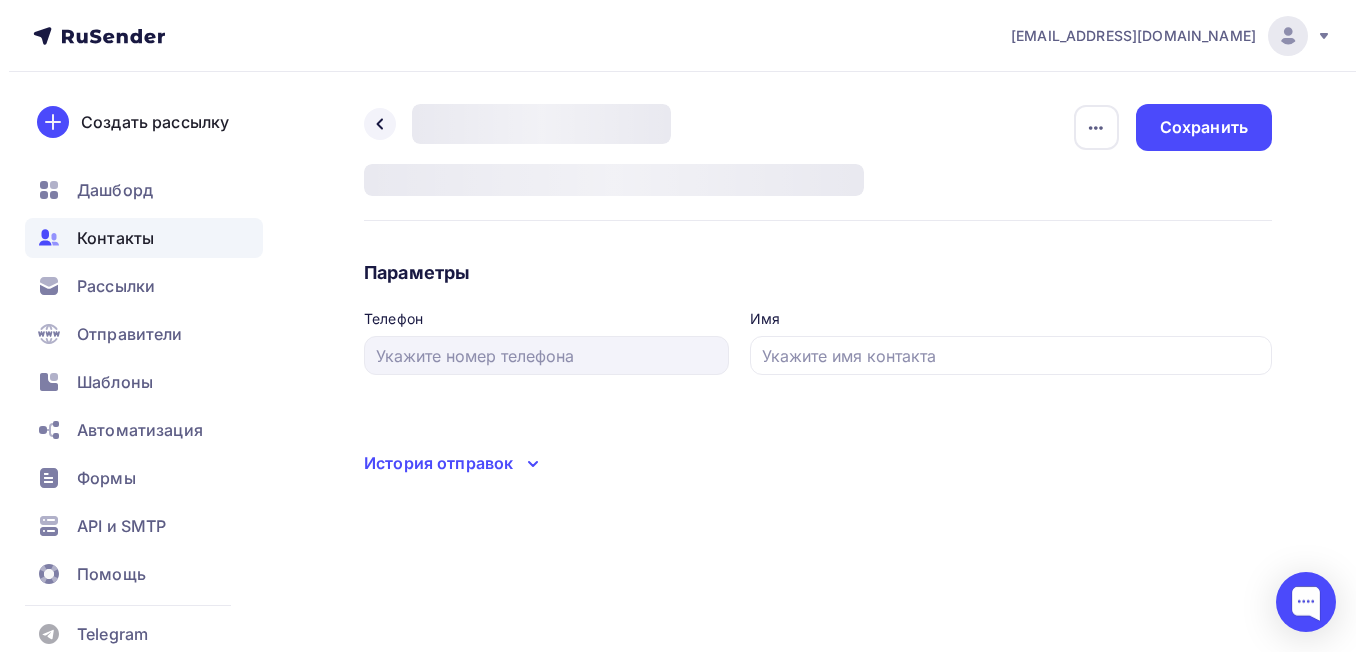 scroll, scrollTop: 0, scrollLeft: 0, axis: both 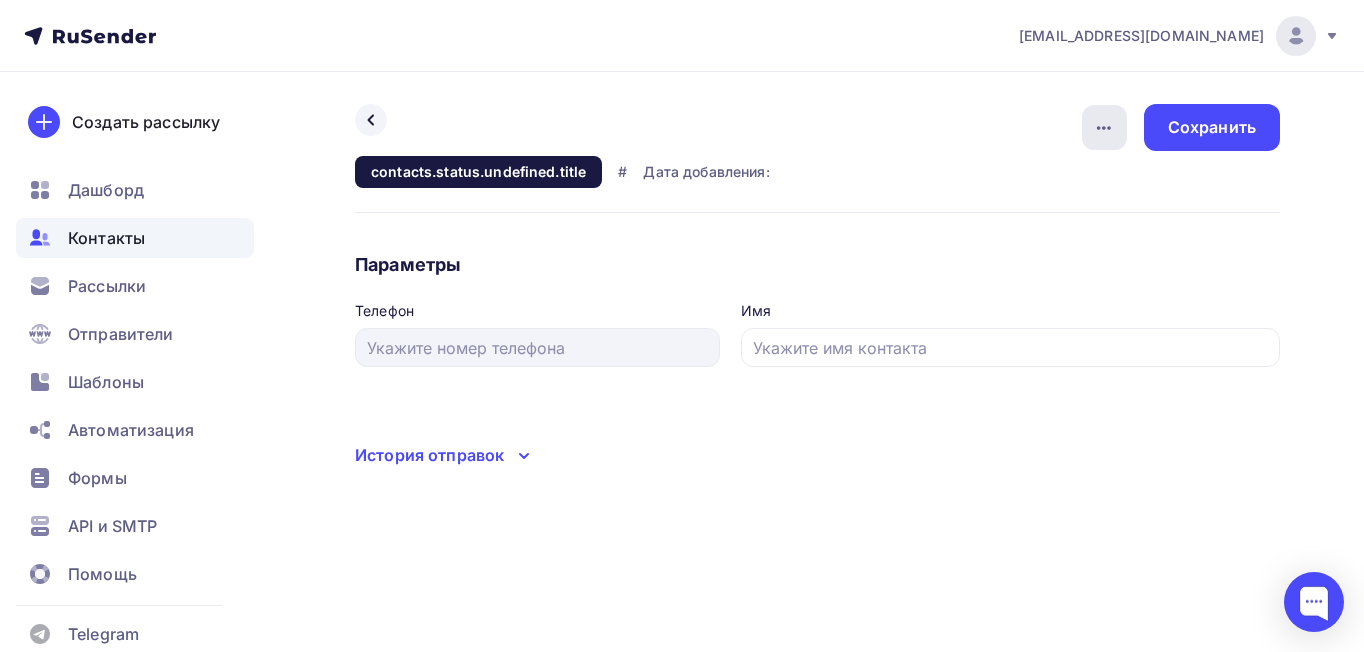 click 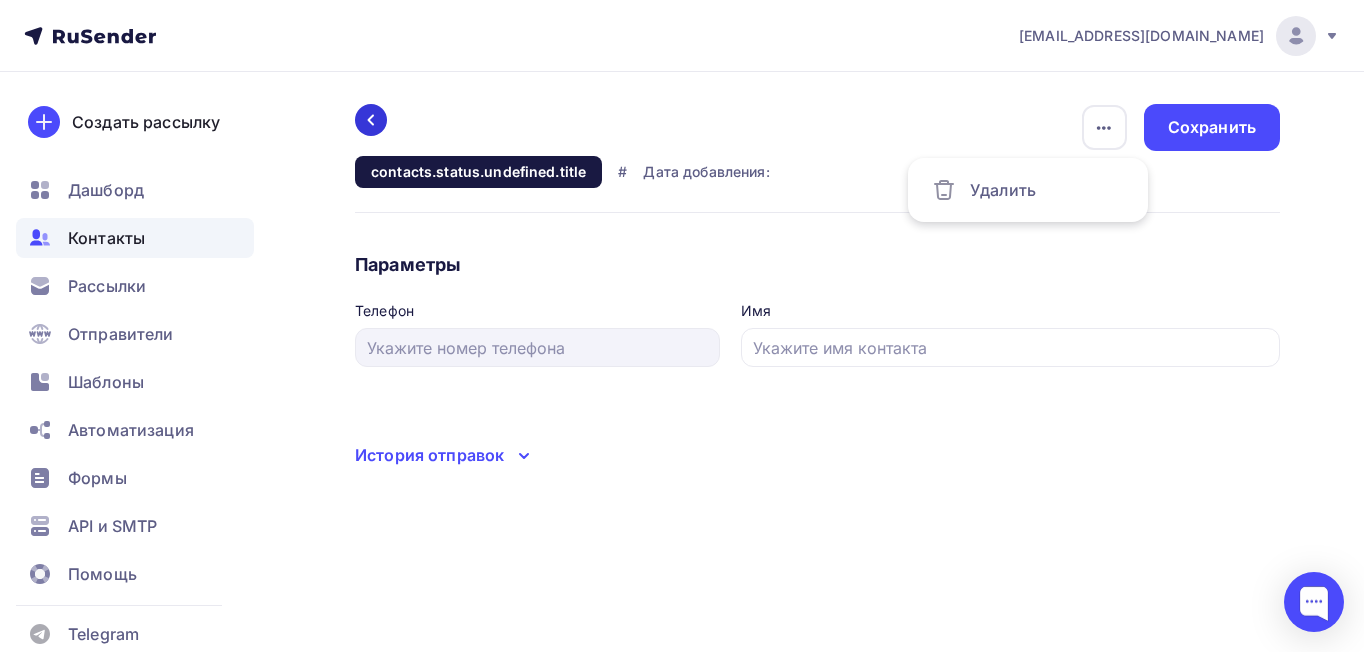 click 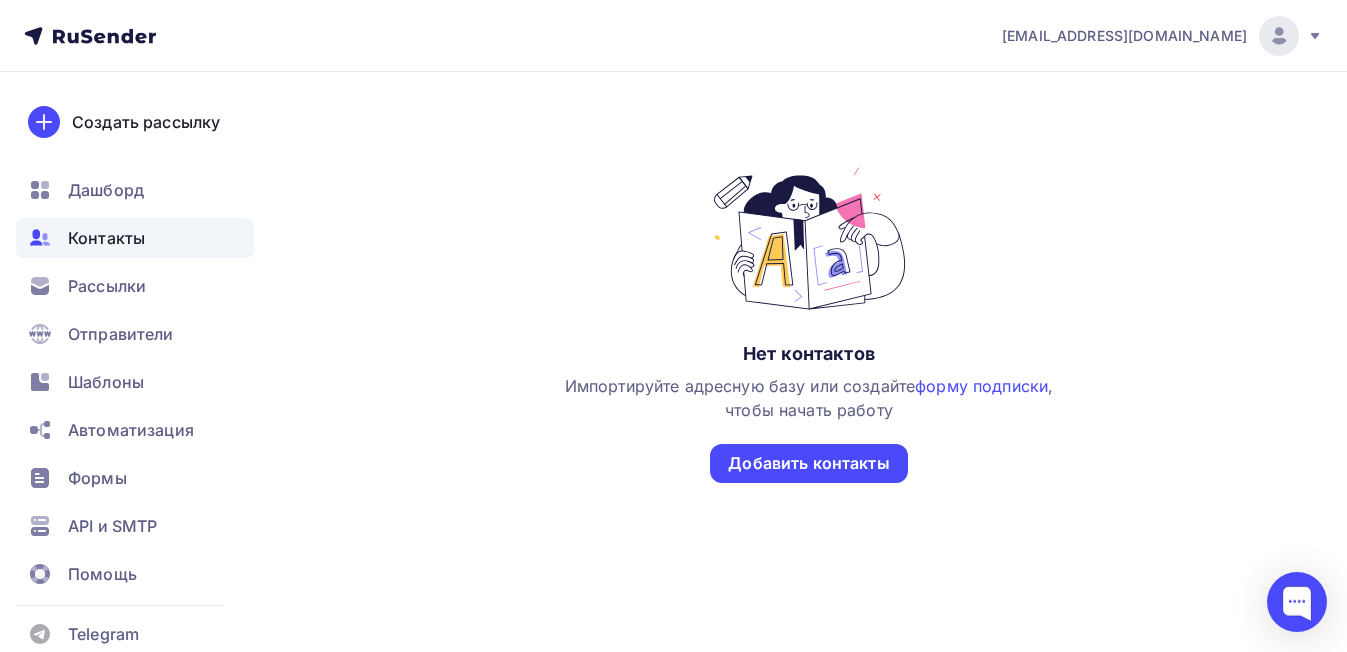 scroll, scrollTop: 0, scrollLeft: 0, axis: both 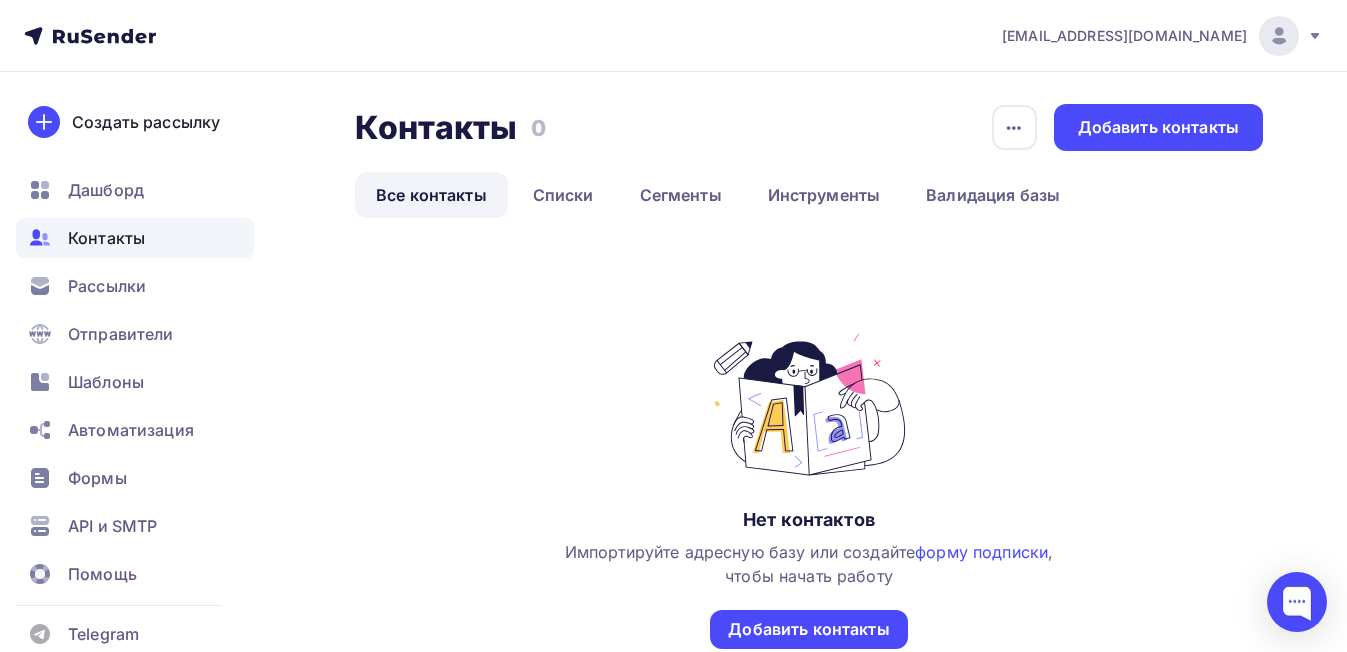 click on "Все контакты" at bounding box center [431, 195] 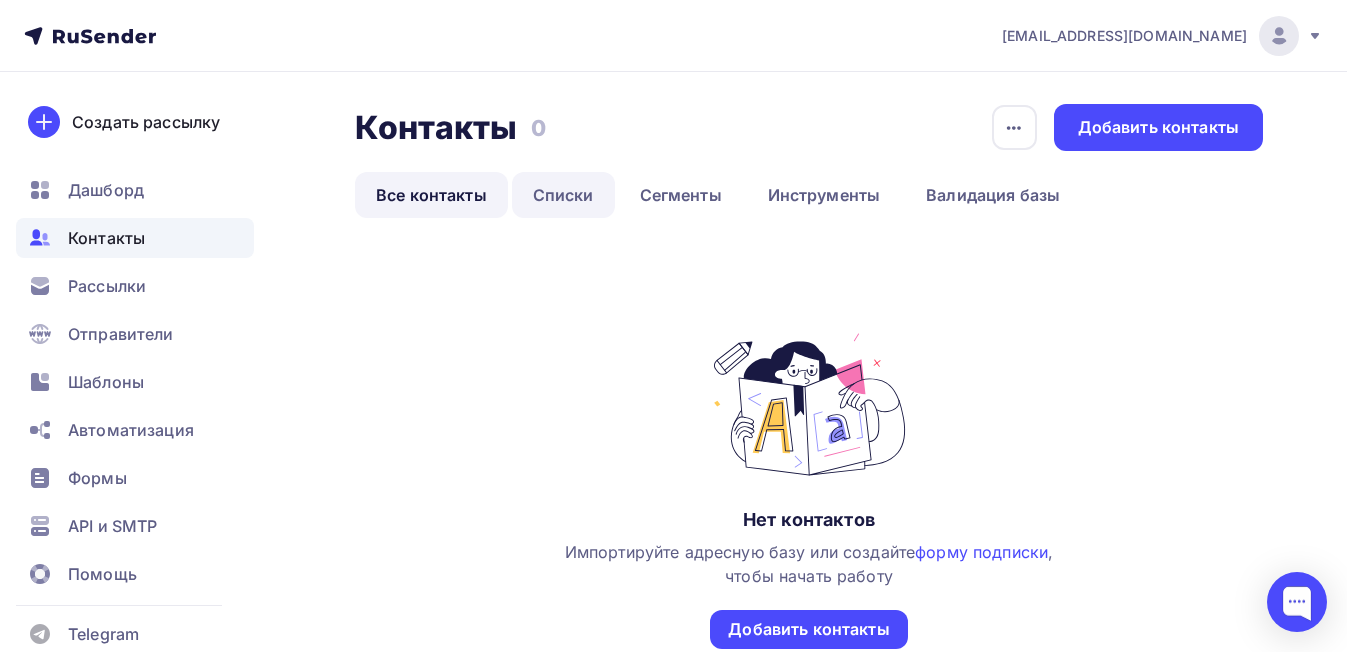 click on "Списки" at bounding box center [563, 195] 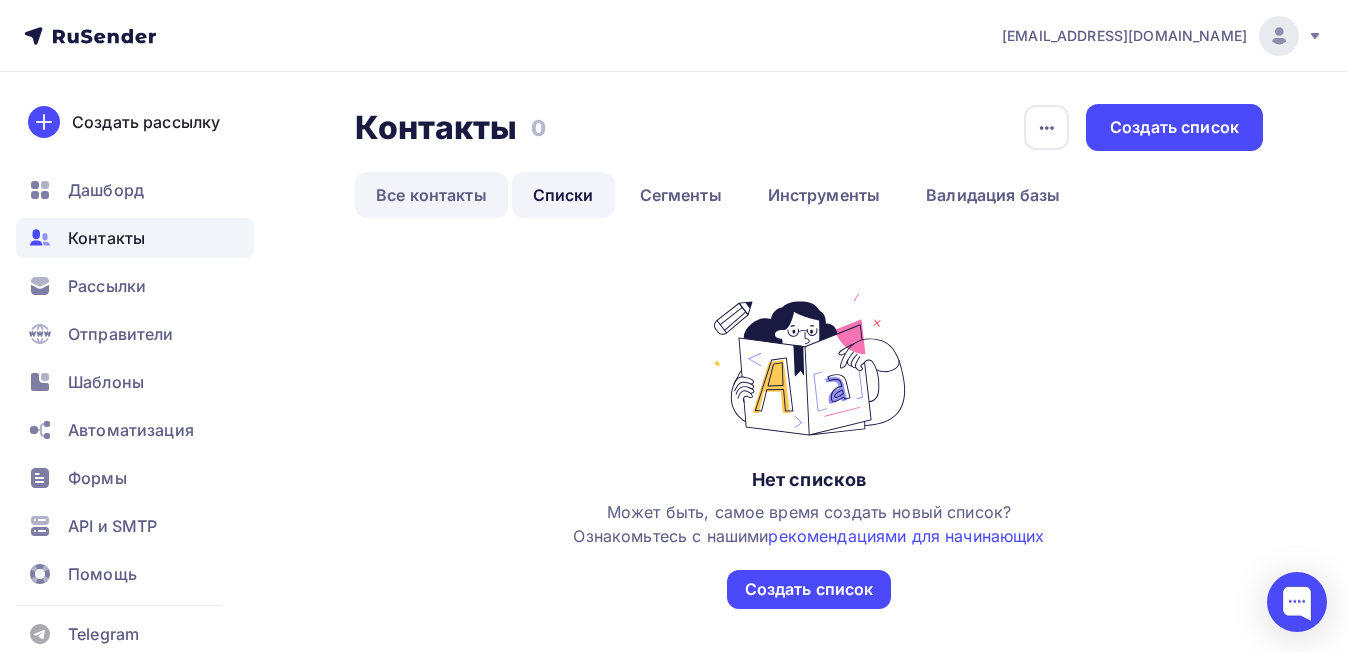 click on "Все контакты" at bounding box center (431, 195) 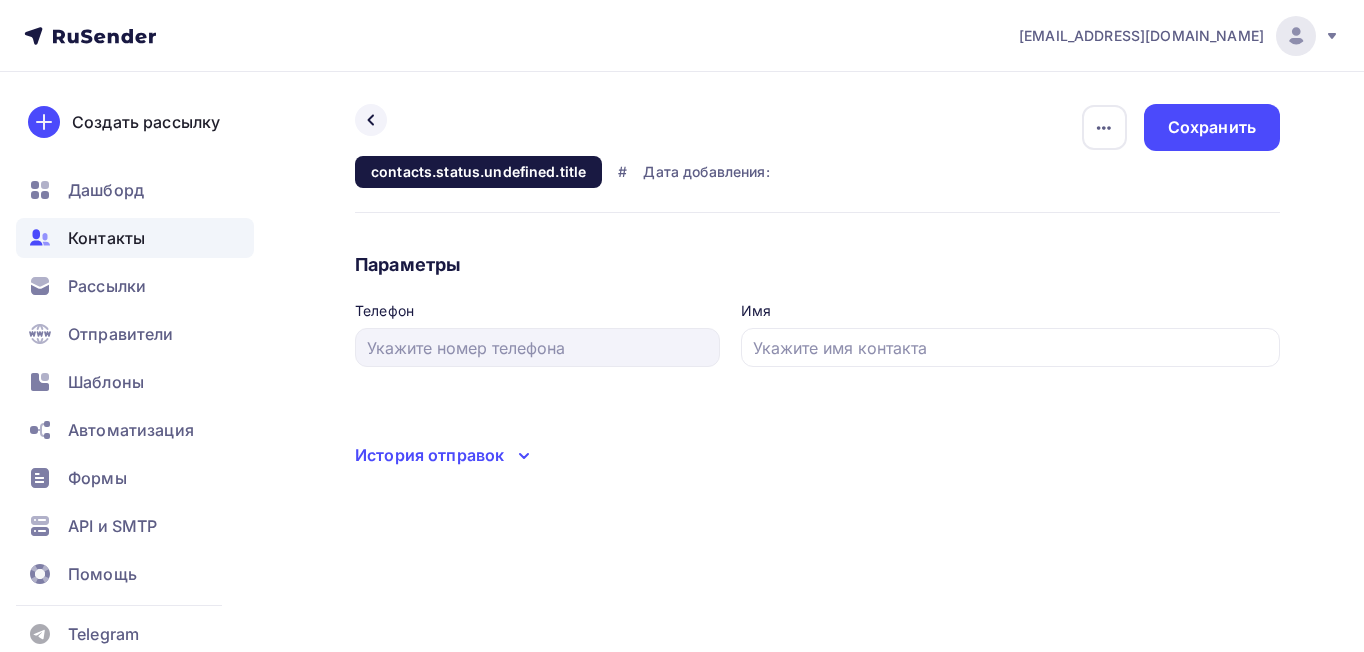 scroll, scrollTop: 0, scrollLeft: 0, axis: both 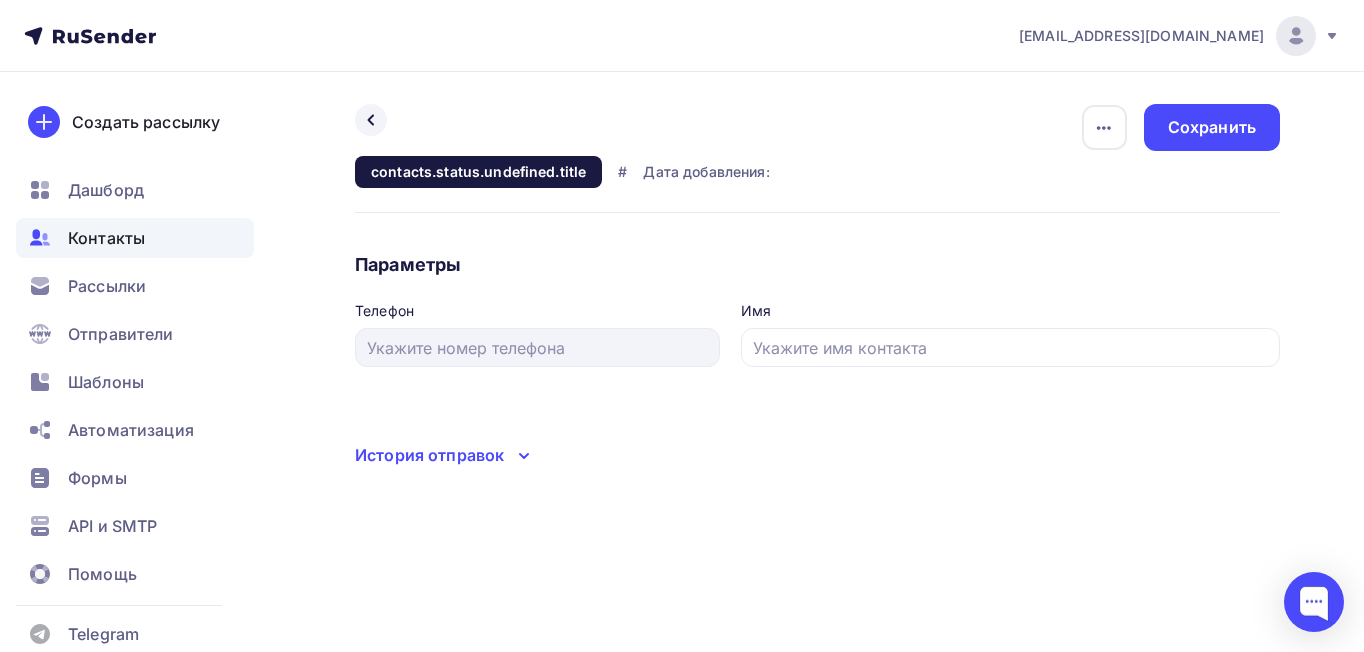 click on "История отправок" at bounding box center [429, 455] 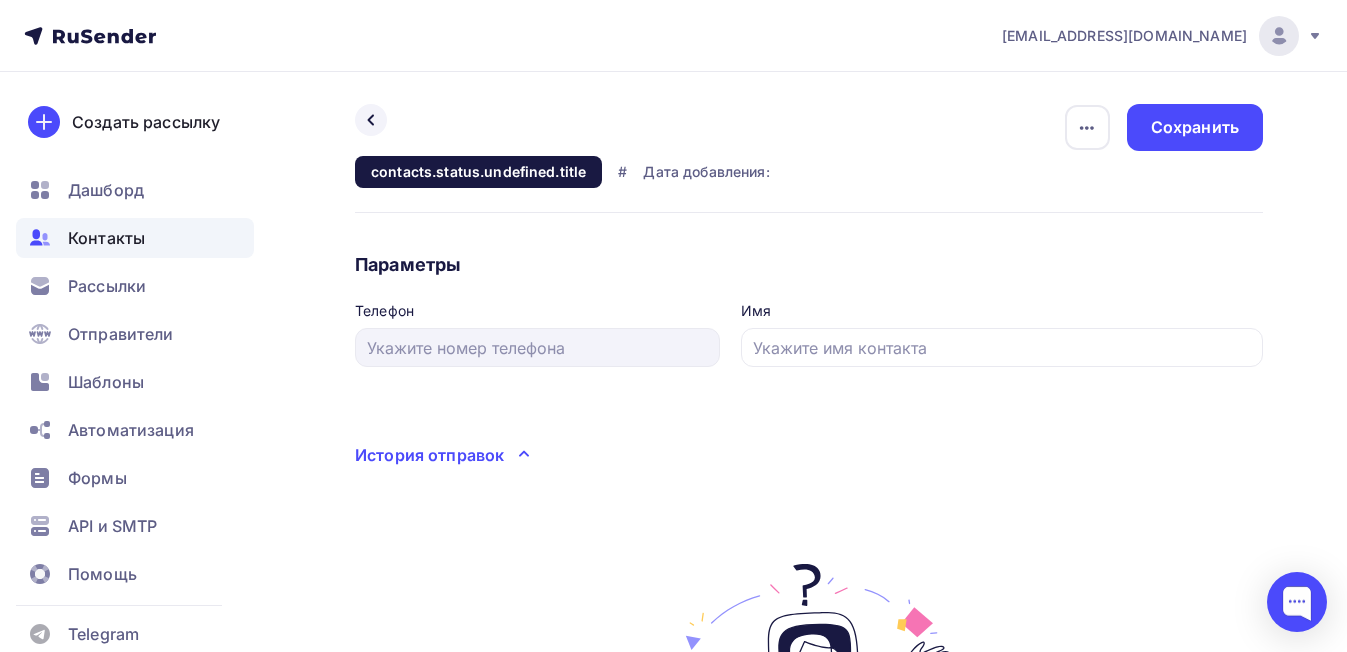 click on "История отправок" at bounding box center [429, 455] 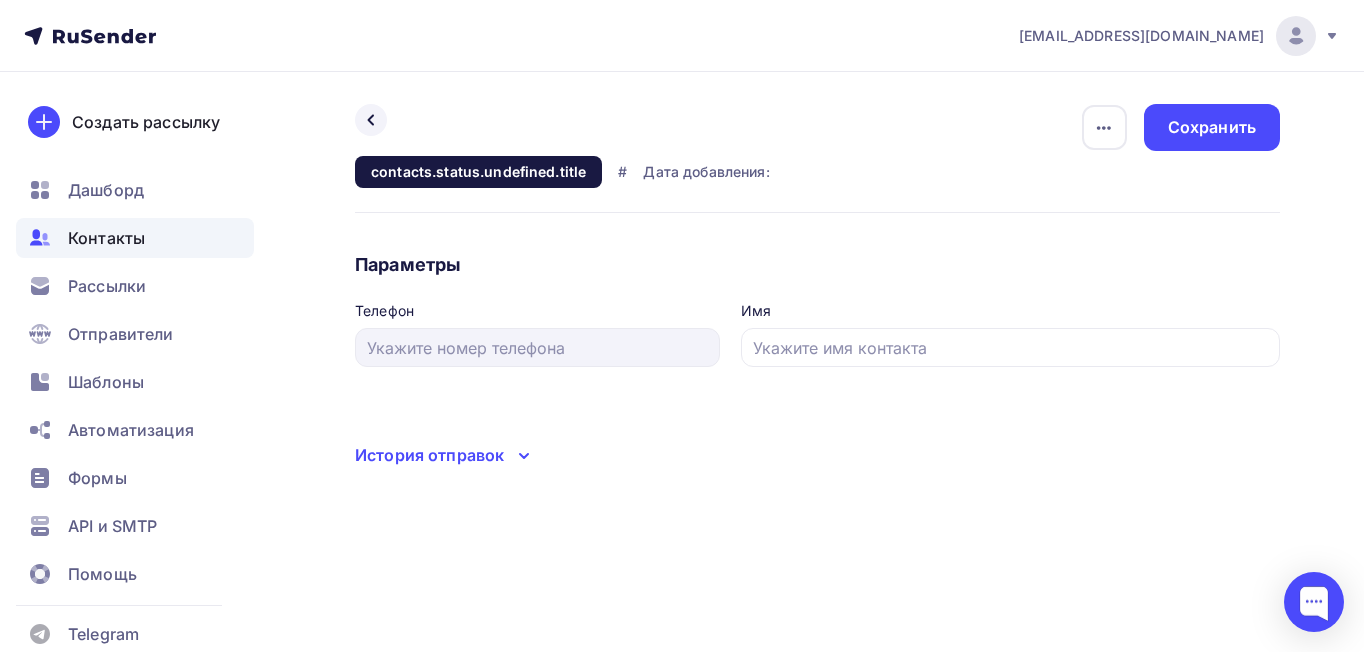 click on "Назад
Удалить
contacts.status.undefined.title
#
Дата добавления:
Удалить
Сохранить     Списки
Добавить в список
Активные
Оптисавшиеся
Проблемные
Новые
Неподтвержденные
Отменить       Применить     Параметры   Телефон           Имя
Сохранить
История отправок
№
Состояние" at bounding box center (817, 286) 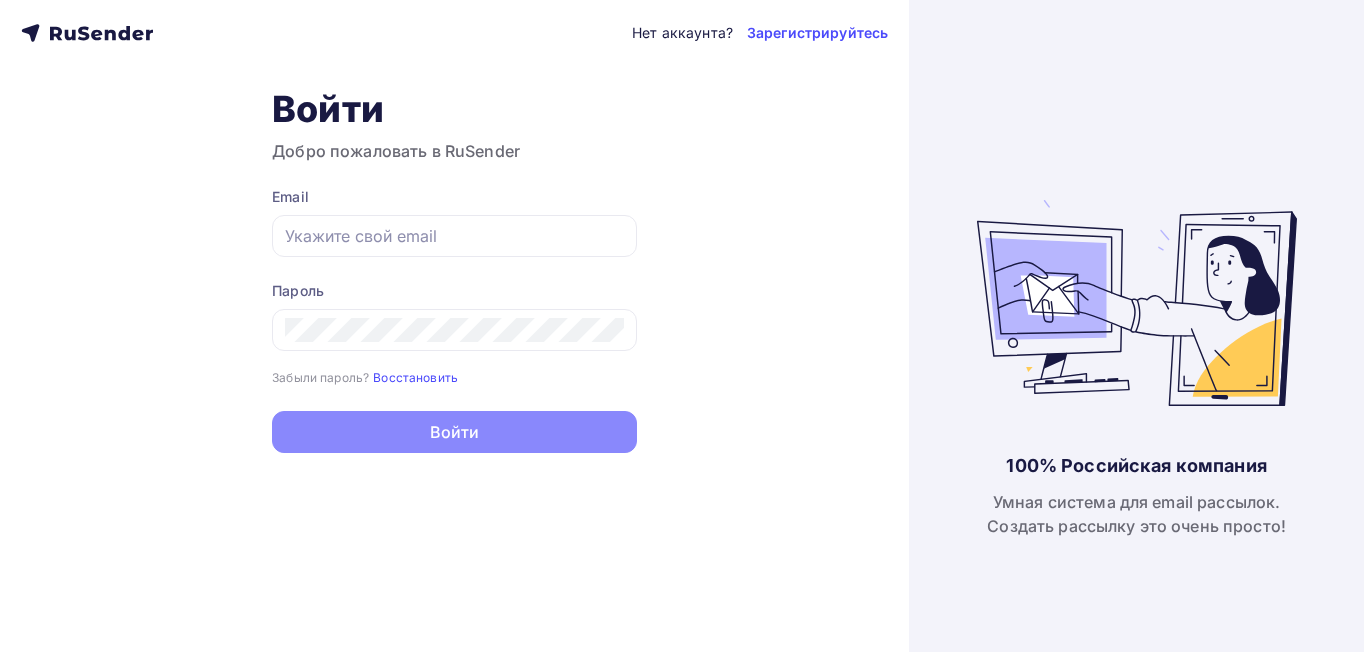 scroll, scrollTop: 0, scrollLeft: 0, axis: both 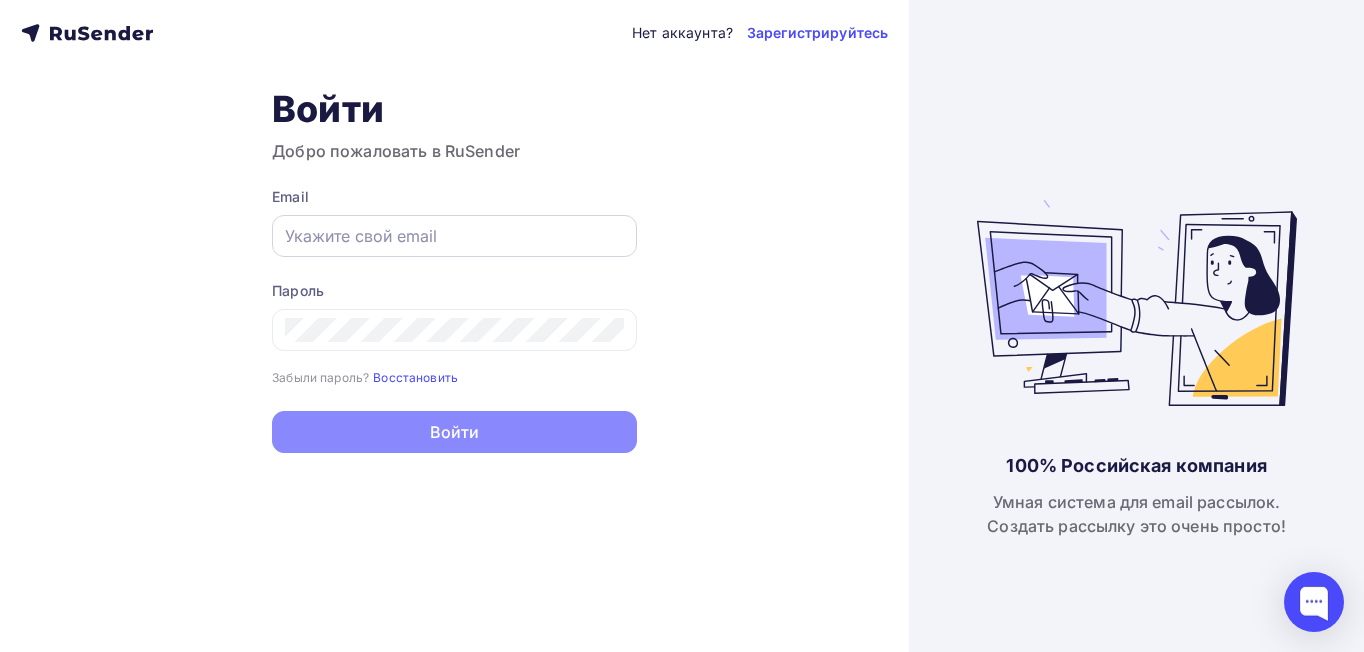 click at bounding box center (454, 236) 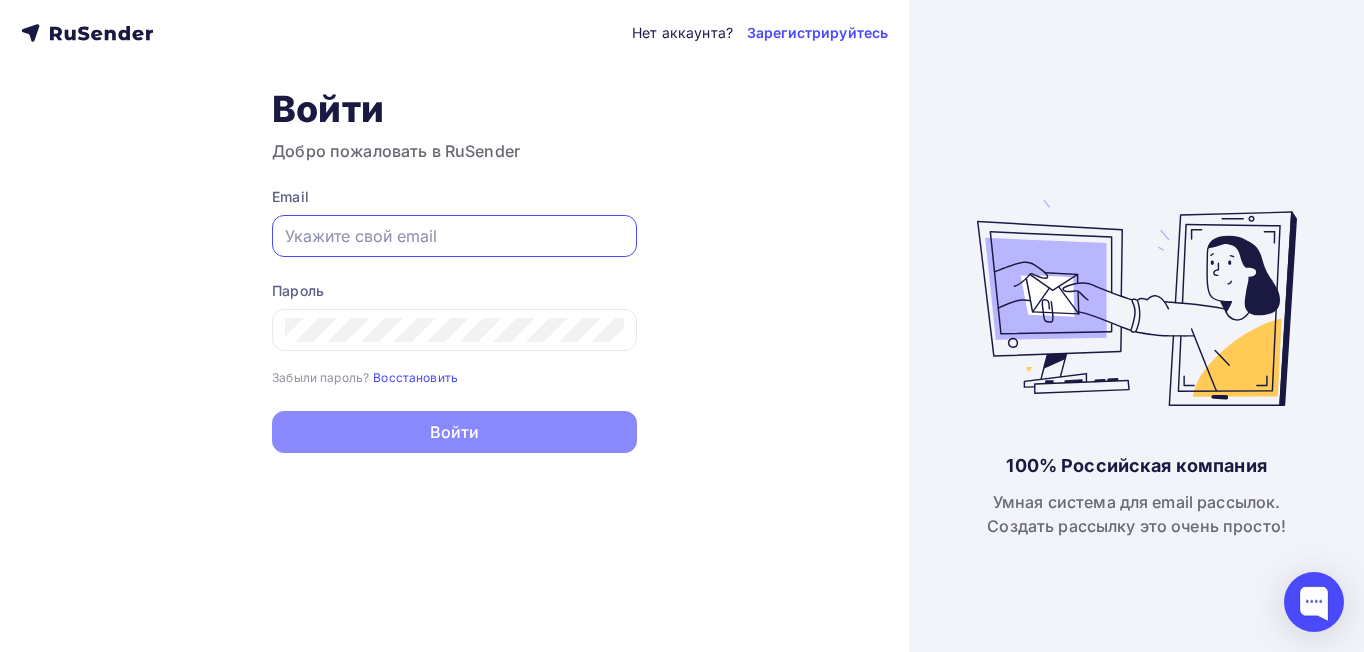 click at bounding box center [454, 236] 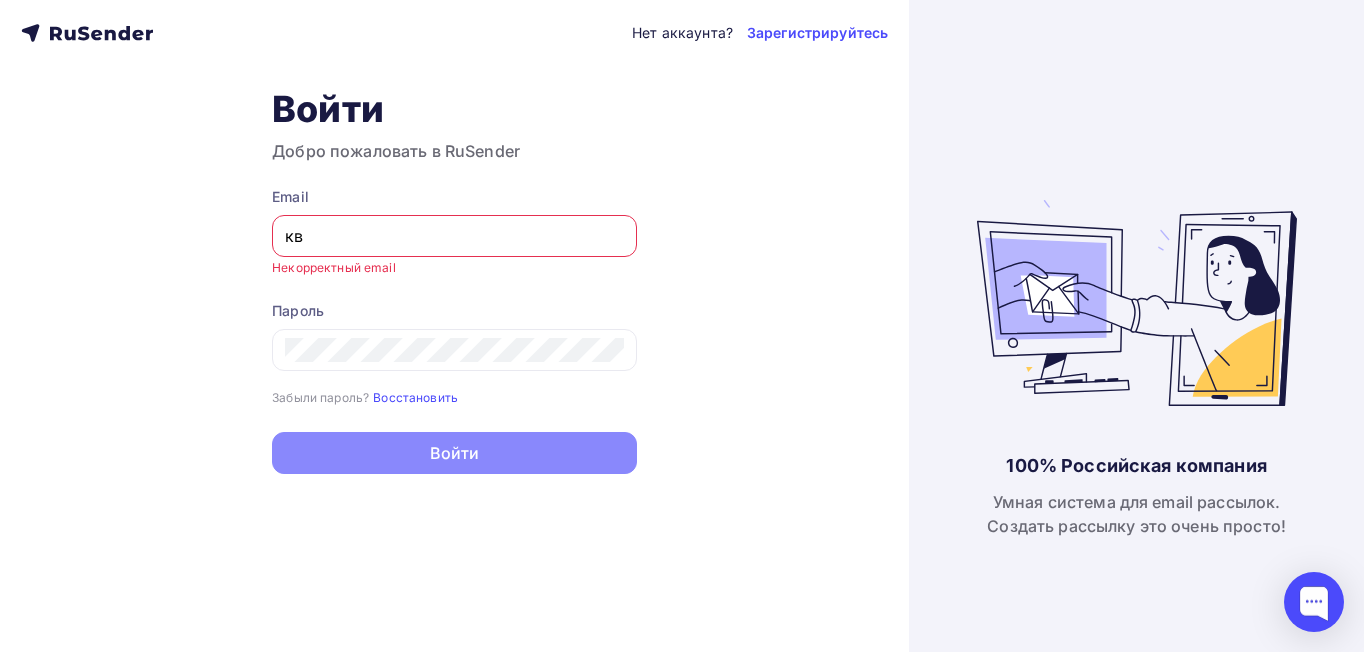 drag, startPoint x: 293, startPoint y: 235, endPoint x: 175, endPoint y: 222, distance: 118.71394 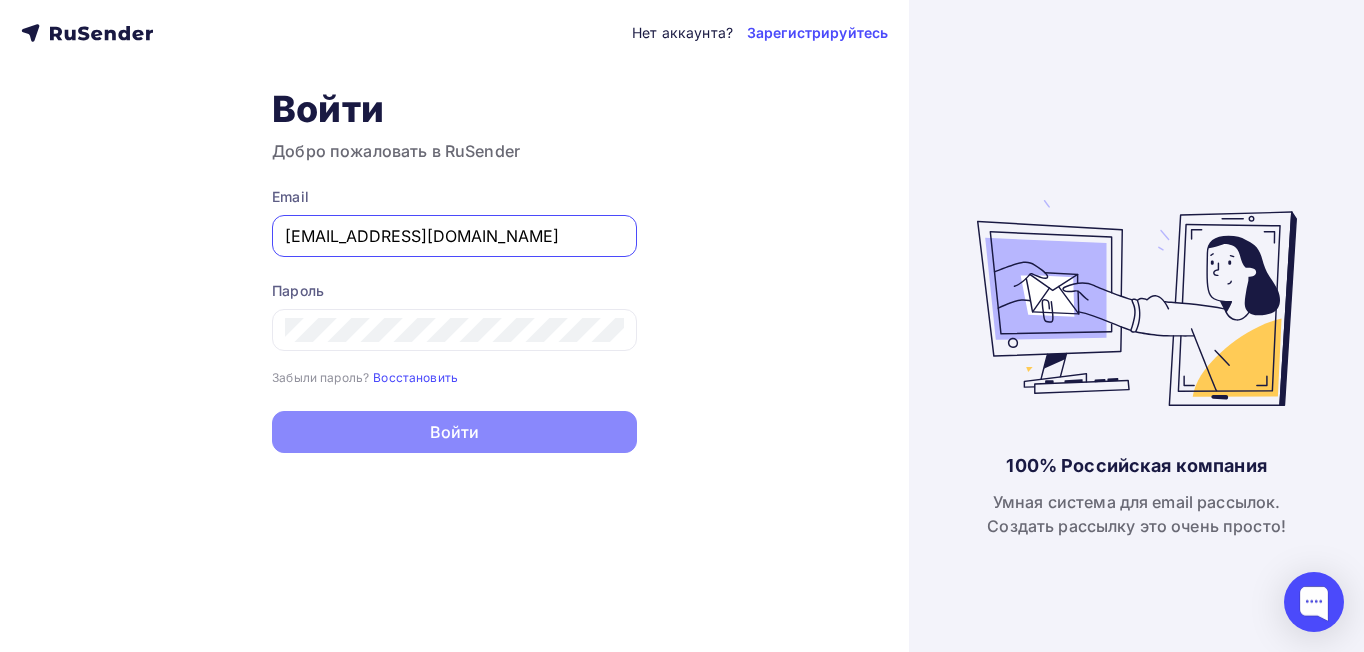 type on "[EMAIL_ADDRESS][DOMAIN_NAME]" 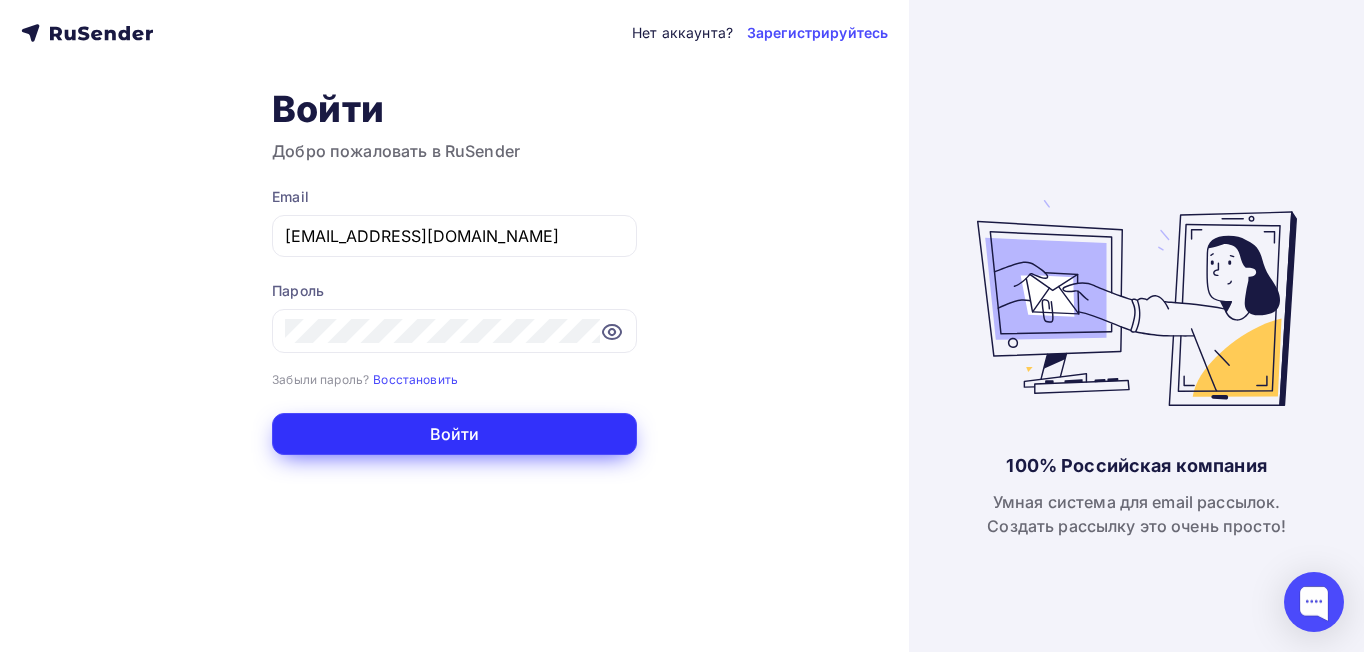 click on "Войти" at bounding box center [454, 434] 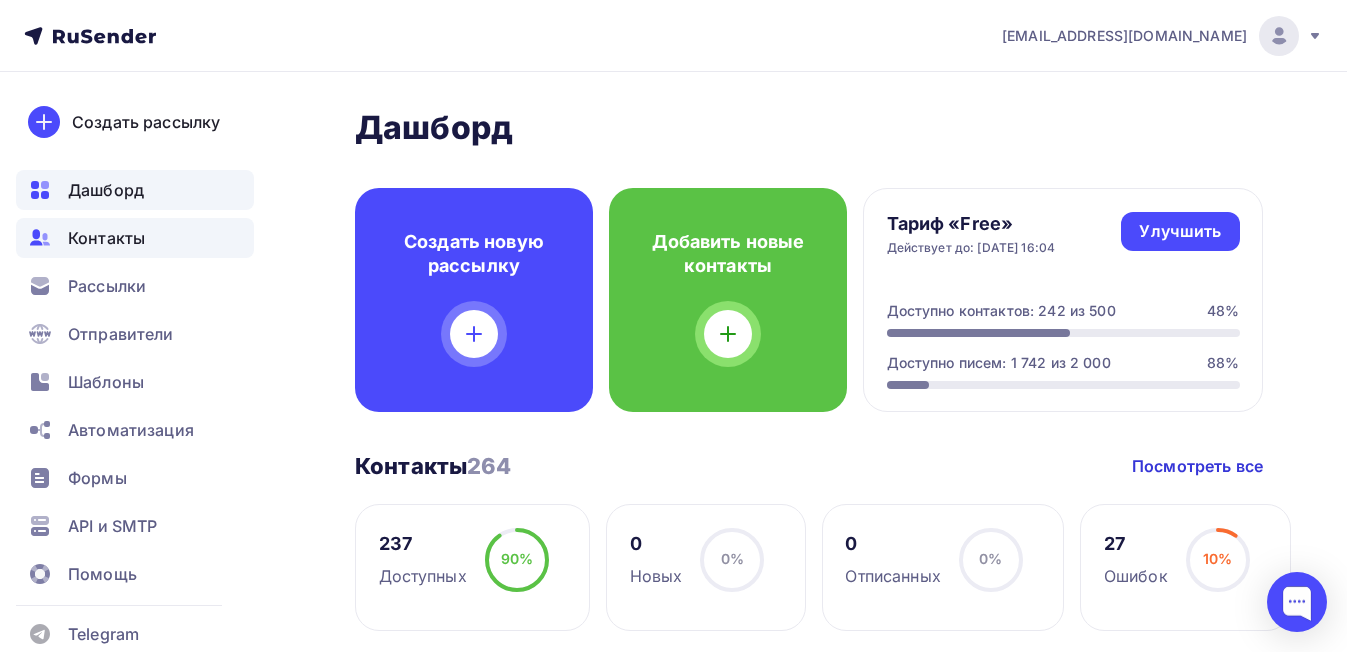click on "Контакты" at bounding box center [106, 238] 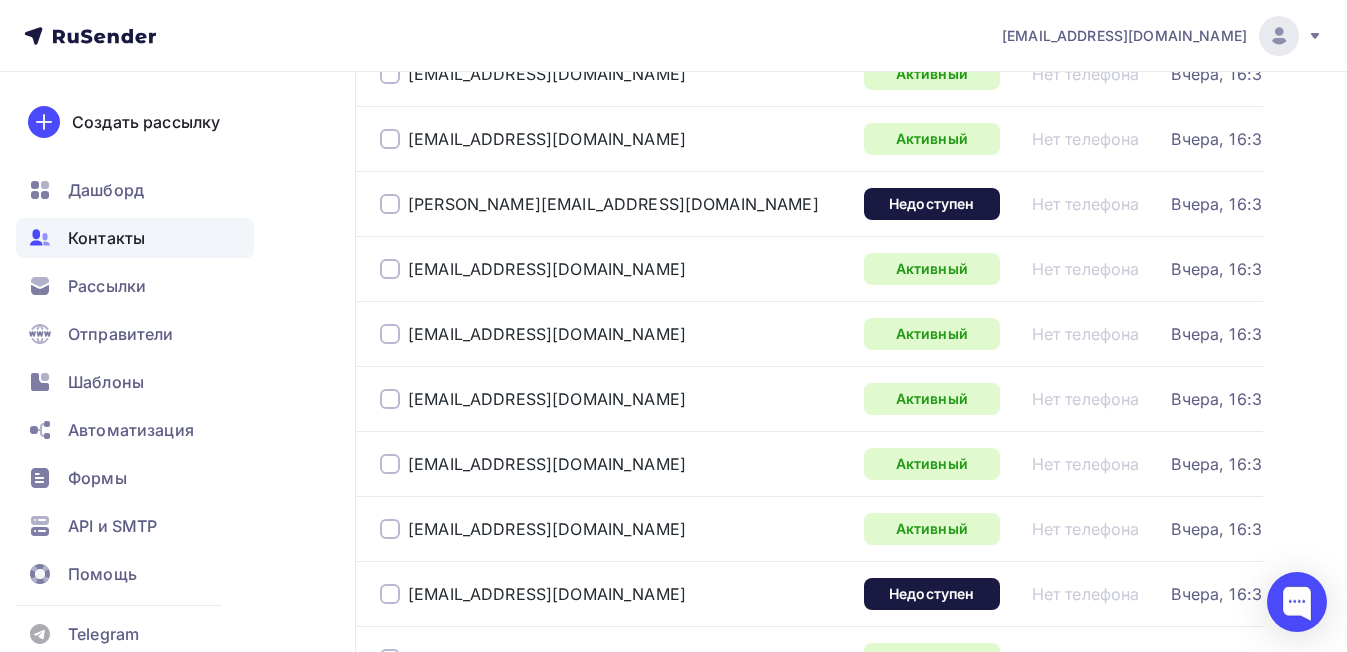 scroll, scrollTop: 600, scrollLeft: 0, axis: vertical 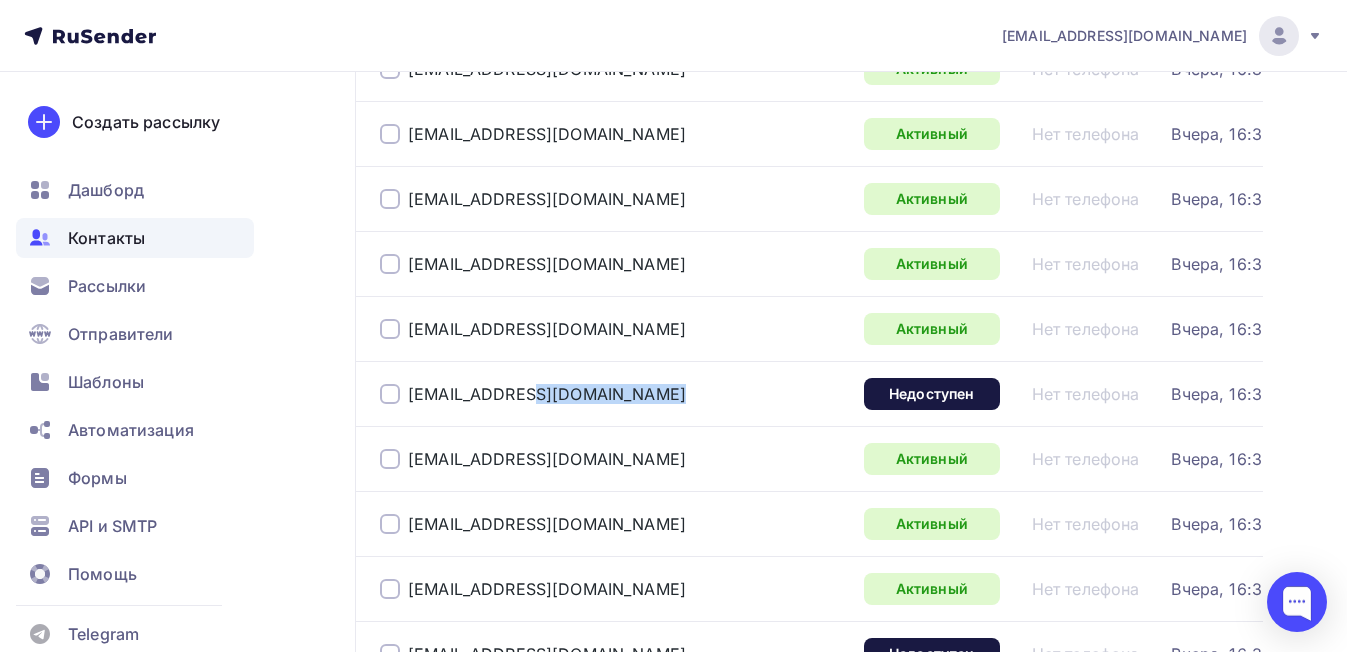 drag, startPoint x: 564, startPoint y: 431, endPoint x: 405, endPoint y: 425, distance: 159.11317 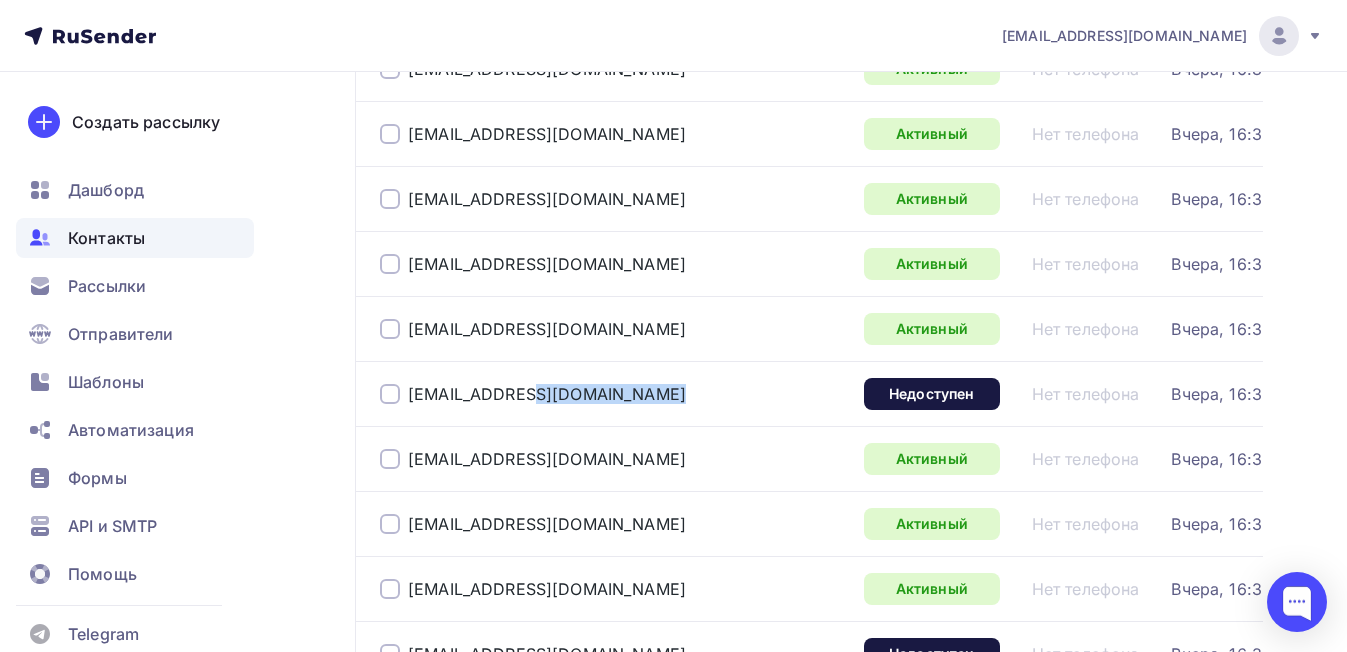 click on "[EMAIL_ADDRESS][DOMAIN_NAME]" at bounding box center [614, 394] 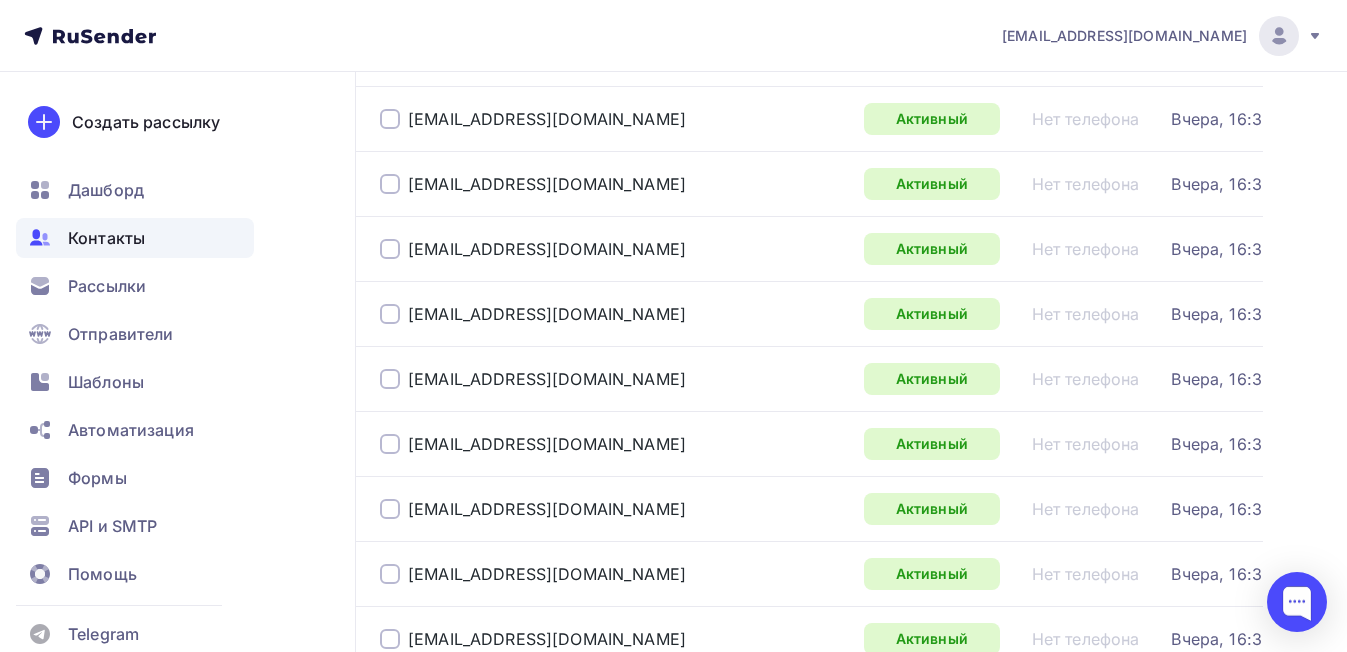 scroll, scrollTop: 1100, scrollLeft: 0, axis: vertical 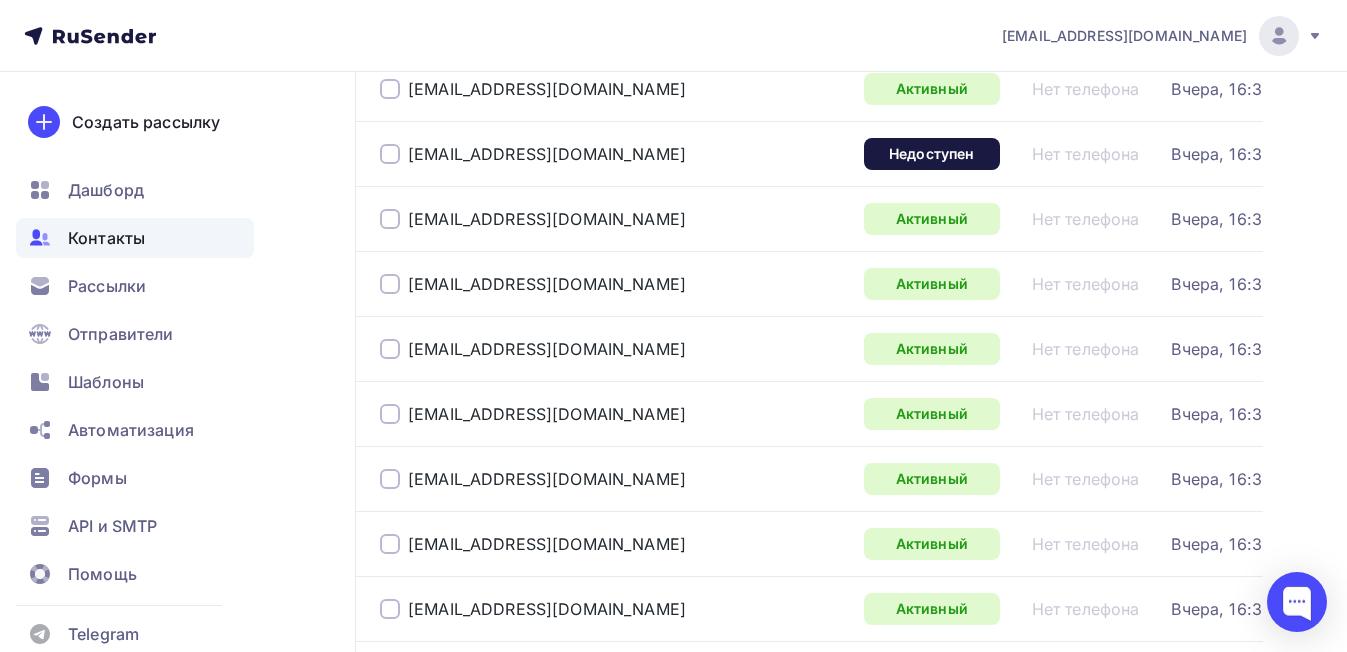 drag, startPoint x: 506, startPoint y: 204, endPoint x: 411, endPoint y: 207, distance: 95.047356 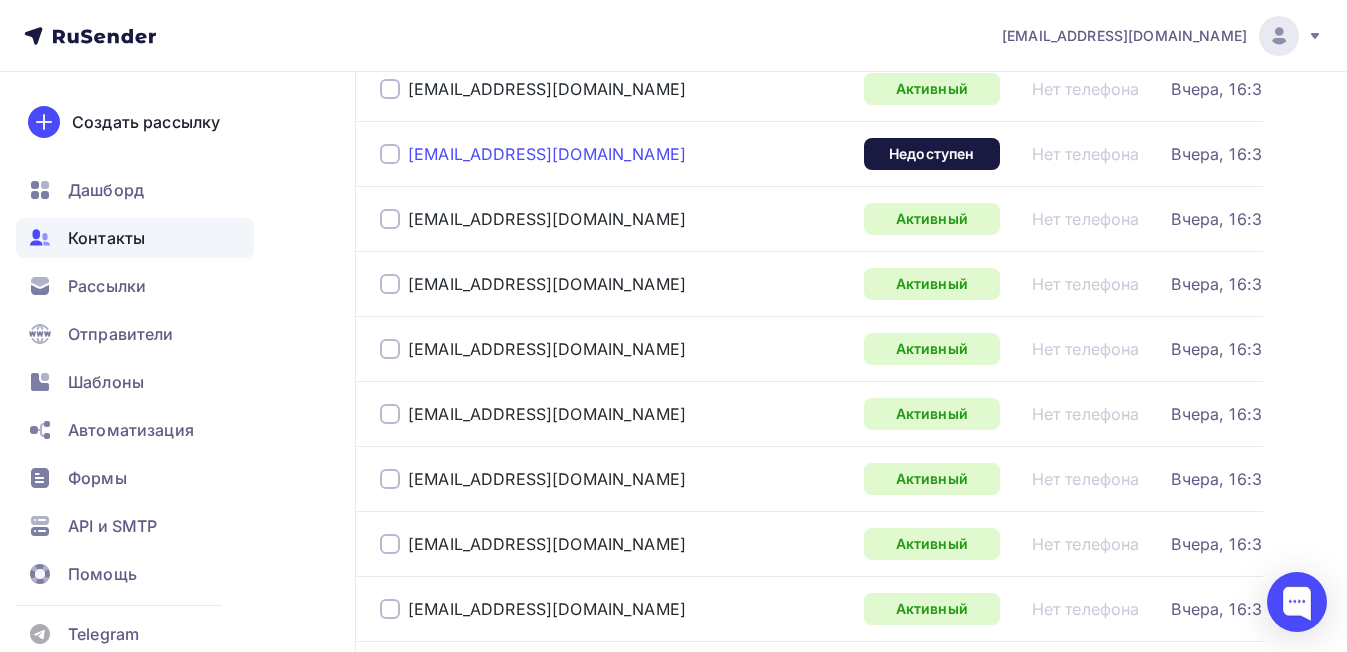 click on "[EMAIL_ADDRESS][DOMAIN_NAME]" at bounding box center (614, 154) 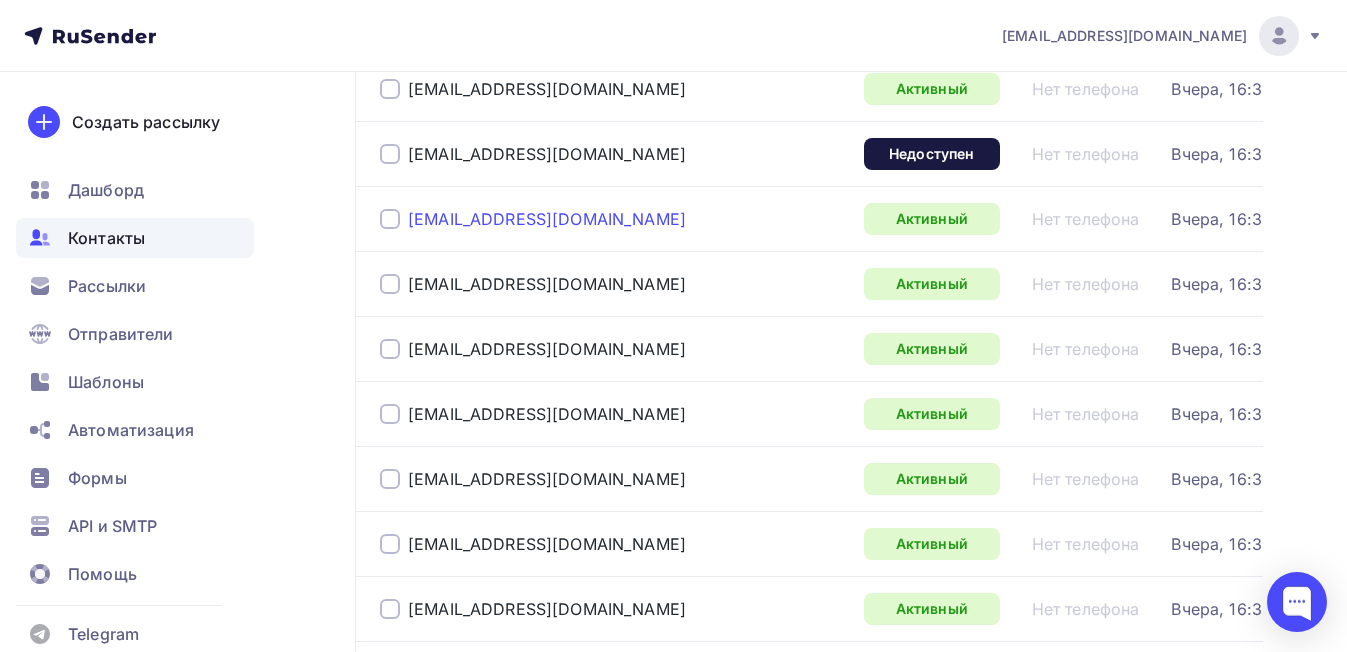 copy on "[EMAIL_ADDRESS][DOMAIN_NAME]" 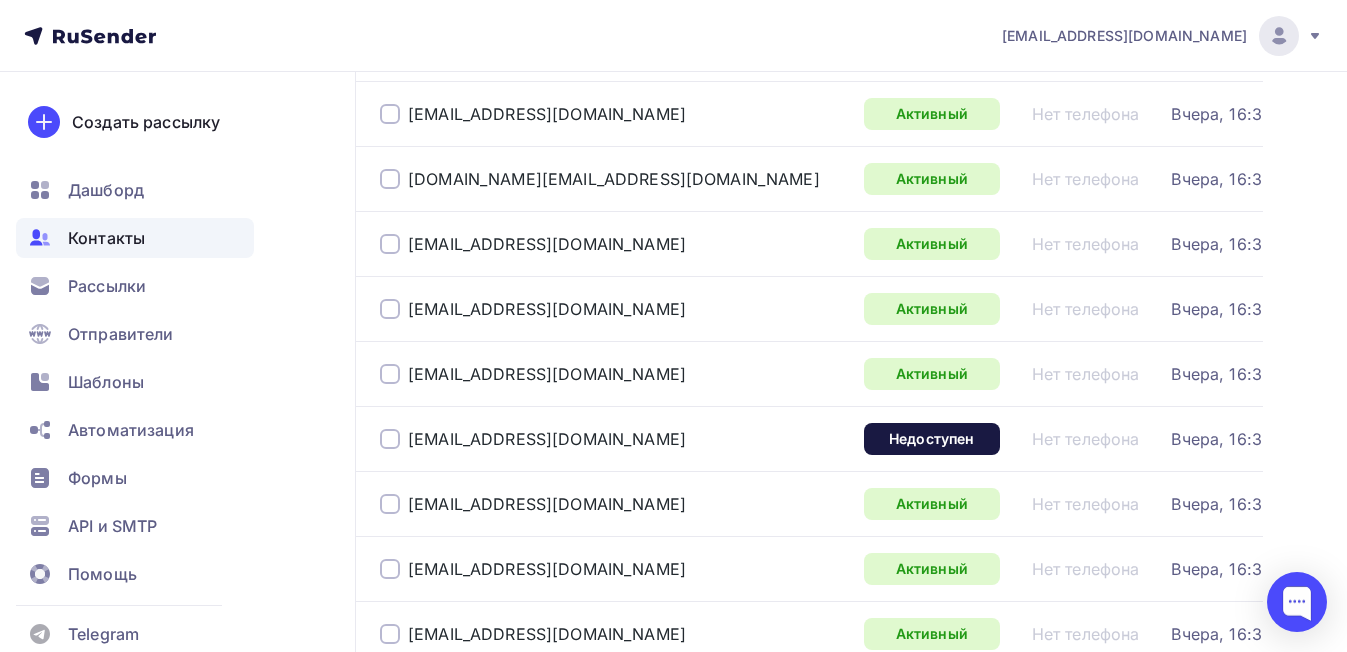 scroll, scrollTop: 2900, scrollLeft: 0, axis: vertical 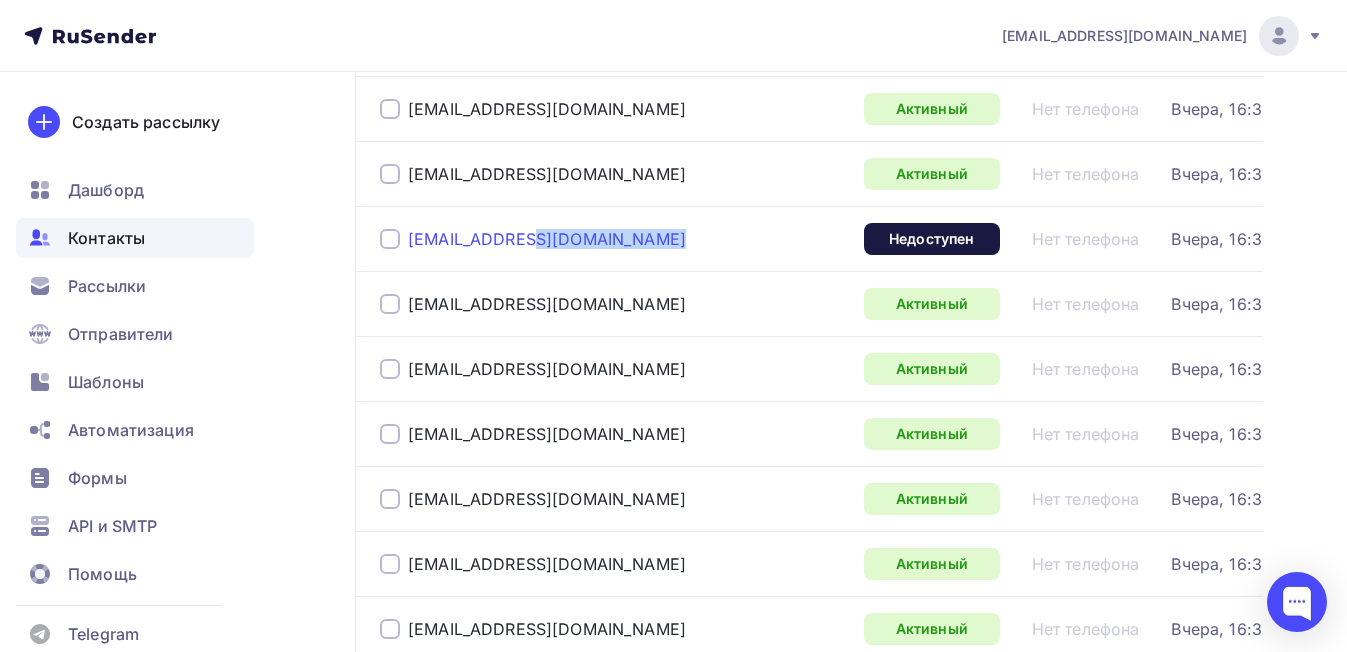 drag, startPoint x: 587, startPoint y: 414, endPoint x: 410, endPoint y: 425, distance: 177.34148 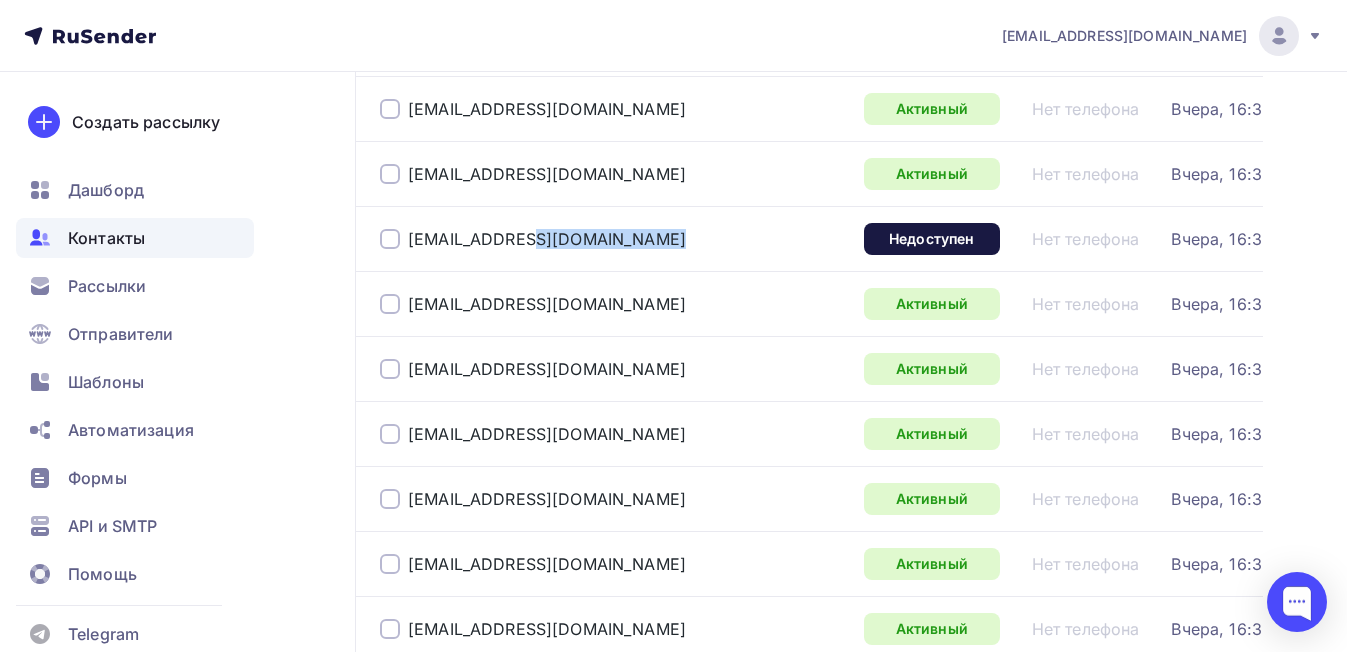 copy on "[EMAIL_ADDRESS][DOMAIN_NAME]" 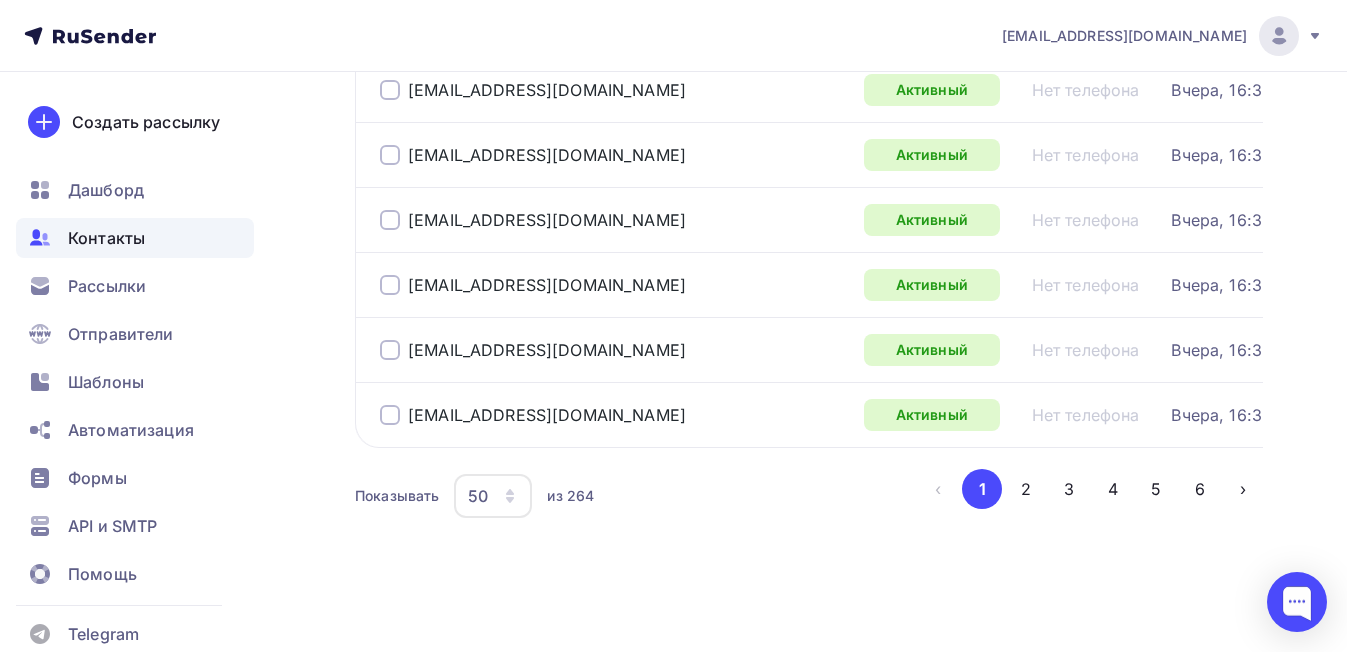 scroll, scrollTop: 3396, scrollLeft: 0, axis: vertical 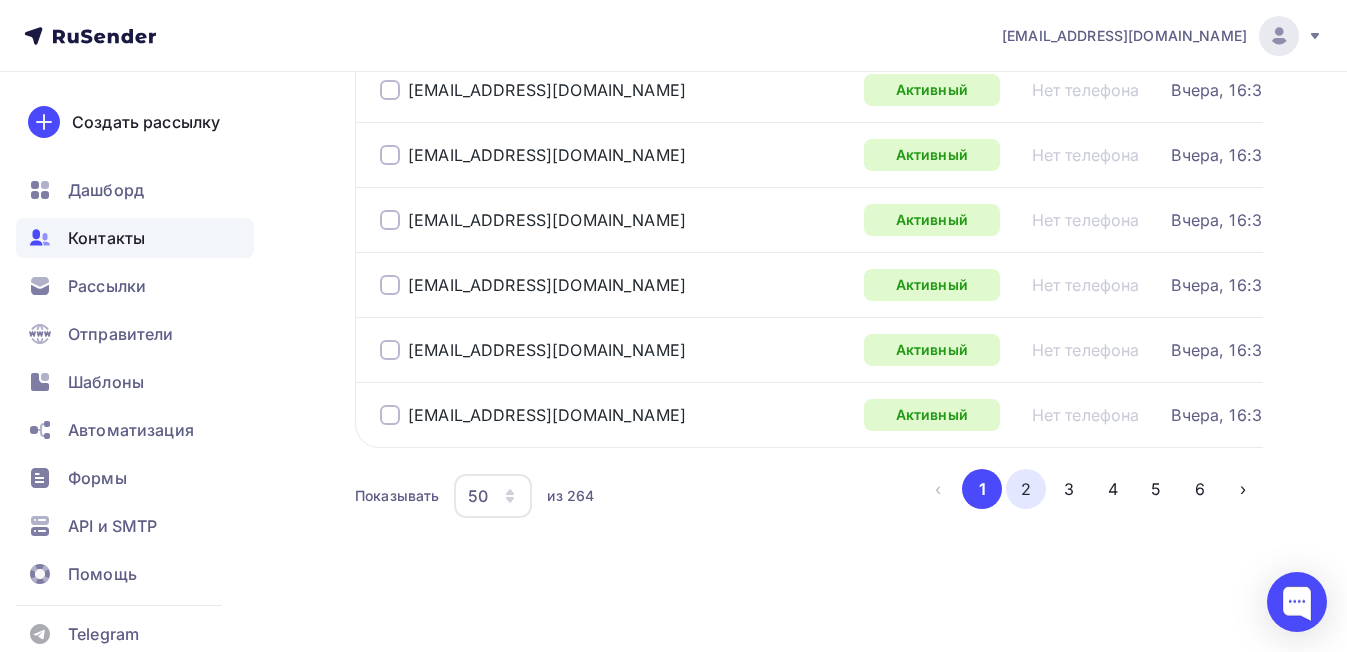 click on "2" at bounding box center [1026, 489] 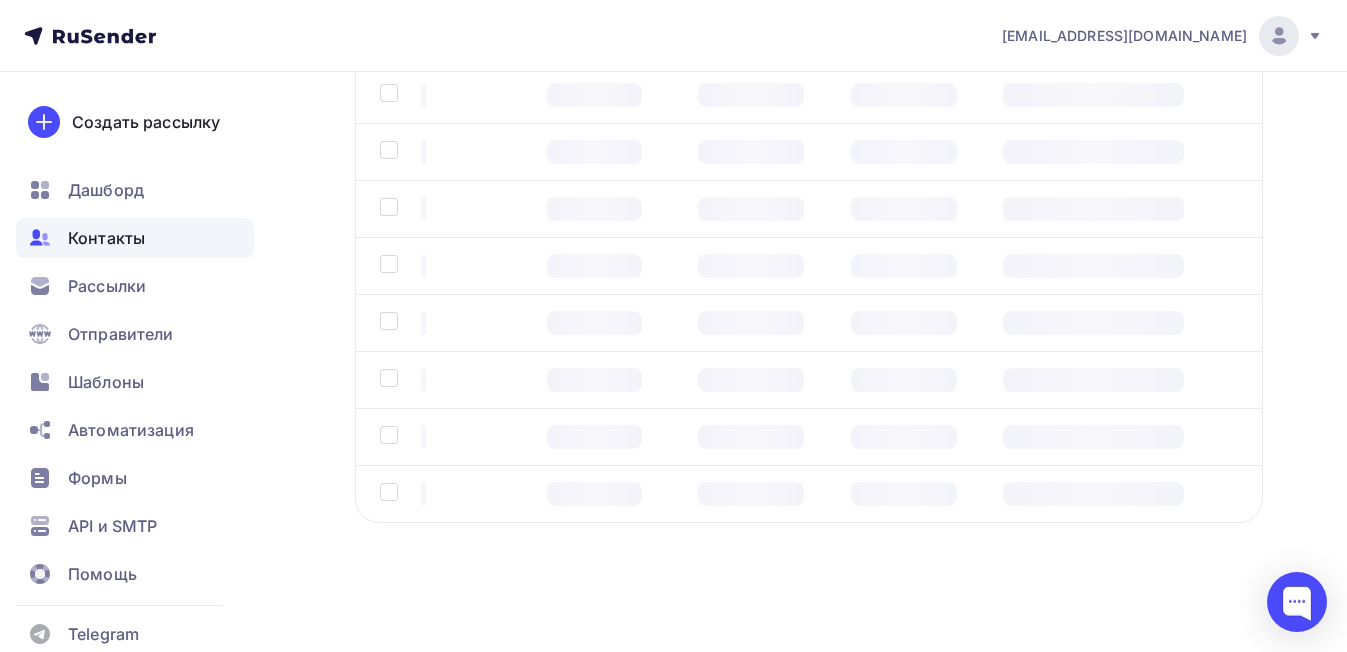 scroll, scrollTop: 158, scrollLeft: 0, axis: vertical 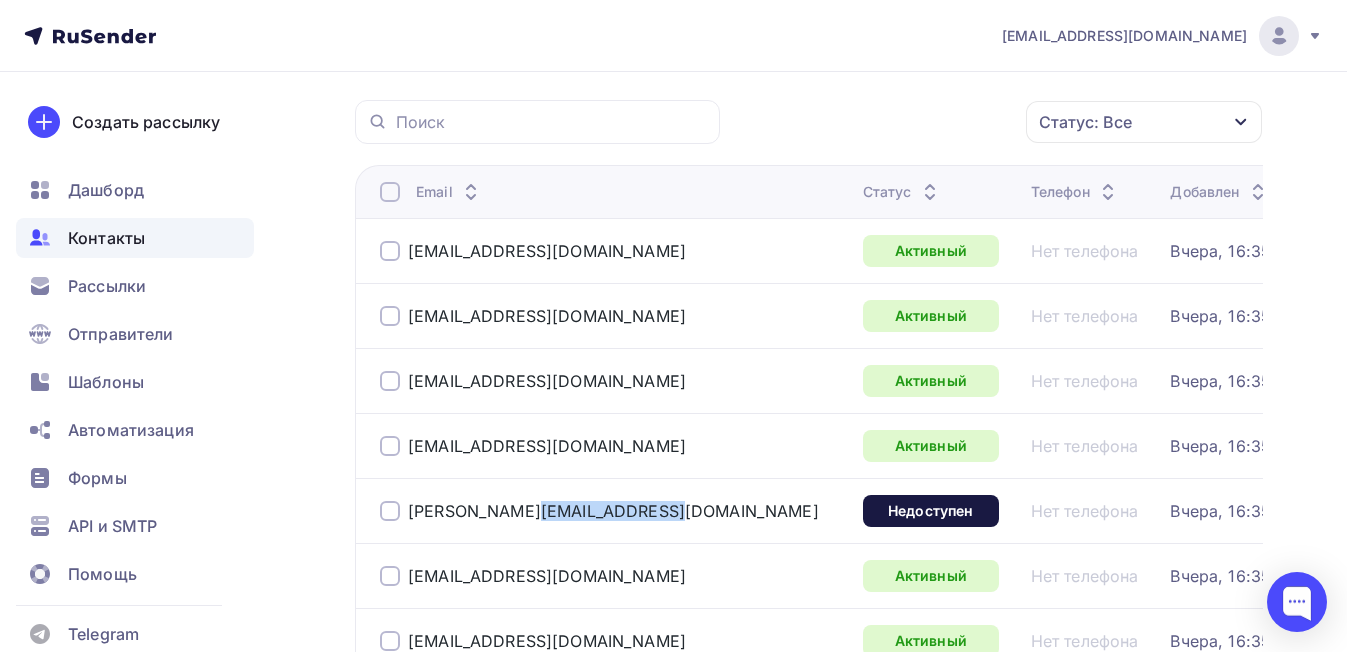 drag, startPoint x: 590, startPoint y: 523, endPoint x: 406, endPoint y: 531, distance: 184.17383 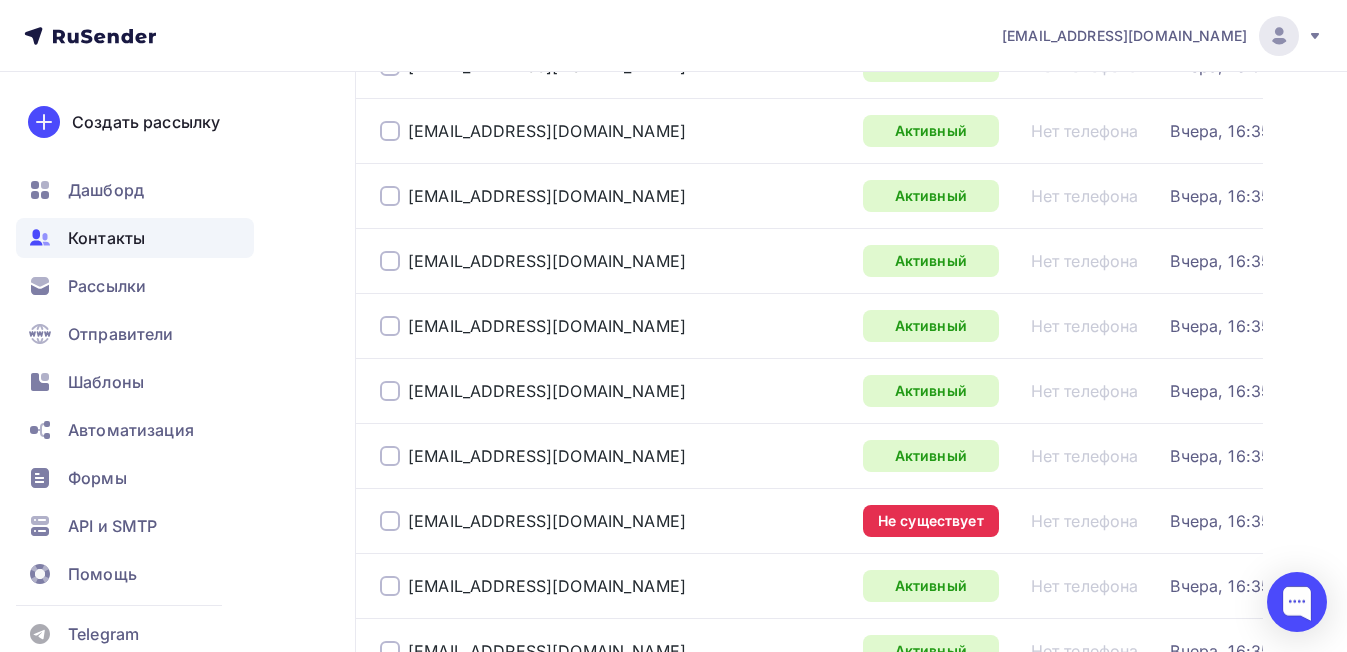 scroll, scrollTop: 1258, scrollLeft: 0, axis: vertical 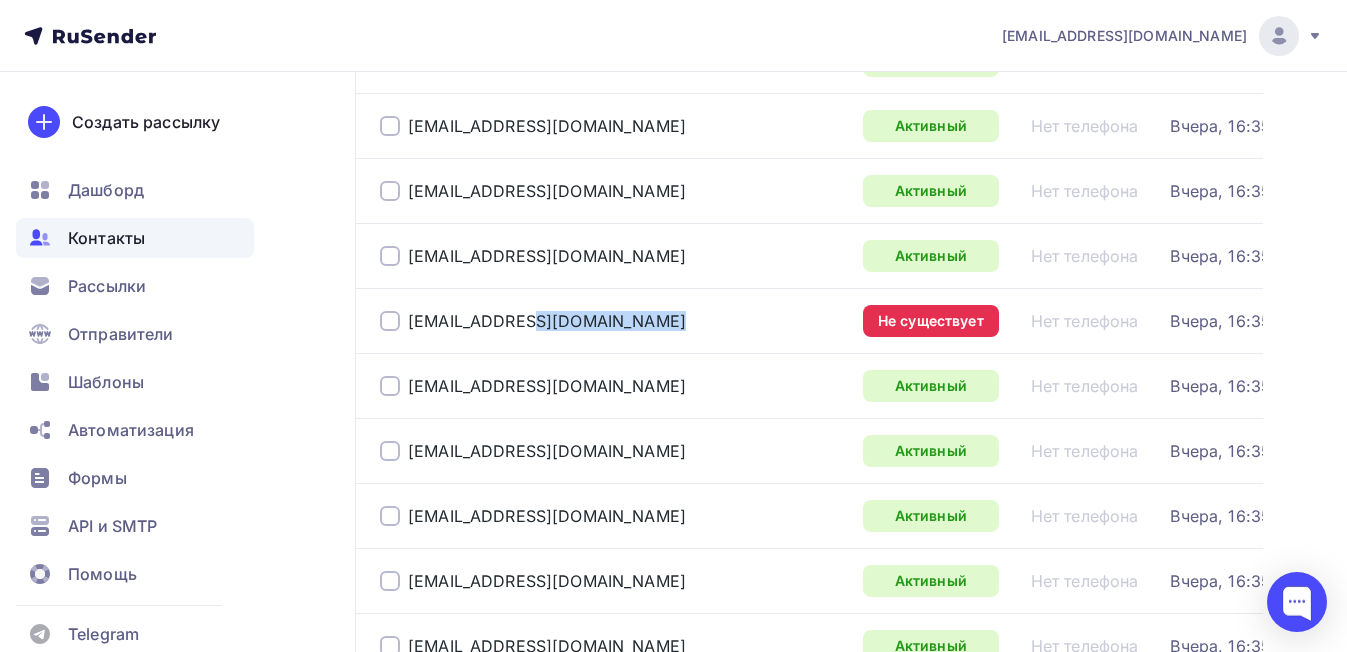 drag, startPoint x: 663, startPoint y: 397, endPoint x: 404, endPoint y: 407, distance: 259.193 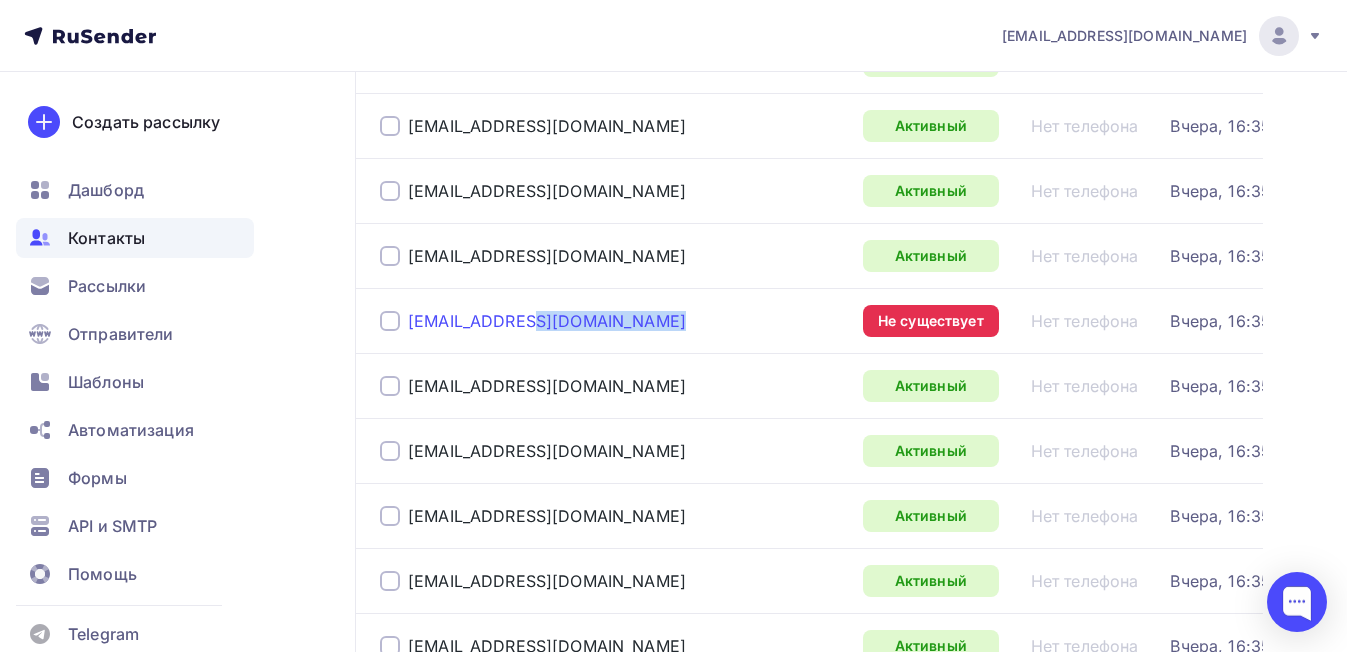 click on "bassejn-stroitelstvo@yandex.ru" at bounding box center (547, 321) 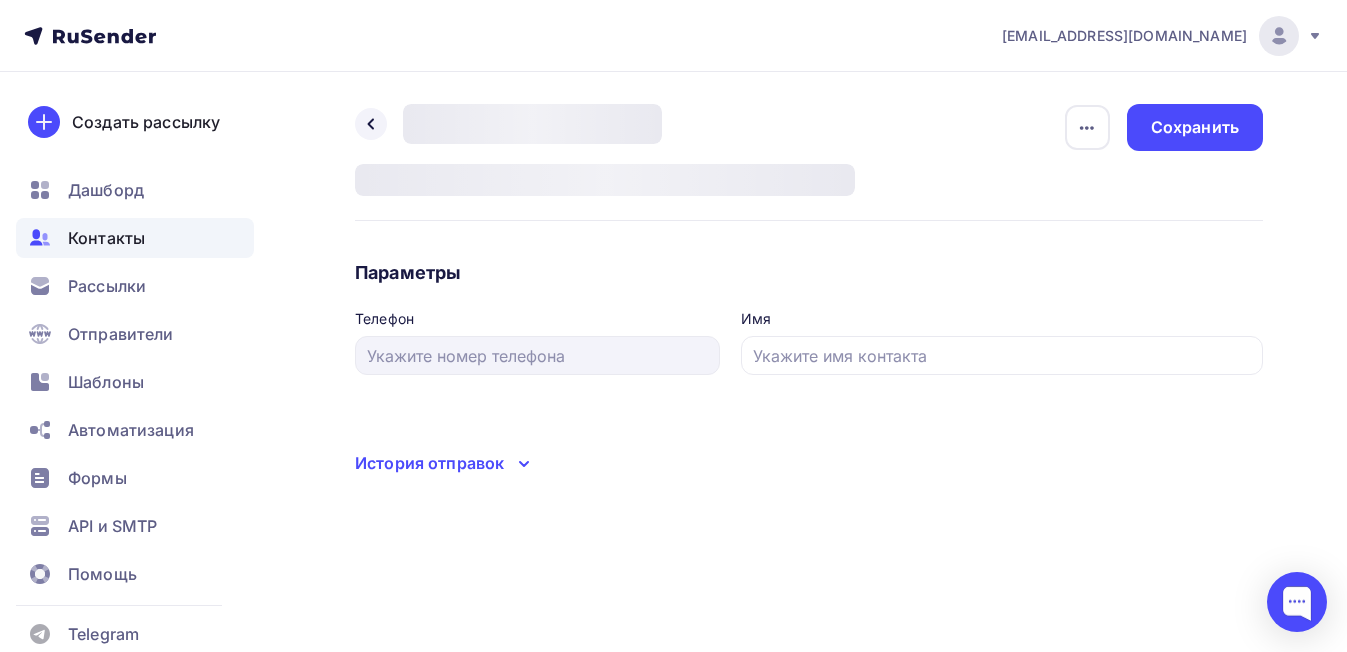 scroll, scrollTop: 0, scrollLeft: 0, axis: both 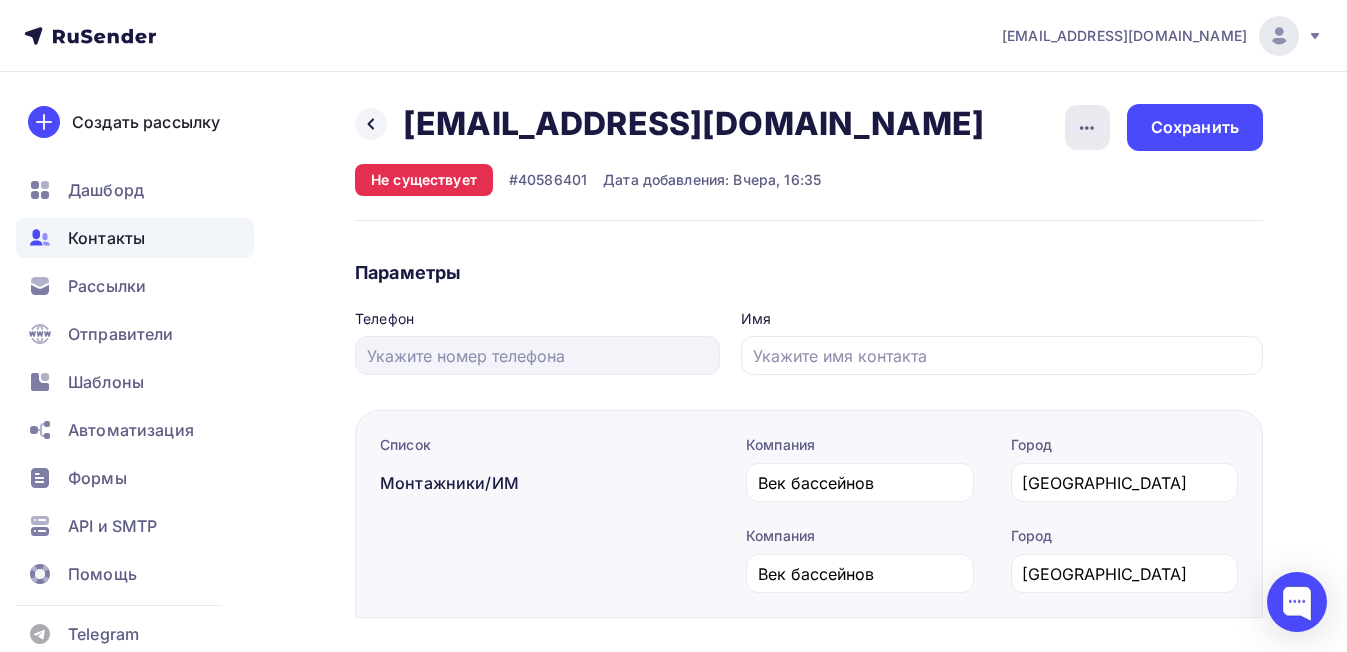 click at bounding box center (1087, 127) 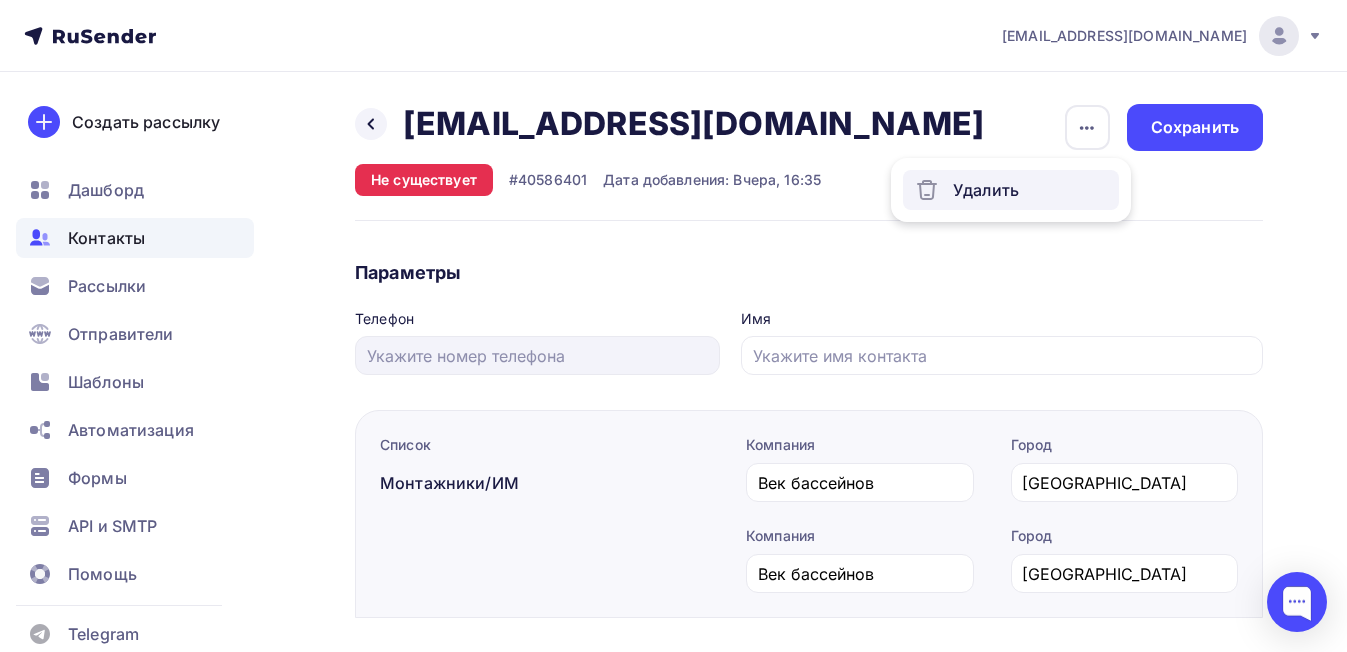click on "Удалить" at bounding box center (1011, 190) 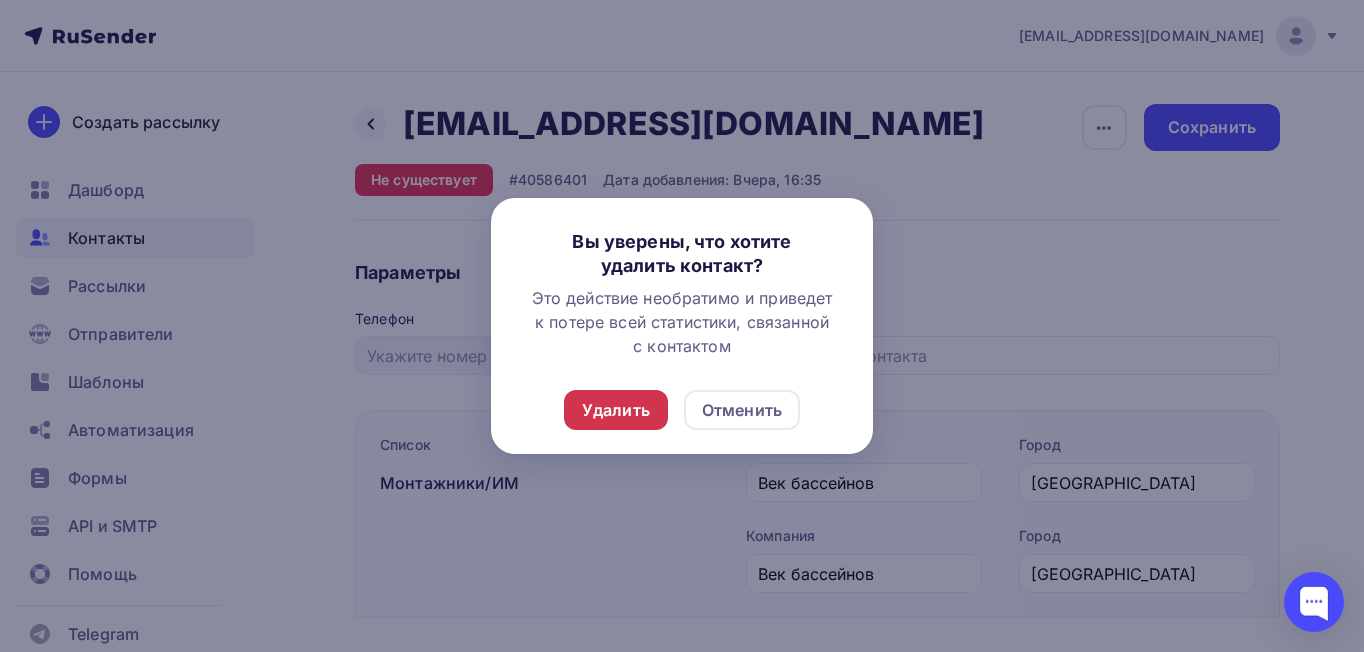 click on "Удалить" at bounding box center (616, 410) 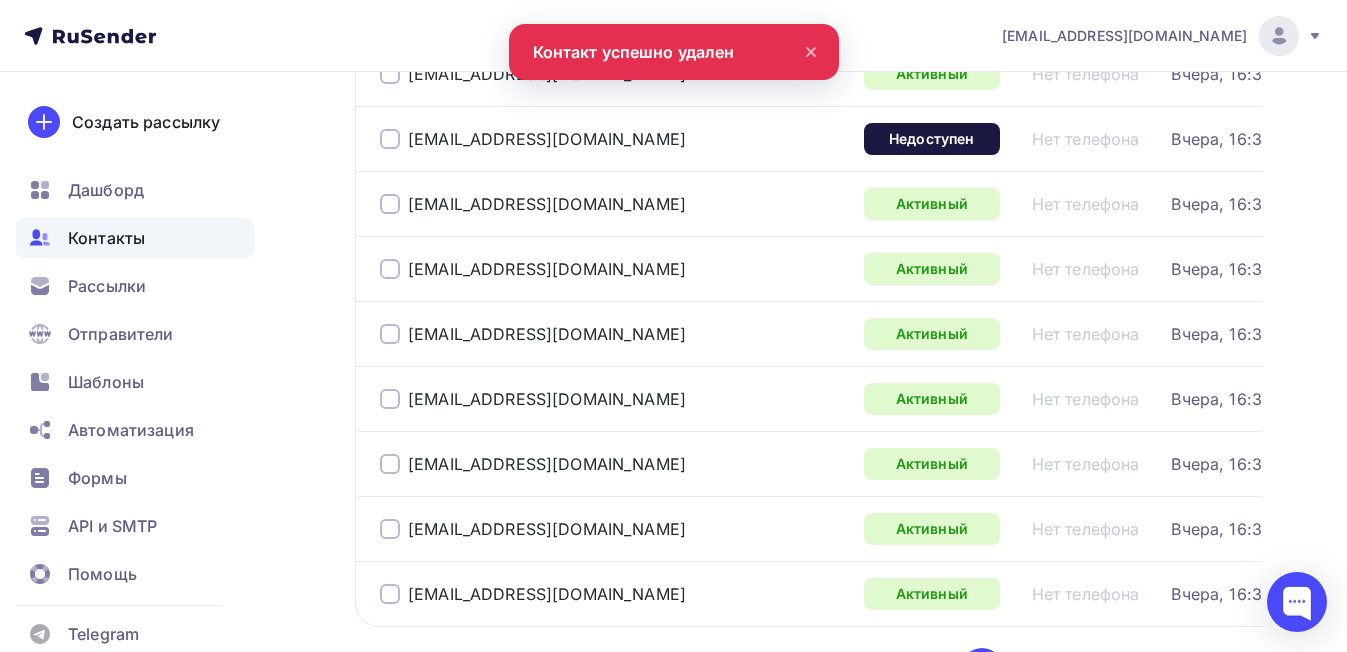 scroll, scrollTop: 3396, scrollLeft: 0, axis: vertical 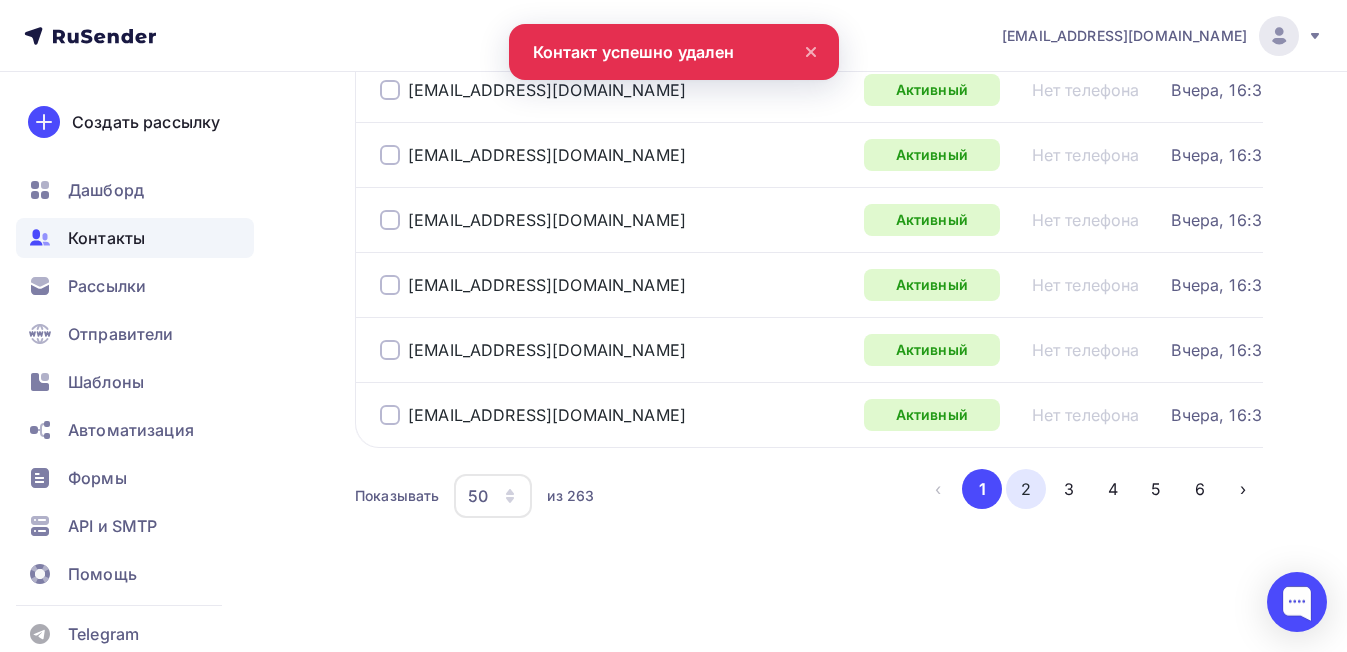 click on "2" at bounding box center (1026, 489) 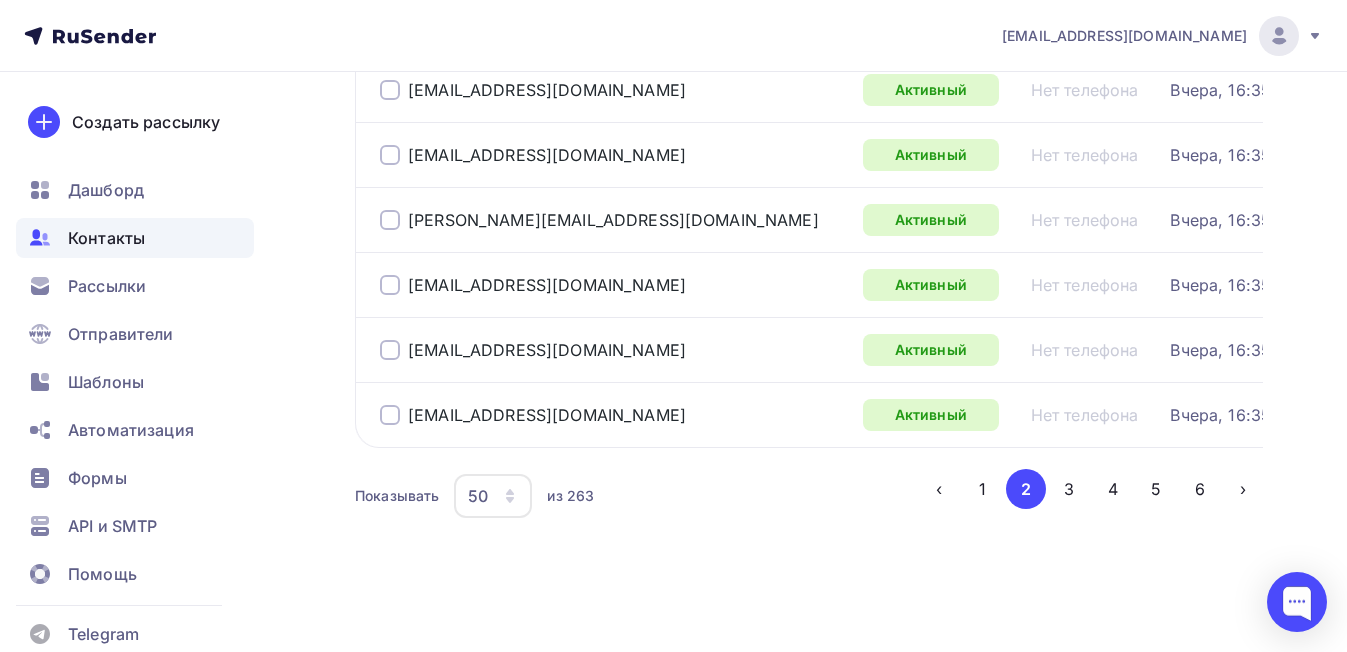scroll, scrollTop: 3358, scrollLeft: 0, axis: vertical 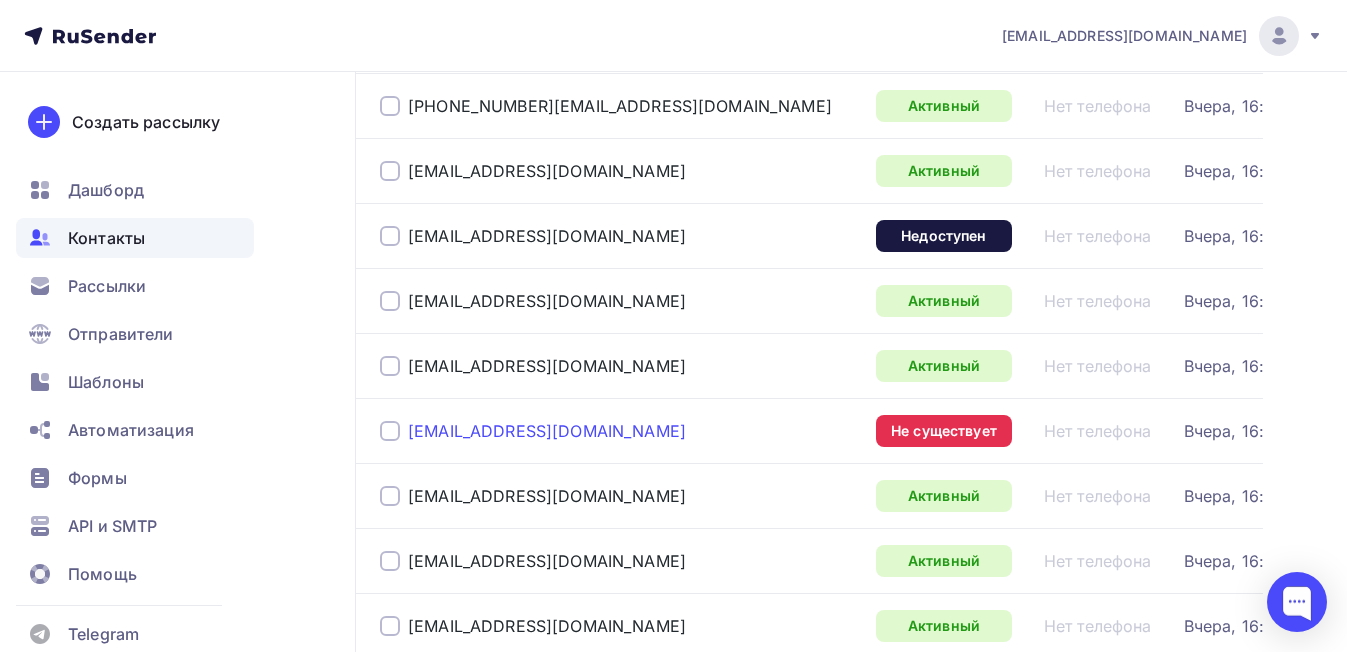 drag, startPoint x: 582, startPoint y: 556, endPoint x: 409, endPoint y: 555, distance: 173.00288 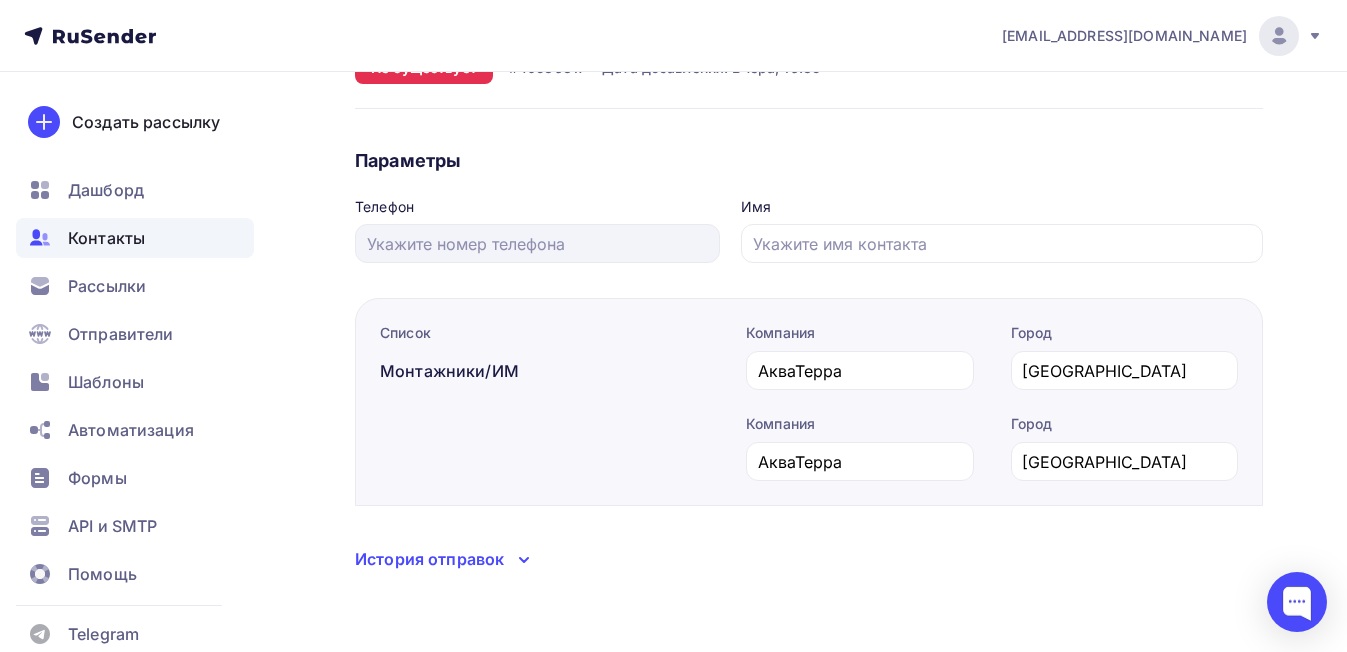 scroll, scrollTop: 0, scrollLeft: 0, axis: both 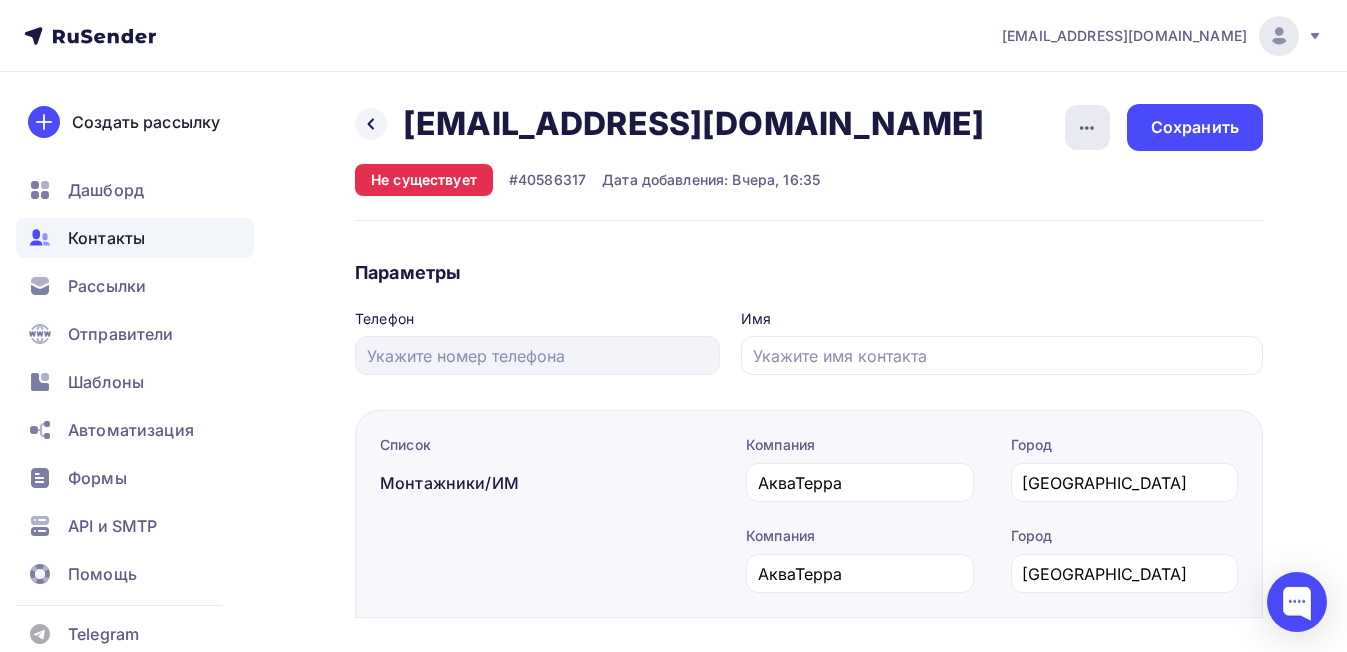click 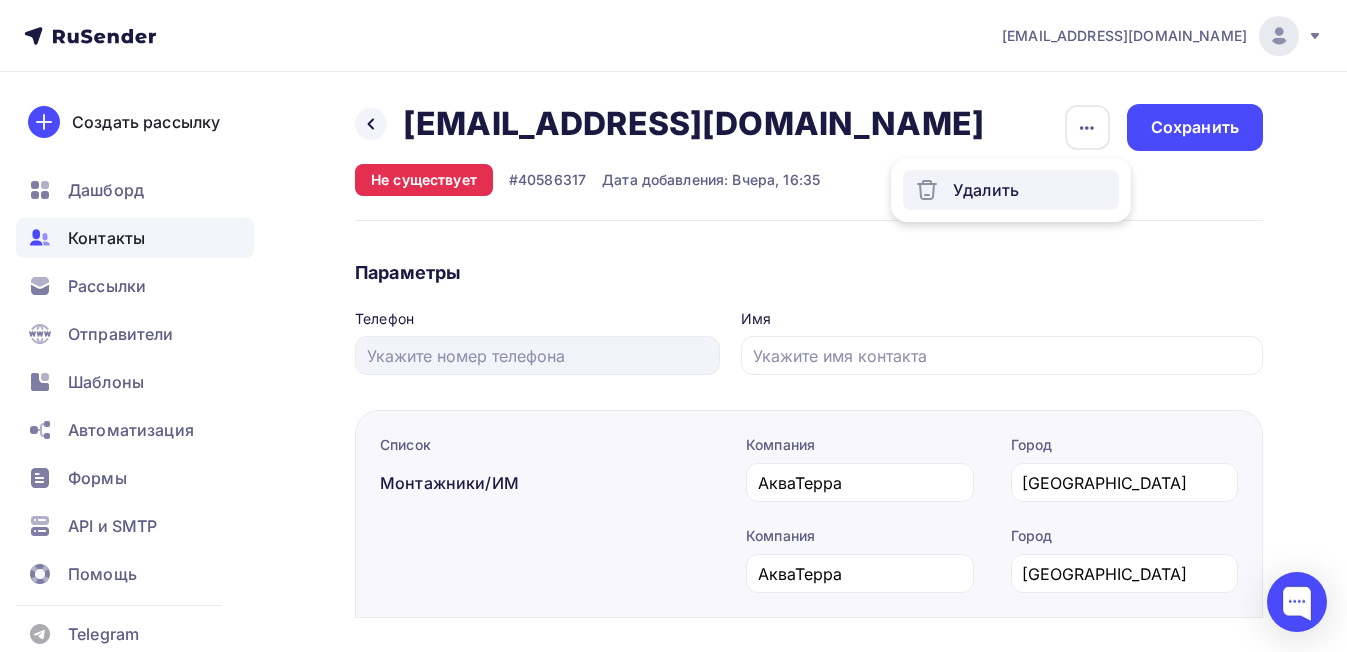 click on "Удалить" at bounding box center [1011, 190] 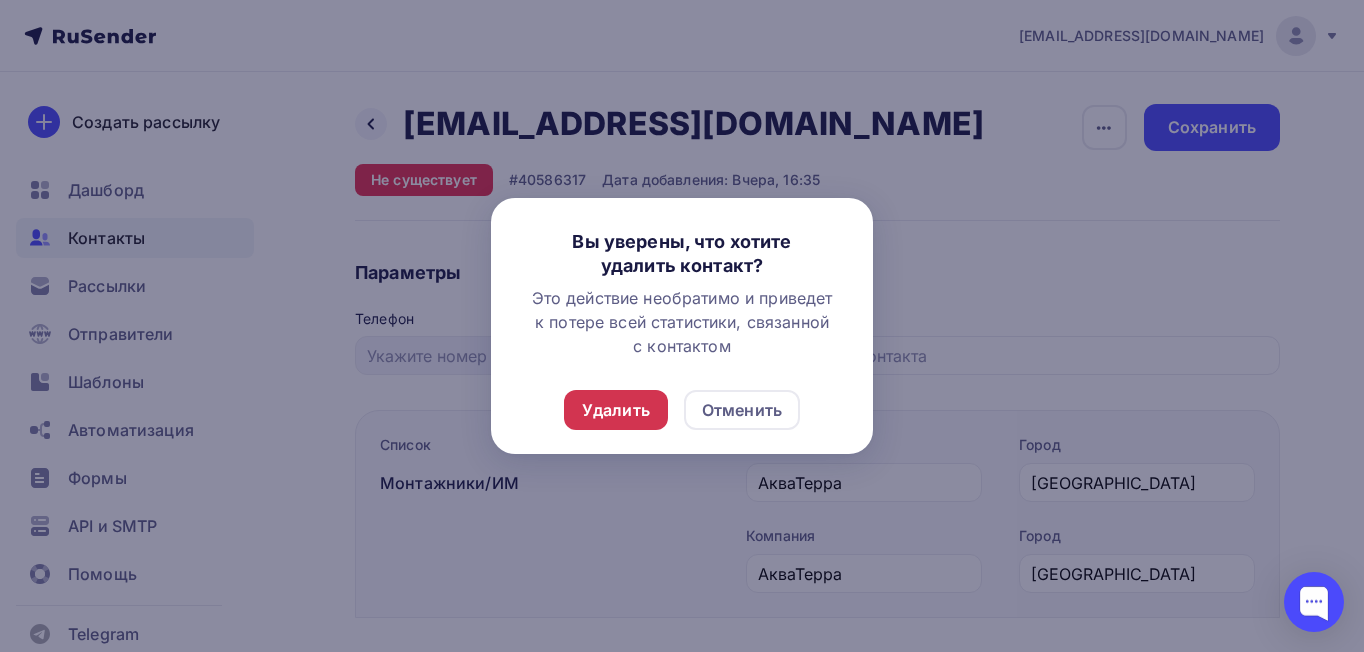 click on "Удалить" at bounding box center (616, 410) 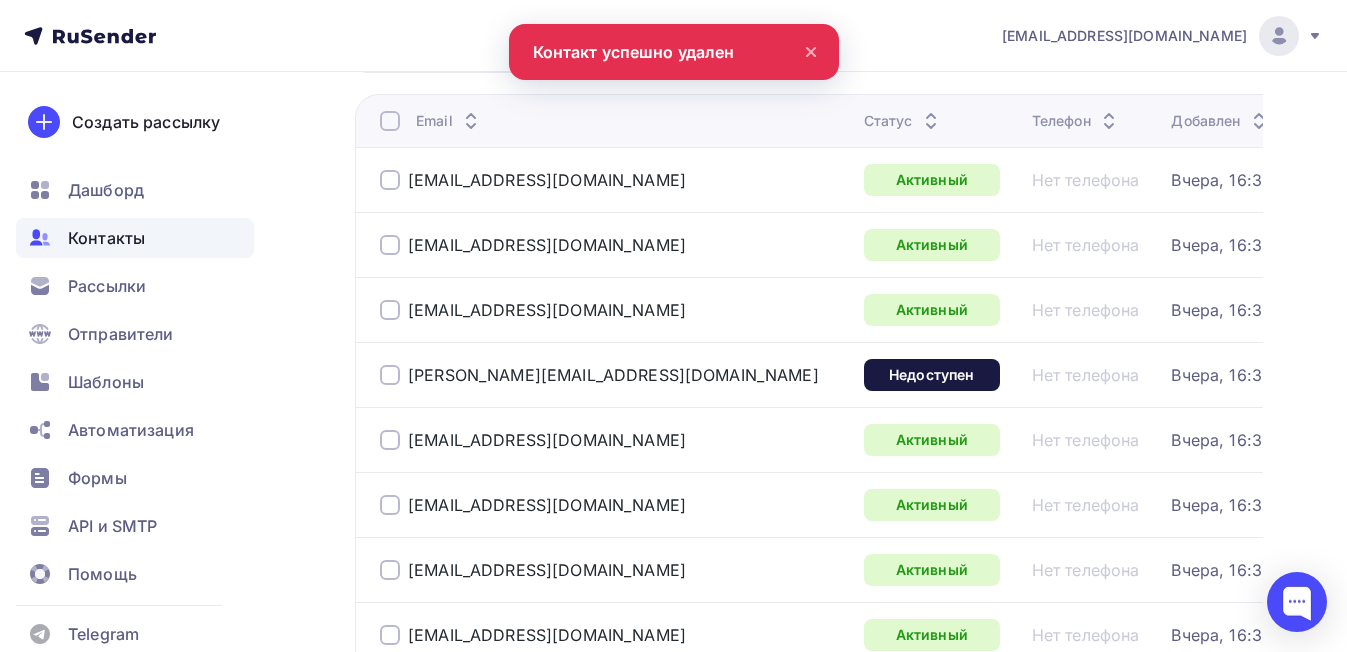 scroll, scrollTop: 0, scrollLeft: 0, axis: both 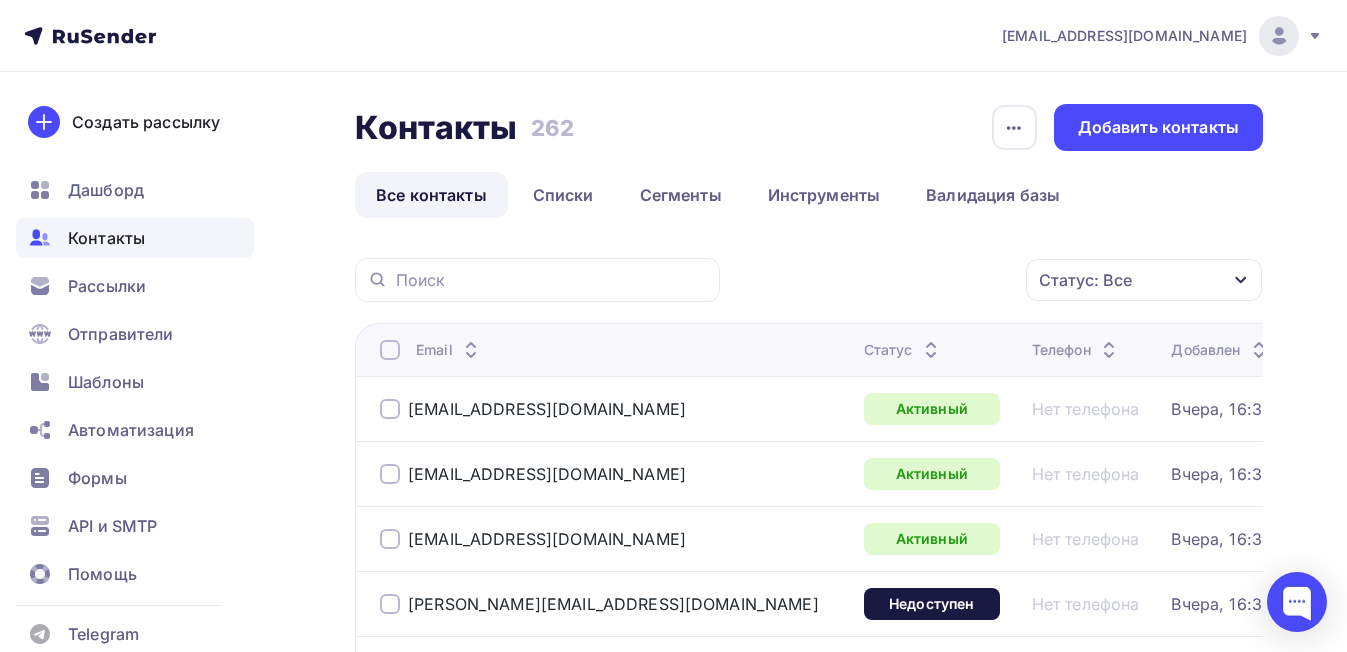 click on "Статус: Все" at bounding box center (1144, 280) 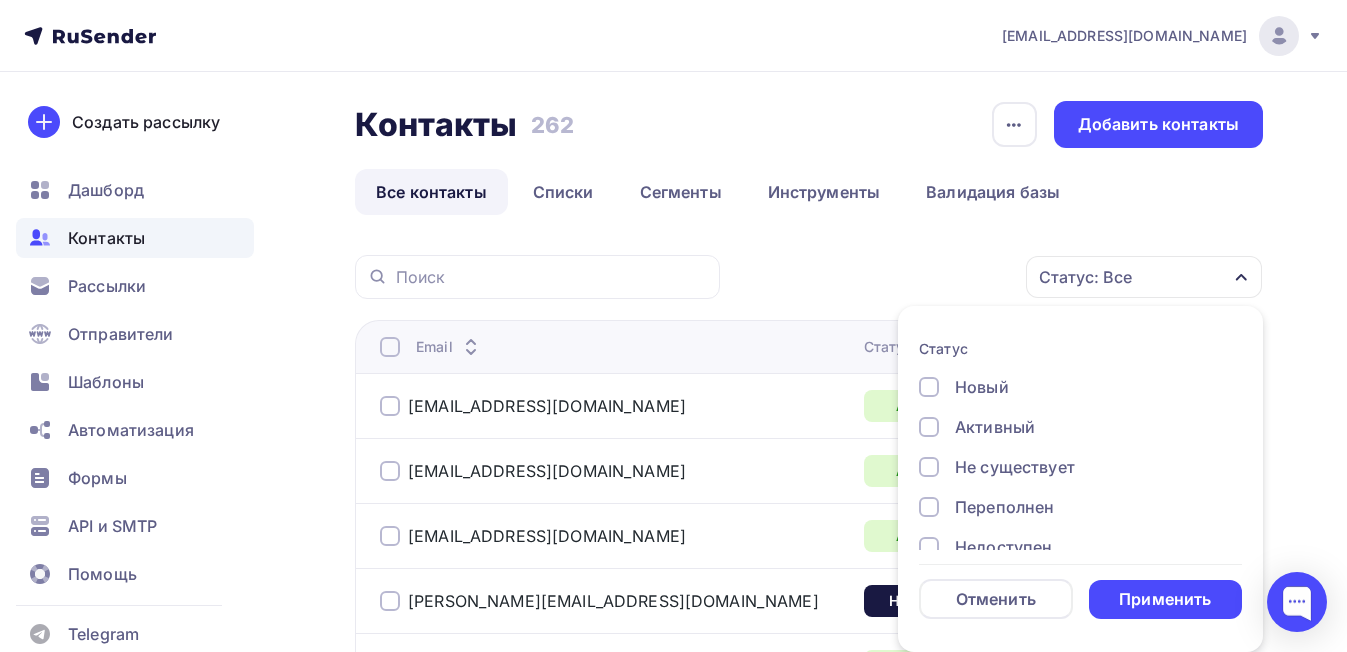click at bounding box center (929, 467) 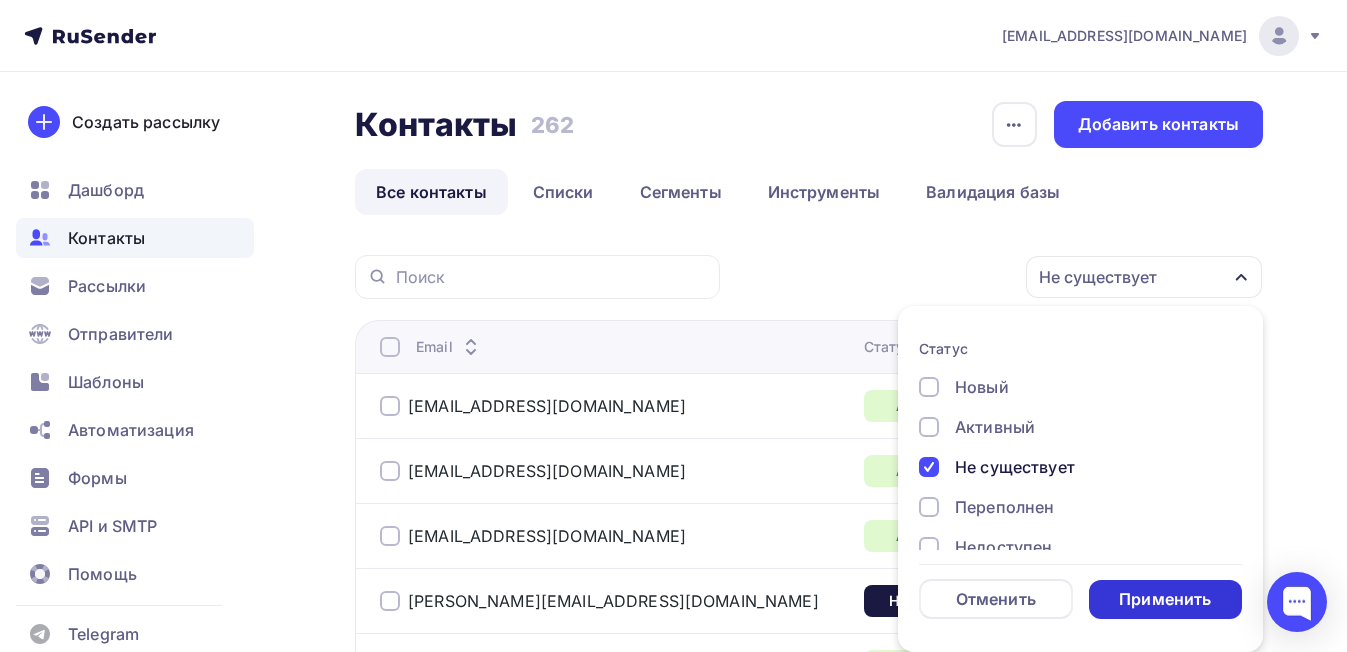 click on "Применить" at bounding box center (1165, 599) 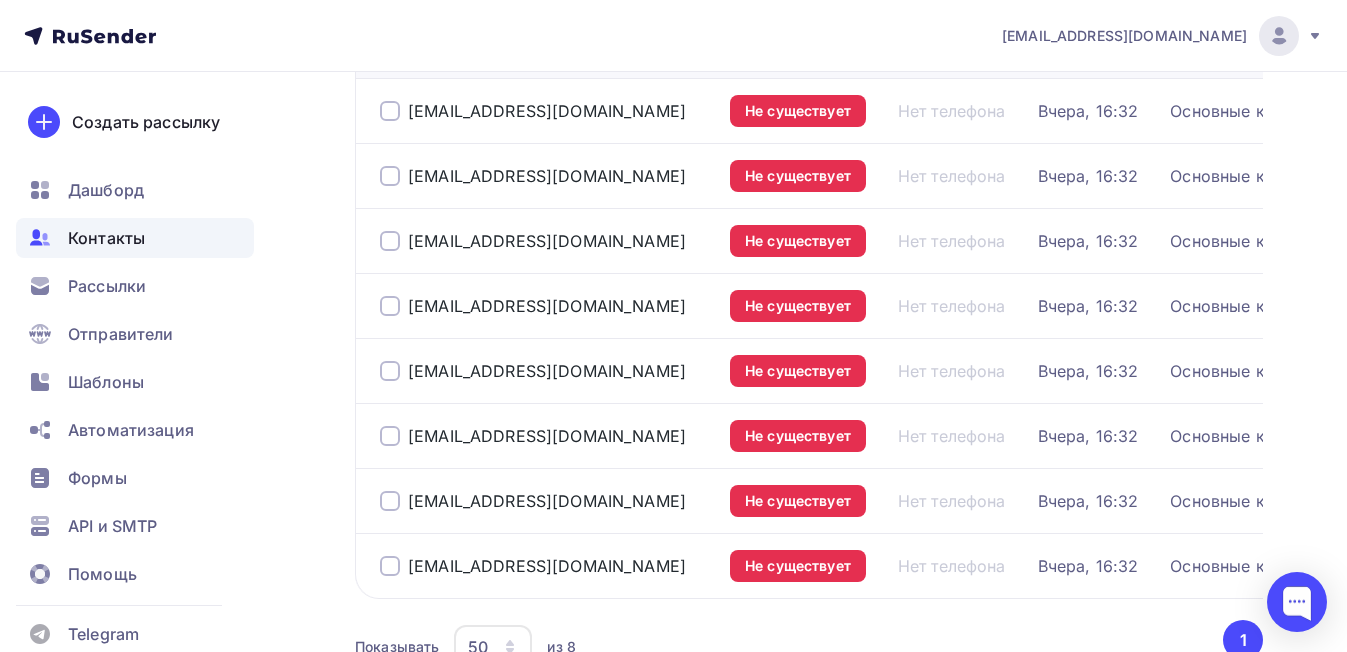 scroll, scrollTop: 98, scrollLeft: 0, axis: vertical 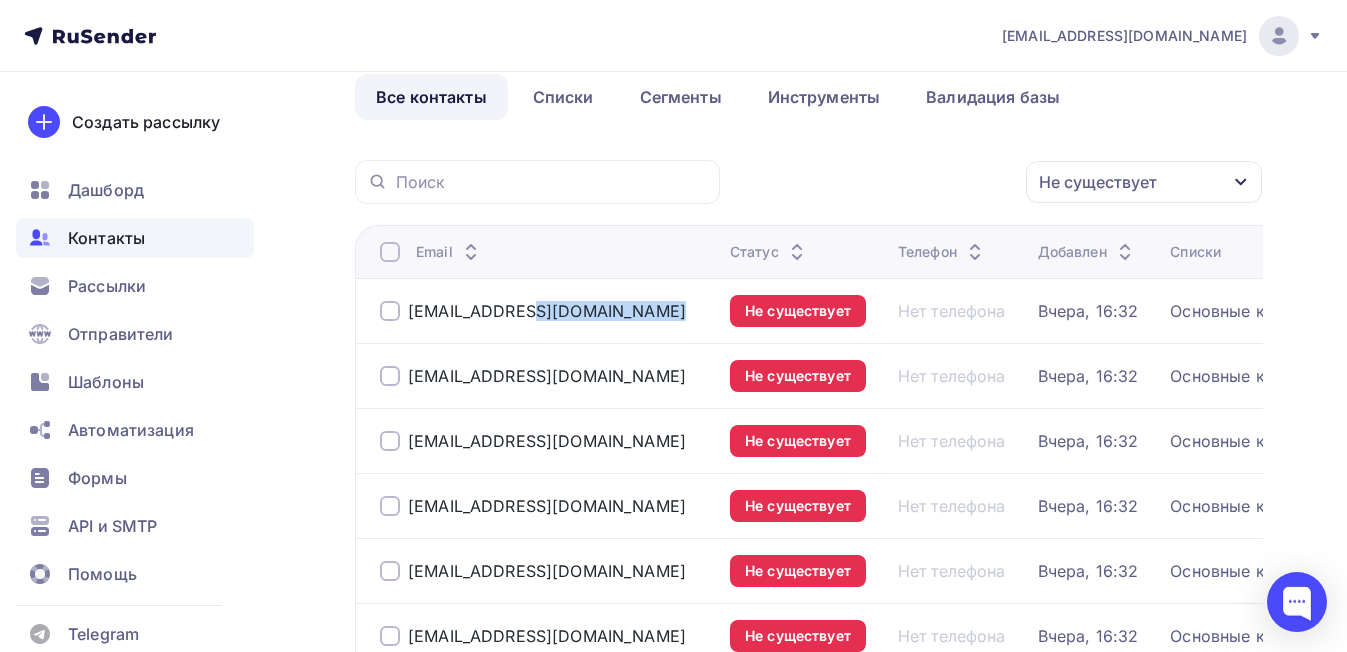 drag, startPoint x: 577, startPoint y: 313, endPoint x: 406, endPoint y: 314, distance: 171.00293 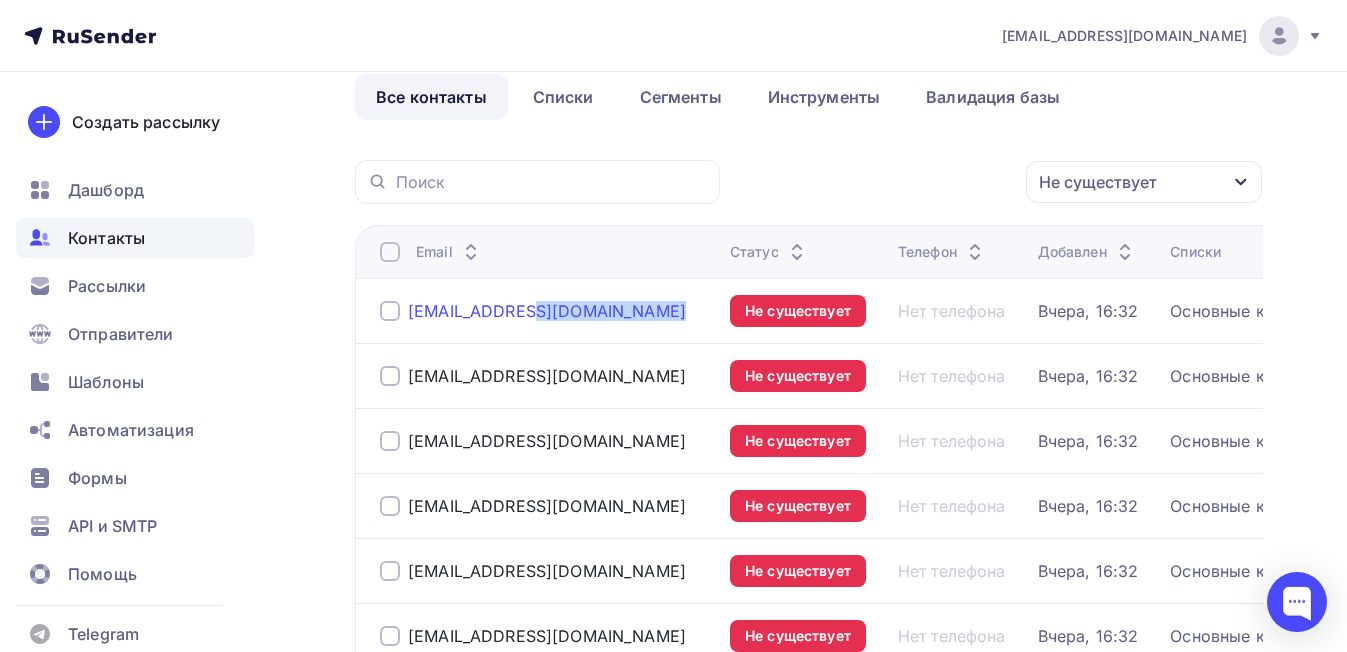 copy on "[EMAIL_ADDRESS][DOMAIN_NAME]" 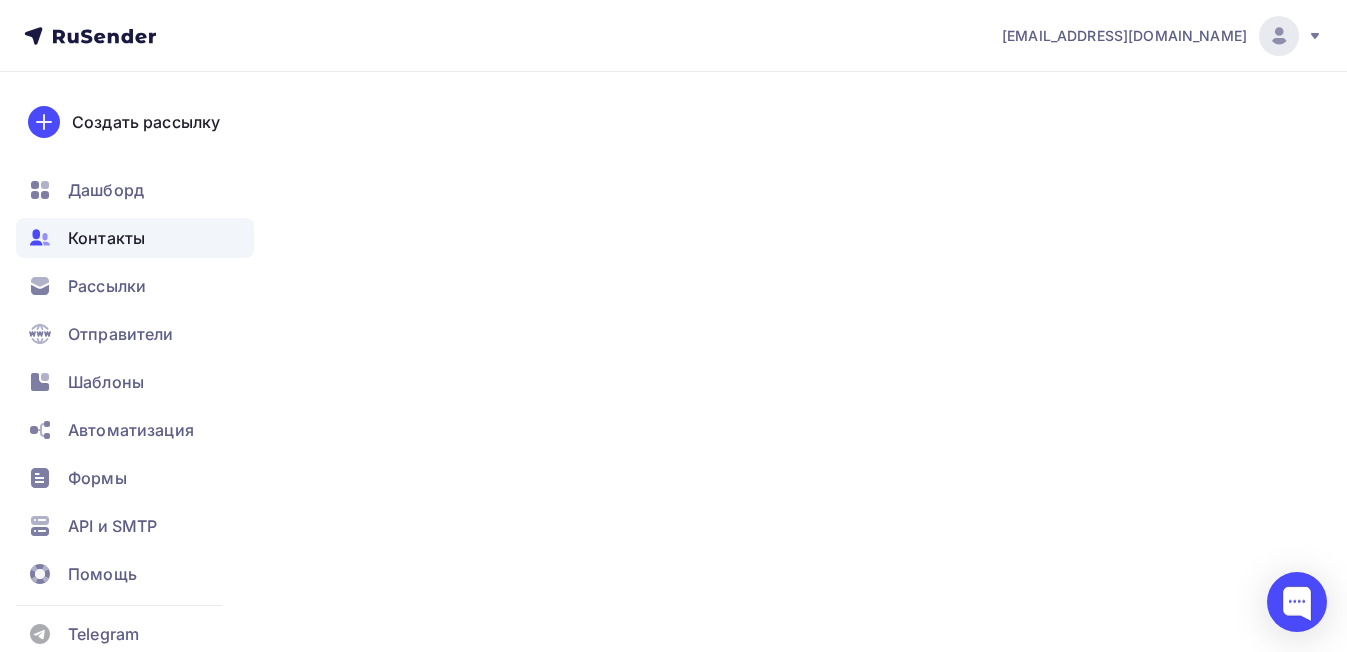 scroll, scrollTop: 0, scrollLeft: 0, axis: both 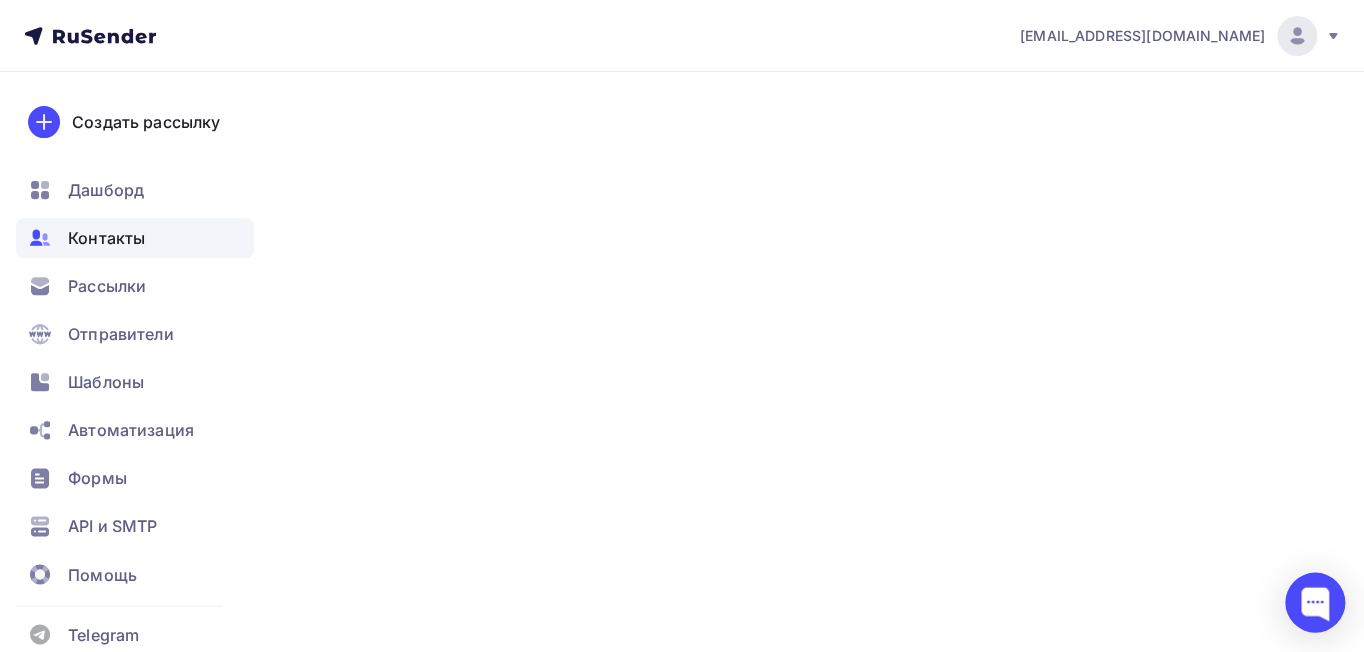 type on "СБ-Юг" 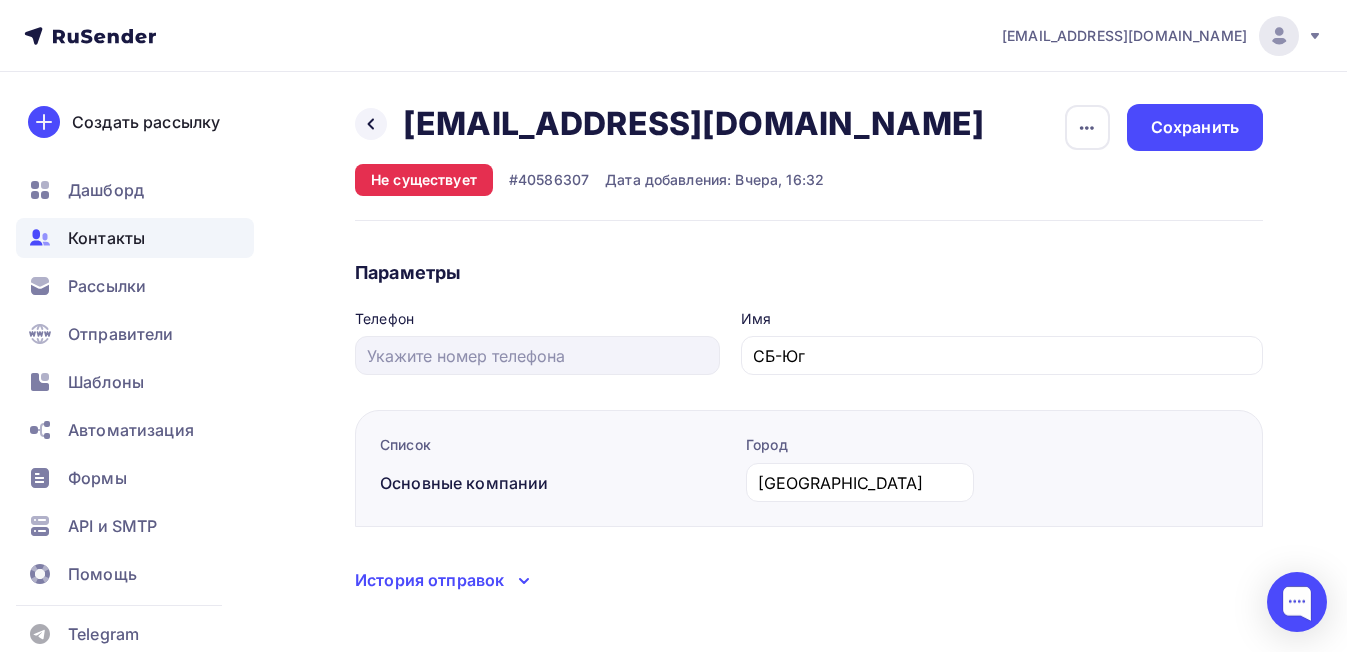 scroll, scrollTop: 21, scrollLeft: 0, axis: vertical 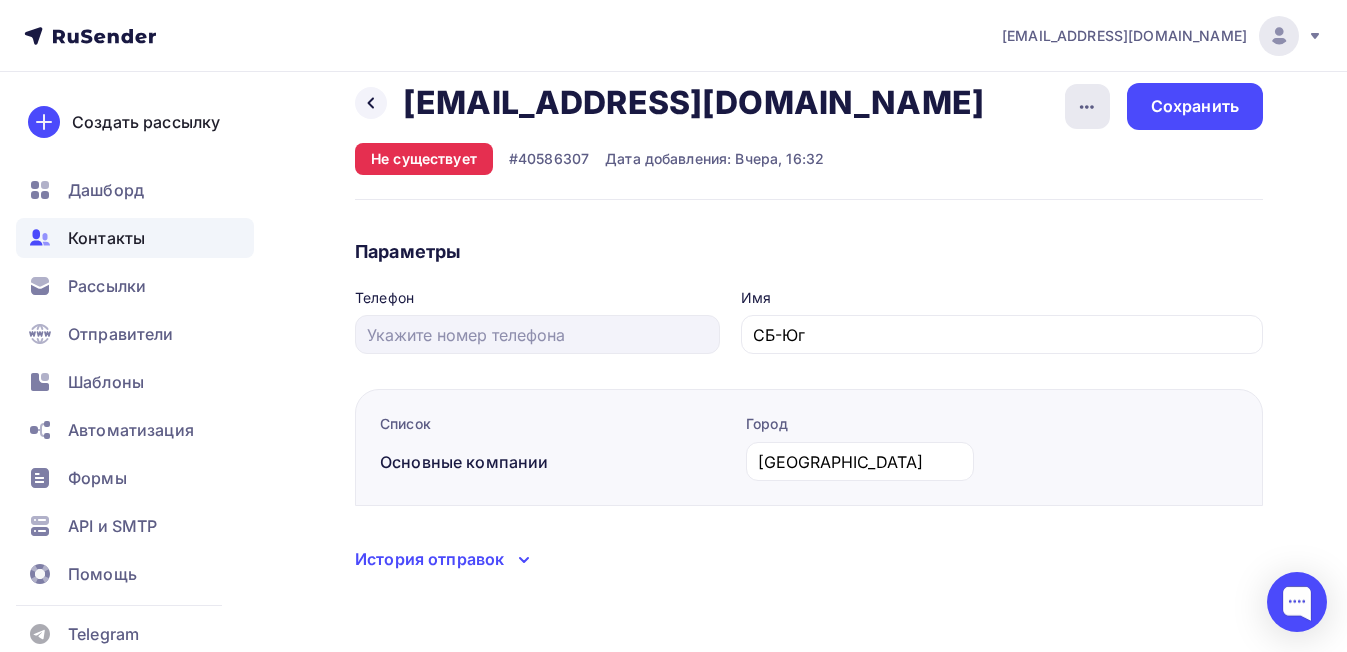 click 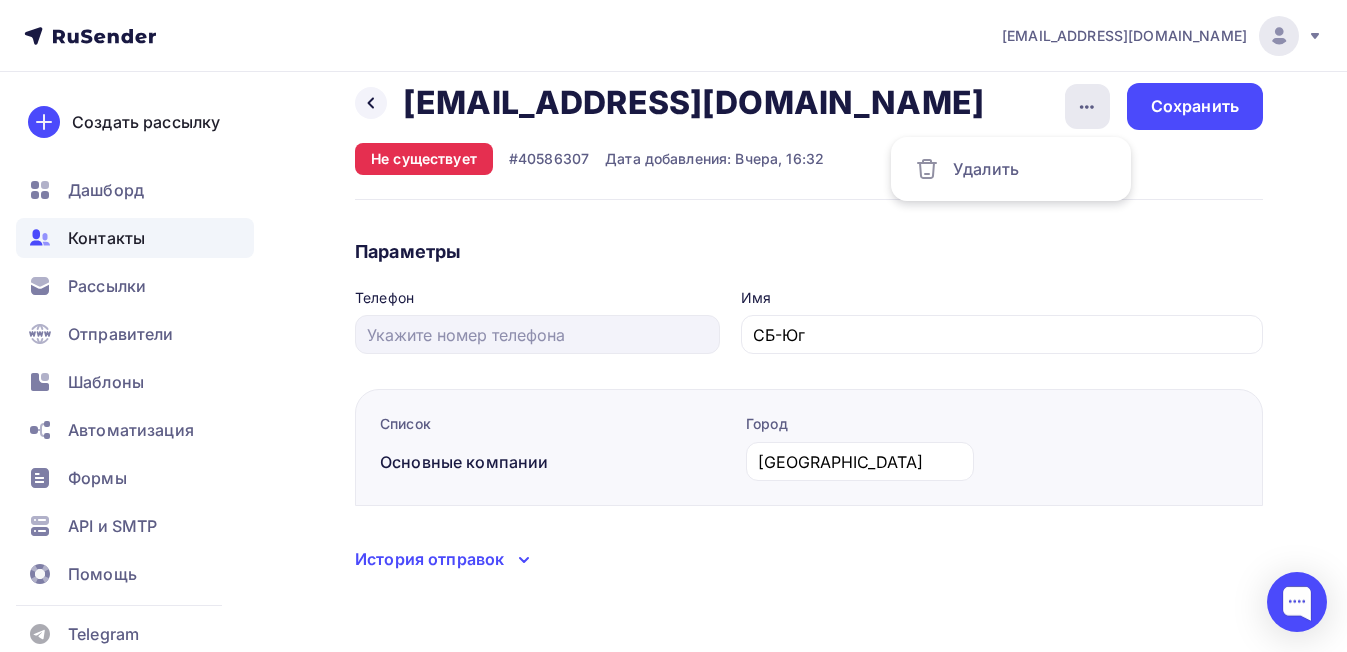 click 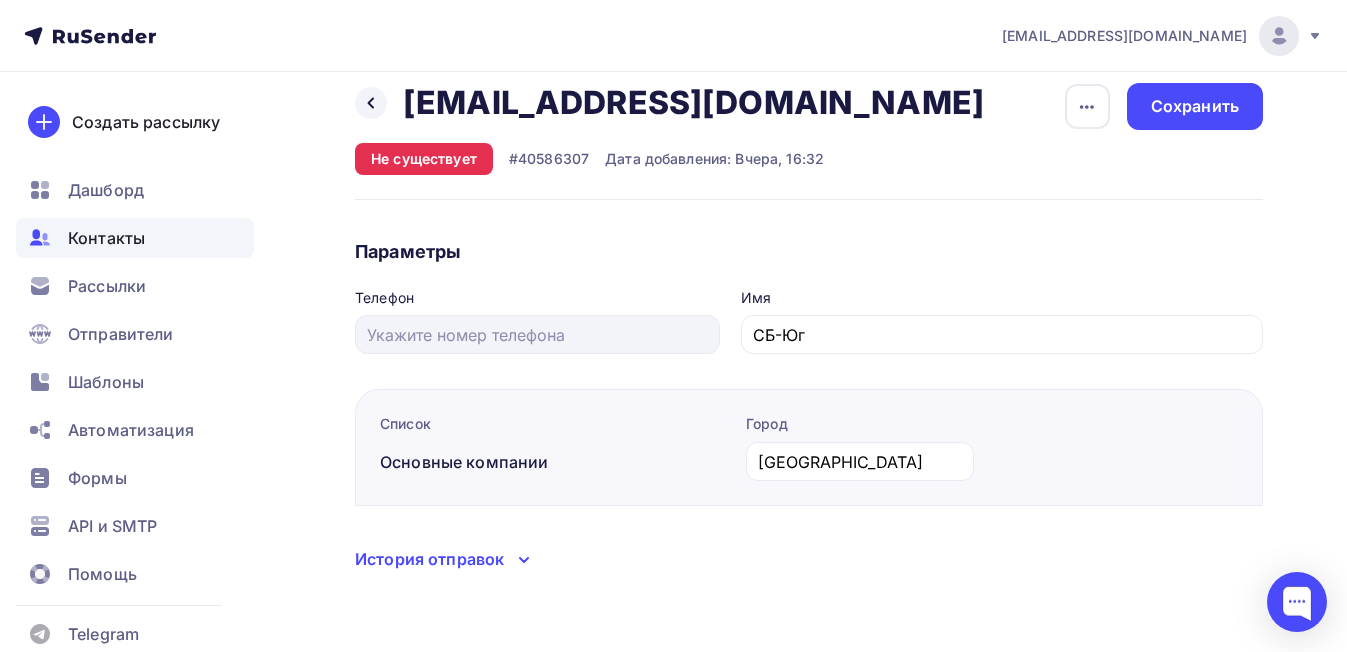click on "Назад
info@sbwellness.ru
info@sbwellness.ru
Удалить
Не существует
#40586307
Дата добавления:
Вчера, 16:32
Удалить
Сохранить" at bounding box center (809, 141) 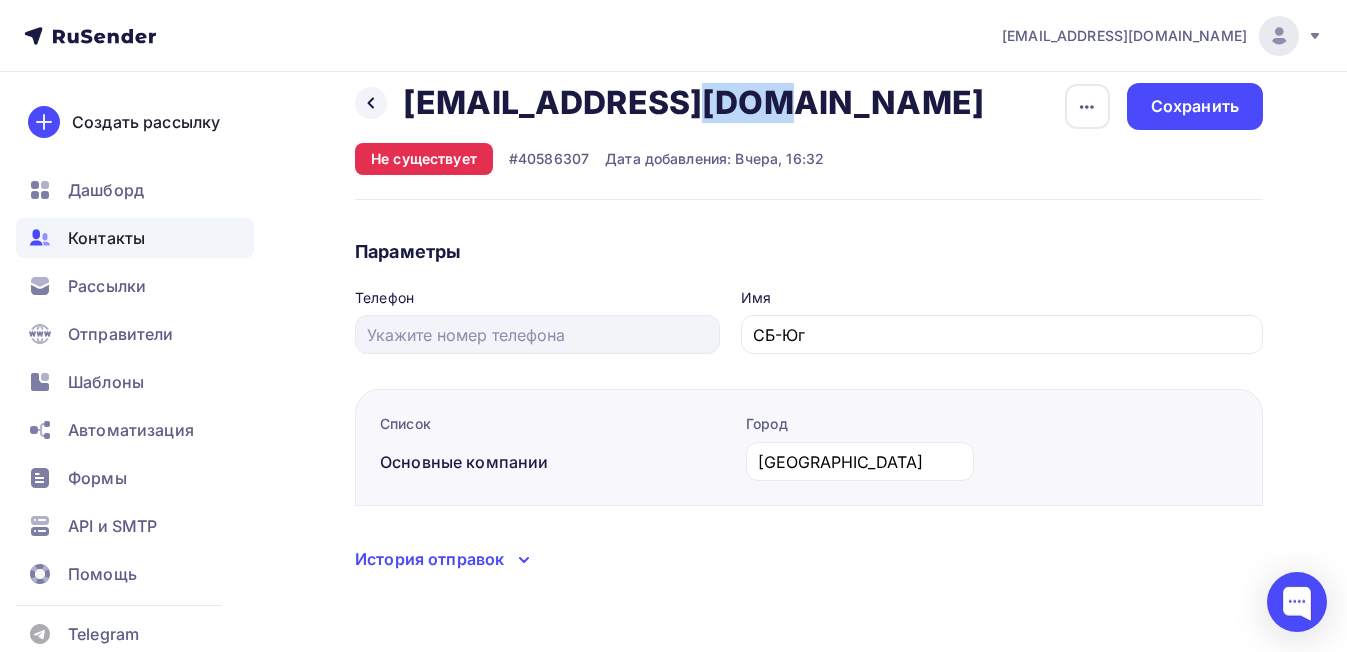 drag, startPoint x: 400, startPoint y: 102, endPoint x: 419, endPoint y: 98, distance: 19.416489 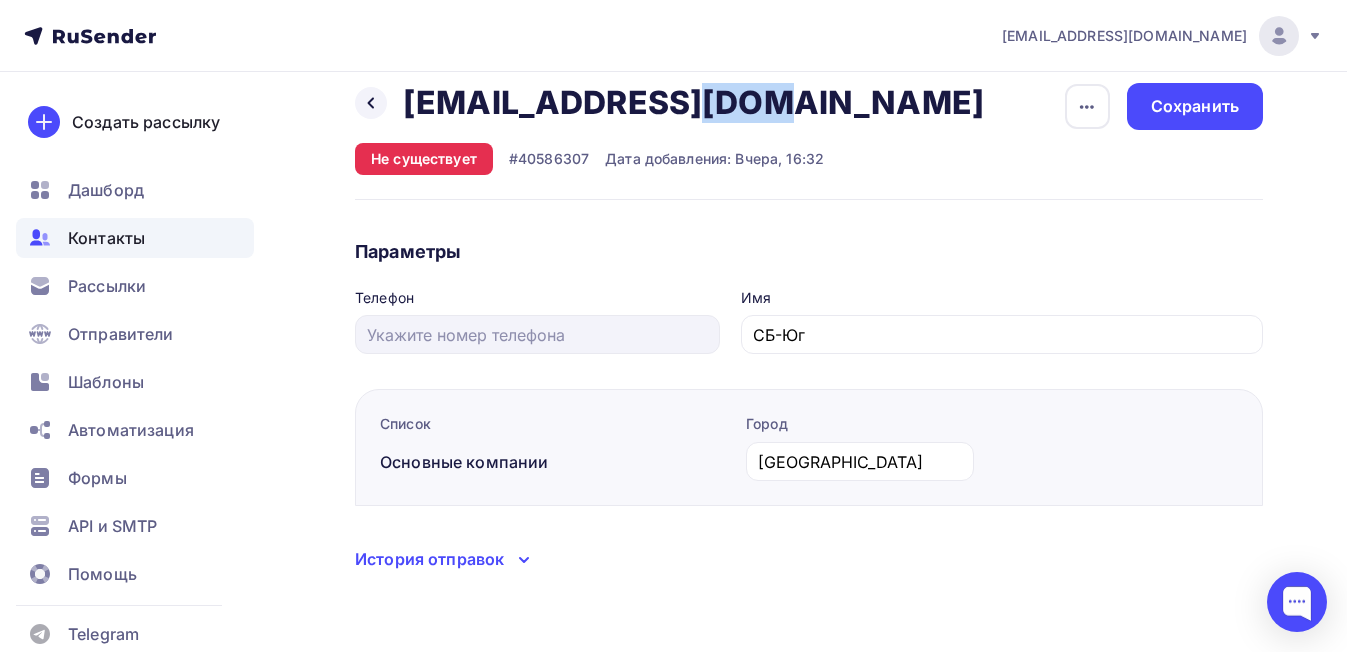 click on "Назад
info@sbwellness.ru
info@sbwellness.ru
Удалить" at bounding box center (676, 103) 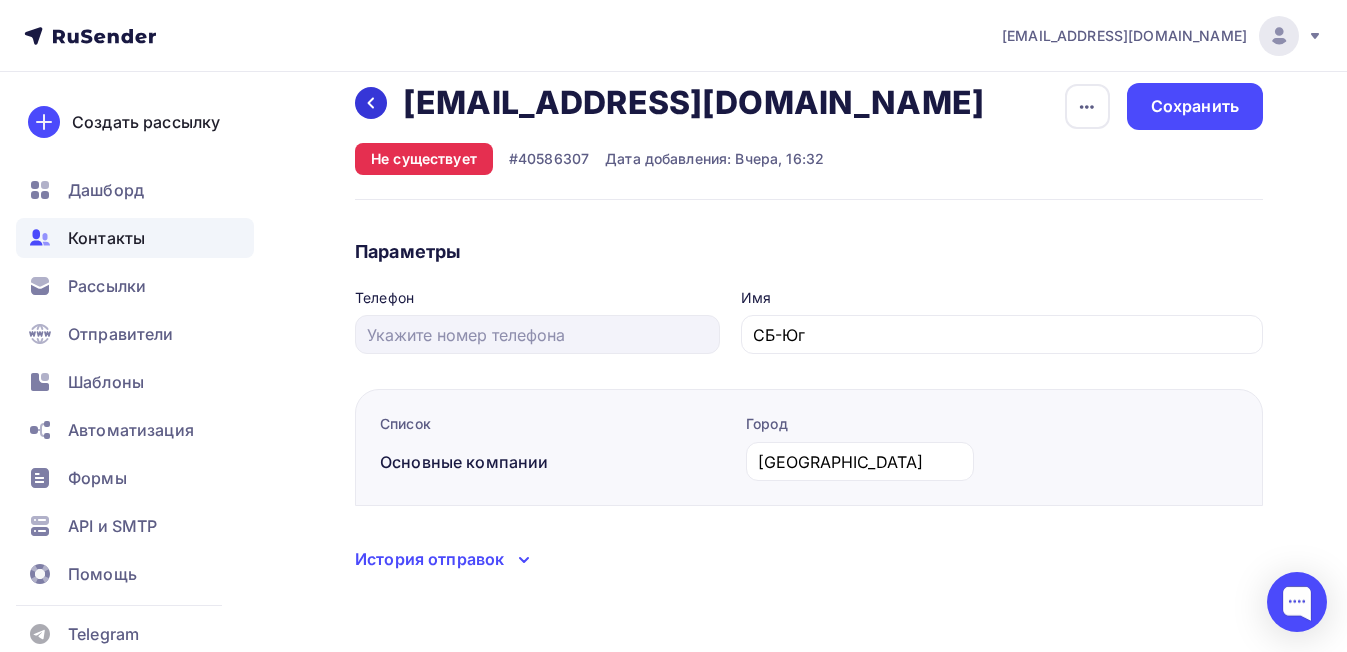 click 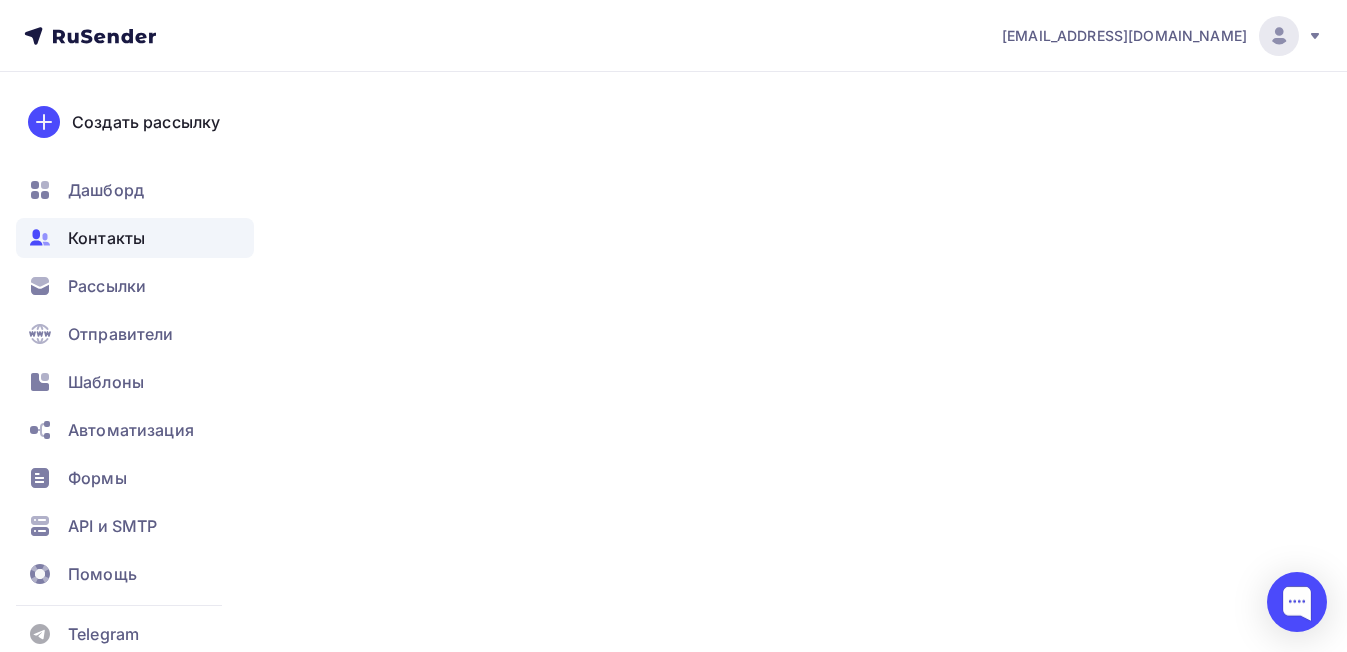 scroll, scrollTop: 98, scrollLeft: 0, axis: vertical 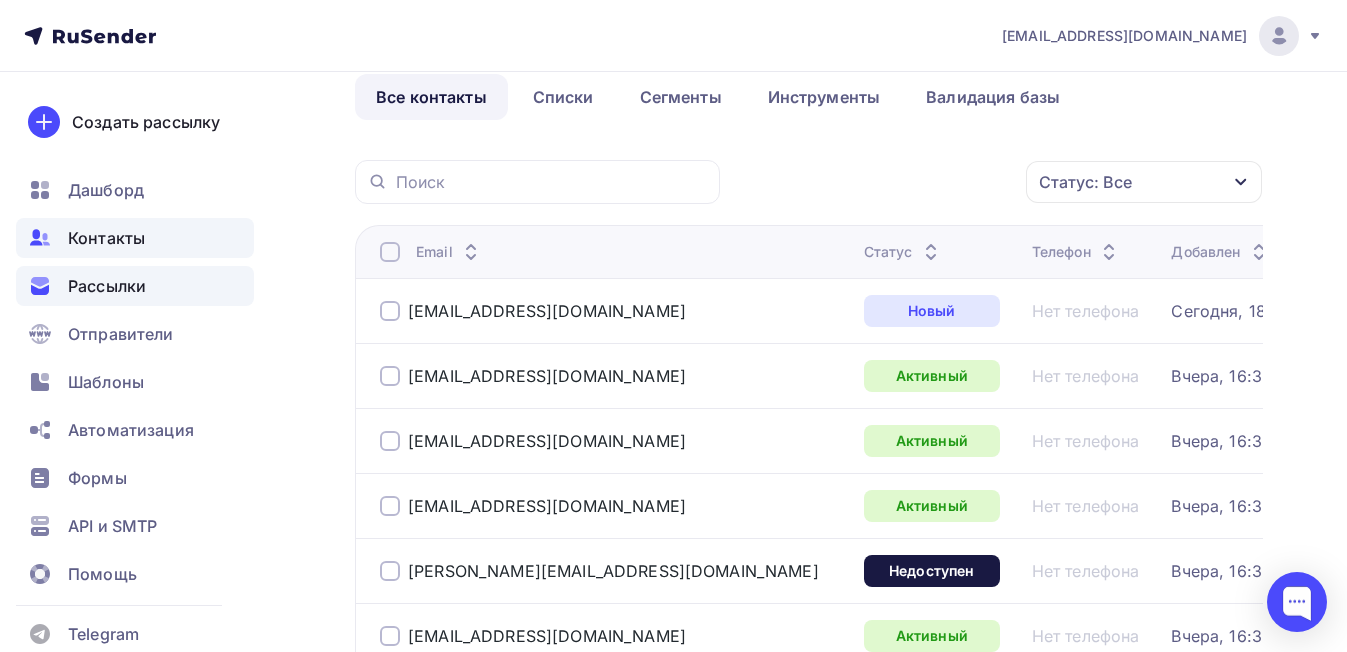 click on "Рассылки" at bounding box center [107, 286] 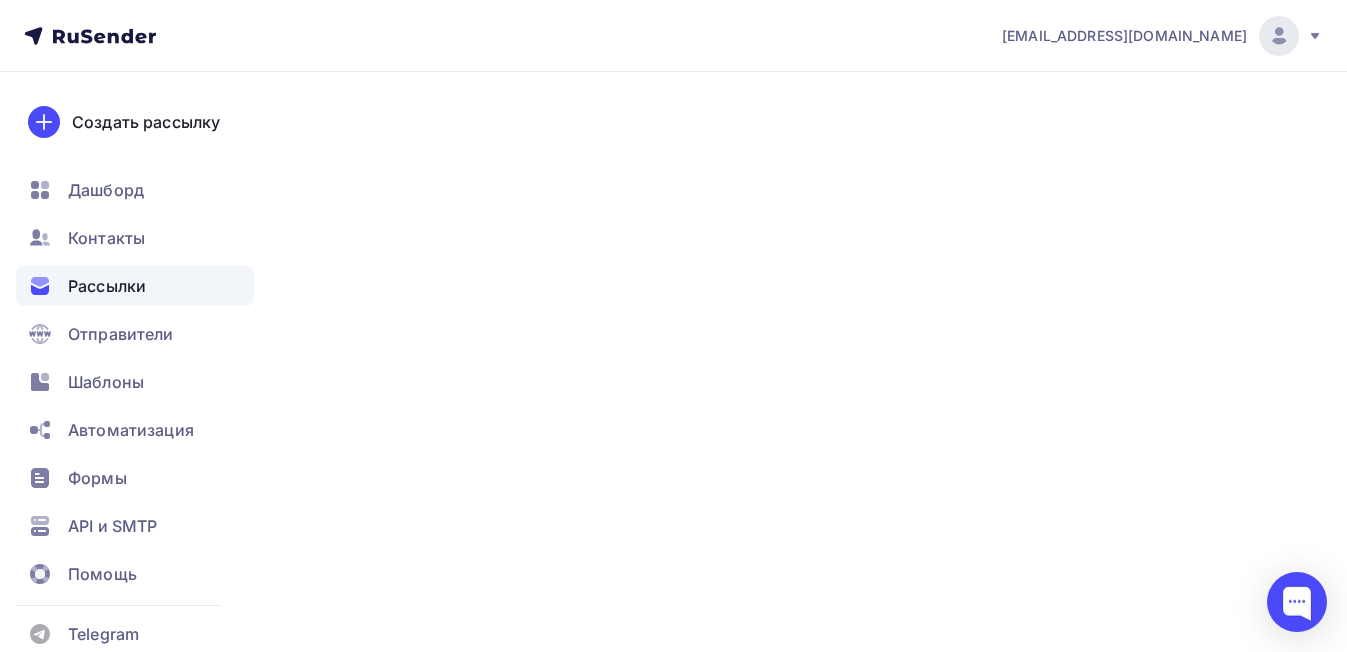 scroll, scrollTop: 0, scrollLeft: 0, axis: both 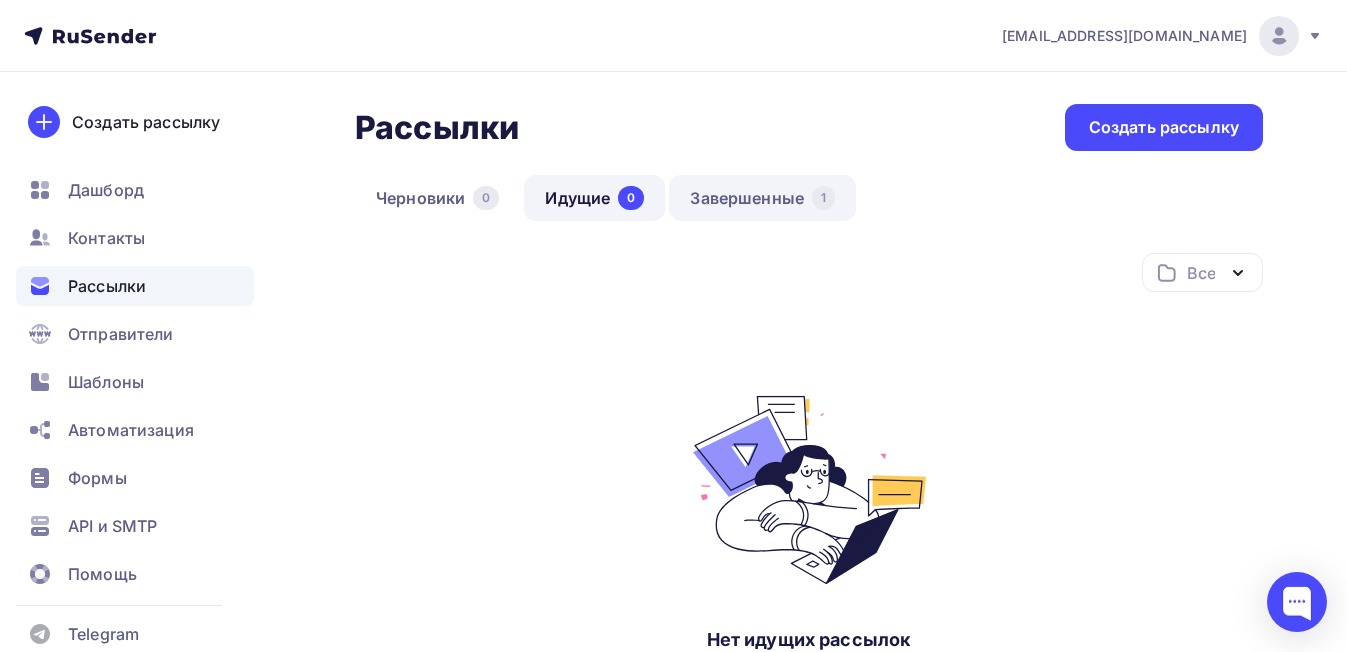 click on "Завершенные
1" at bounding box center (762, 198) 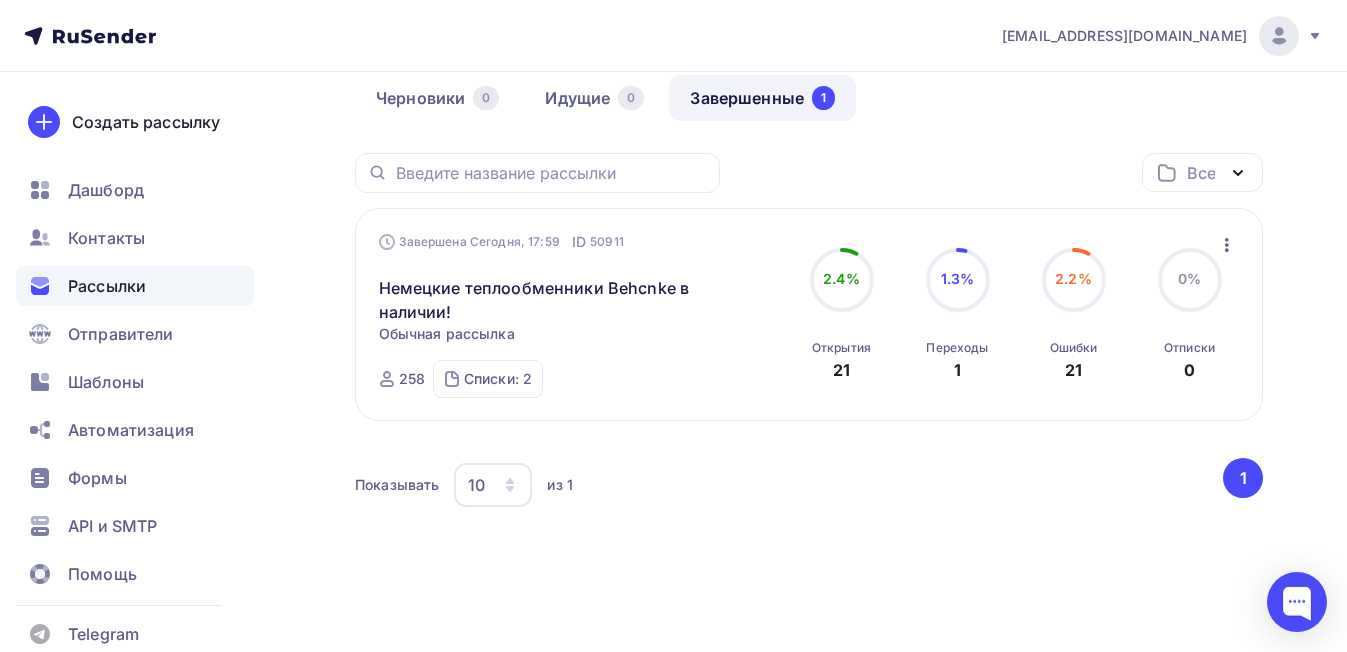 scroll, scrollTop: 110, scrollLeft: 0, axis: vertical 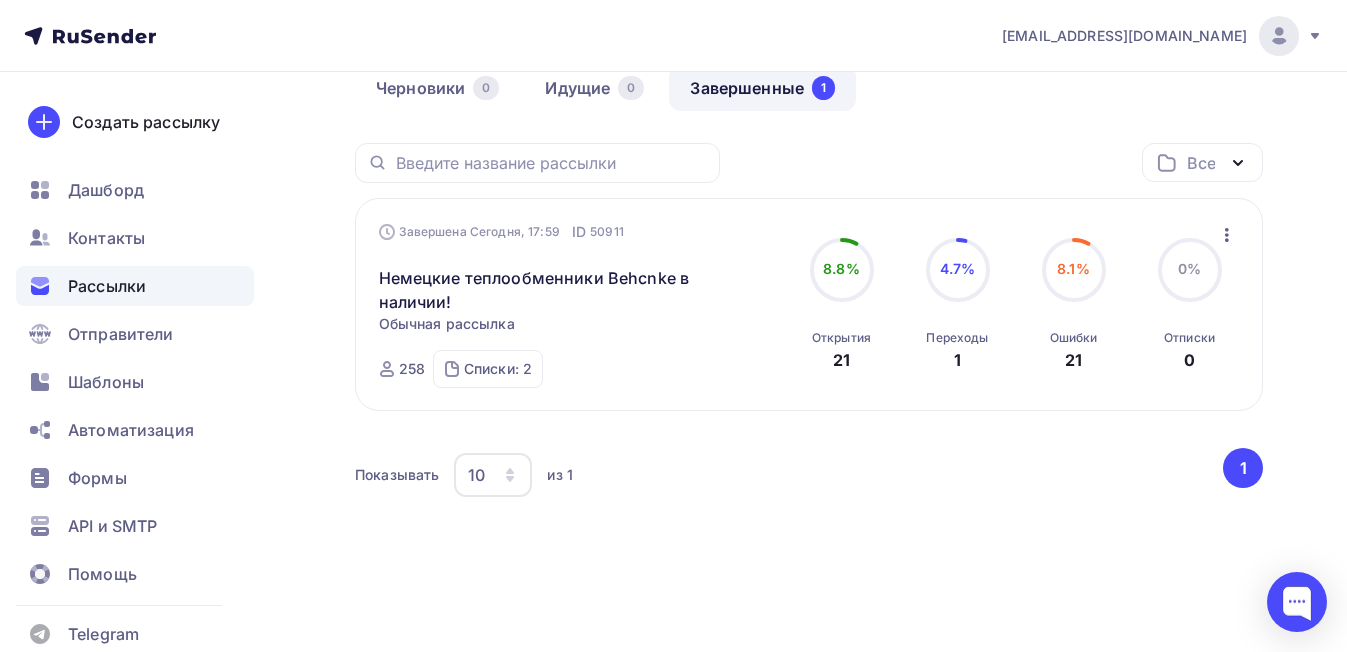 click on "8.1%" at bounding box center [1073, 268] 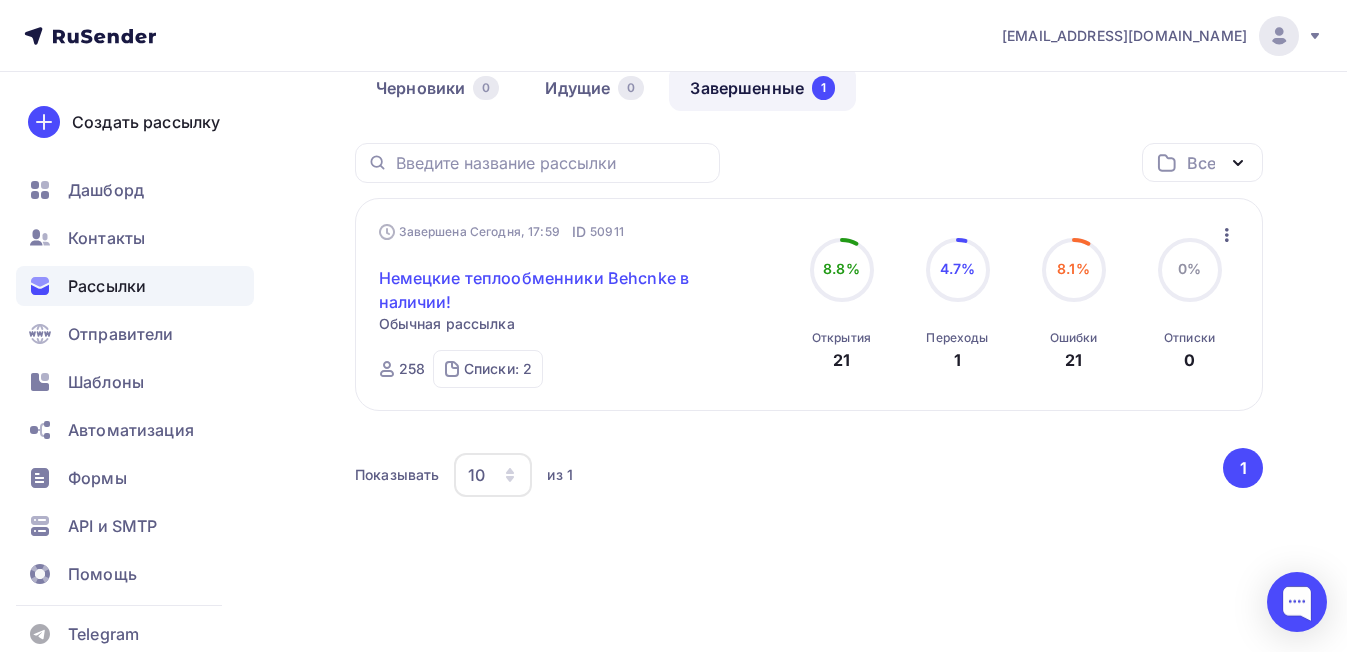 click on "Немецкие теплообменники Behcnke в наличии!" at bounding box center [550, 290] 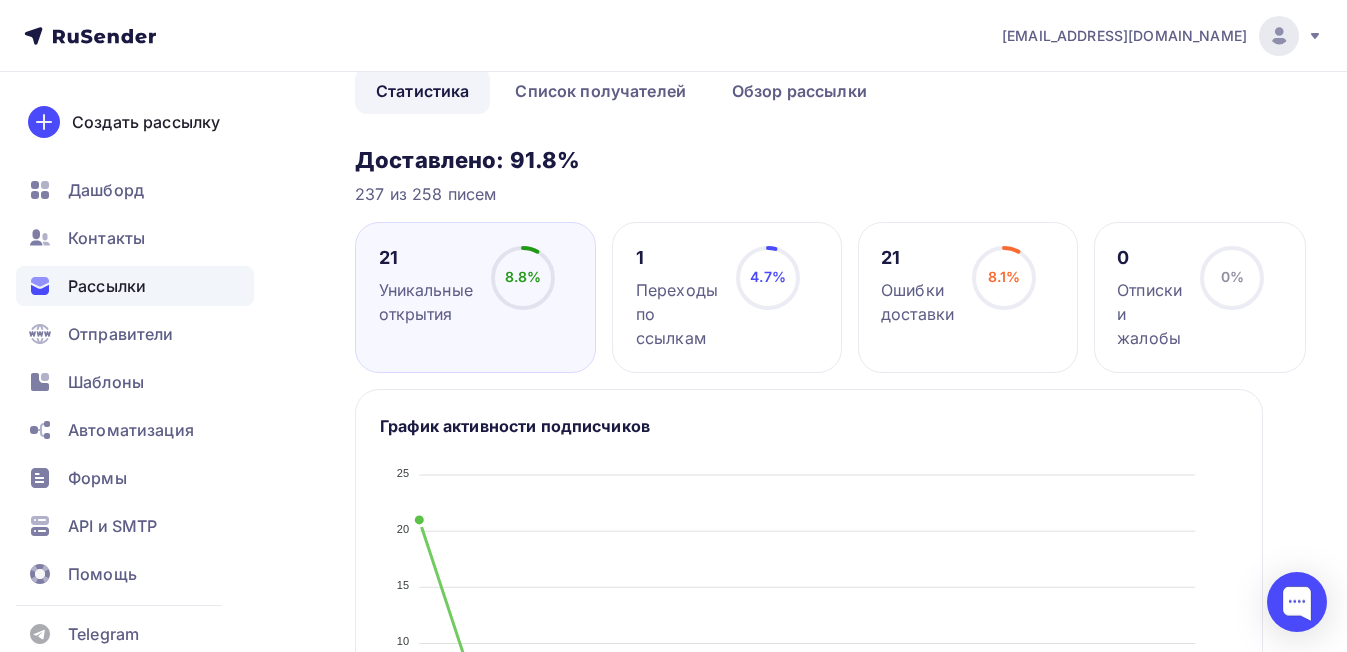 scroll, scrollTop: 300, scrollLeft: 0, axis: vertical 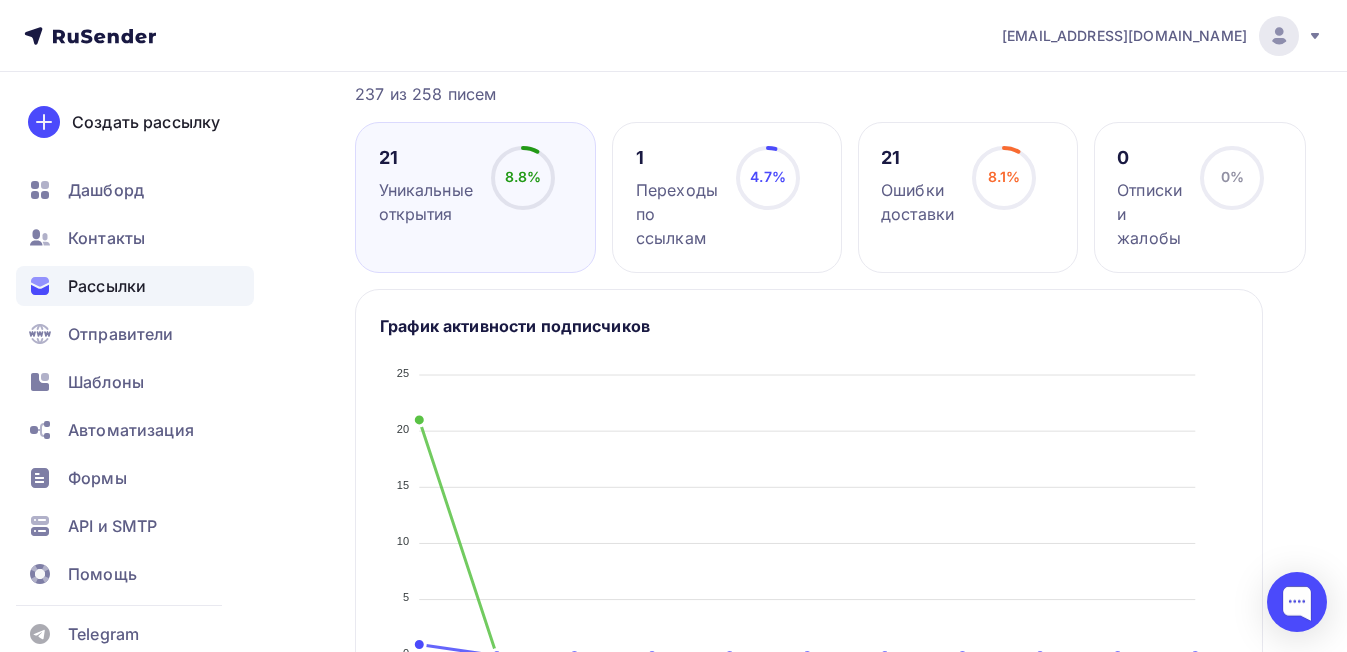 click on "Ошибки доставки" at bounding box center [917, 202] 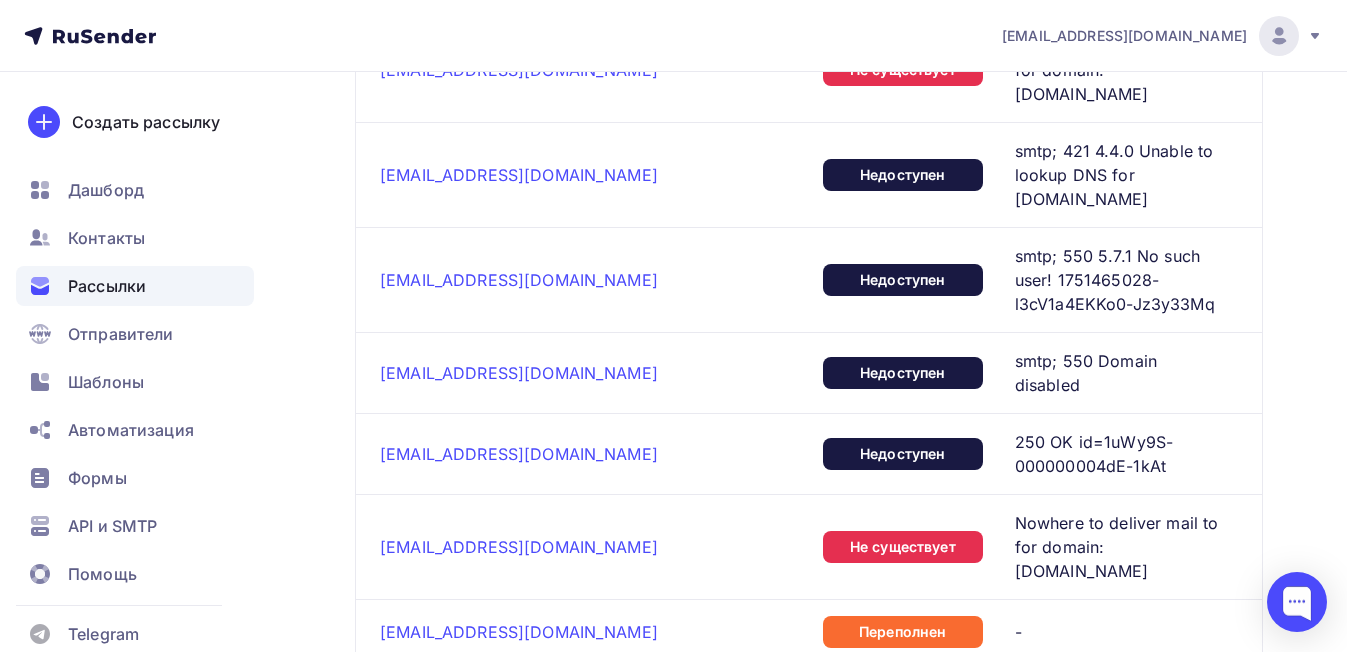scroll, scrollTop: 2300, scrollLeft: 0, axis: vertical 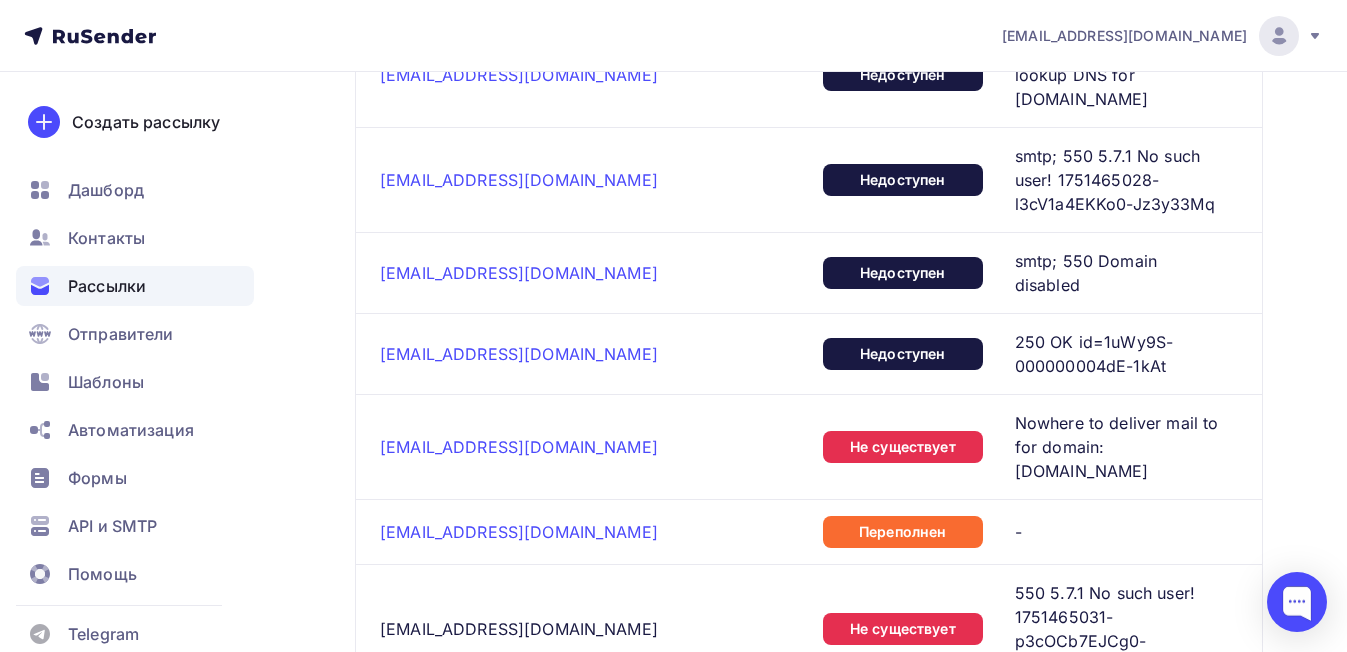 click on "[EMAIL_ADDRESS][DOMAIN_NAME]" at bounding box center [519, 758] 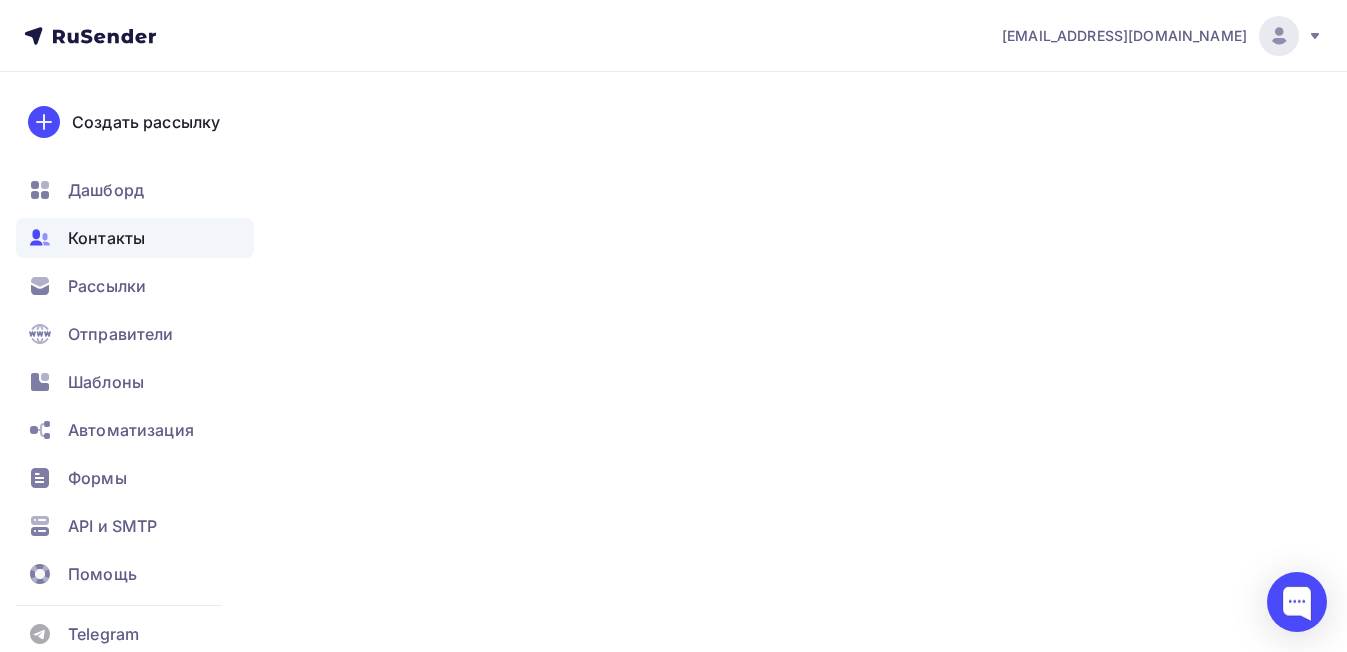 scroll, scrollTop: 0, scrollLeft: 0, axis: both 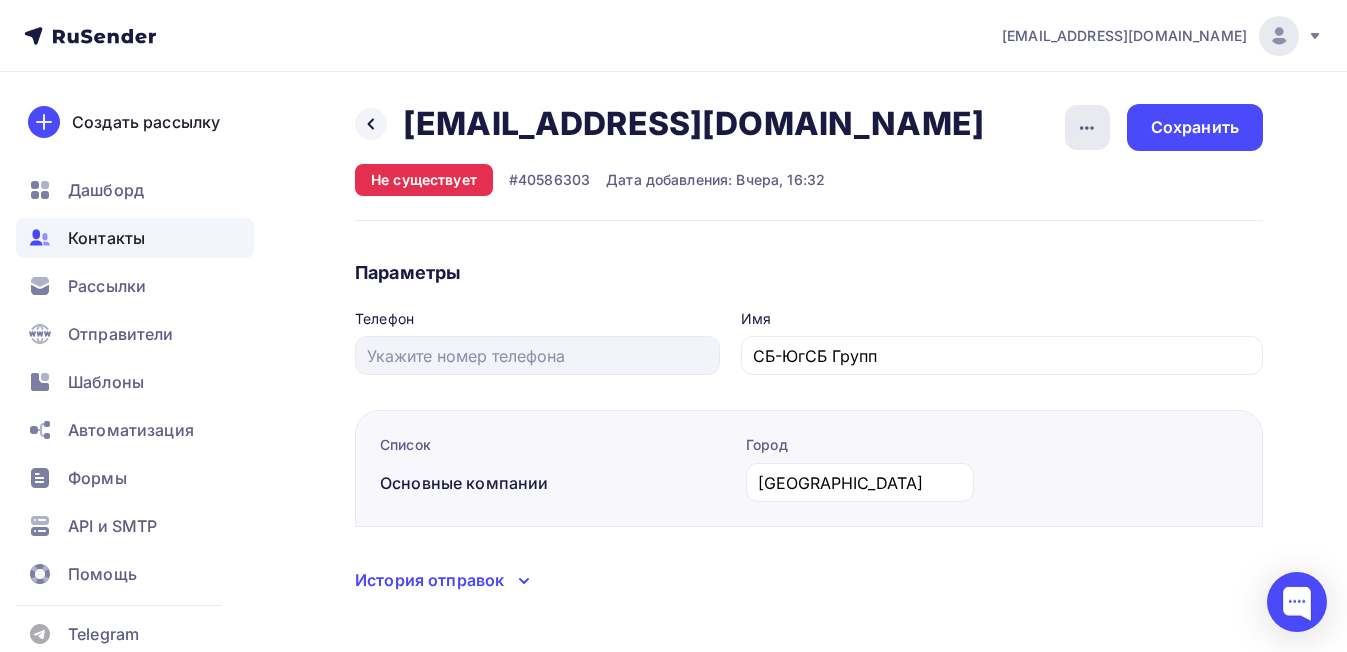 click 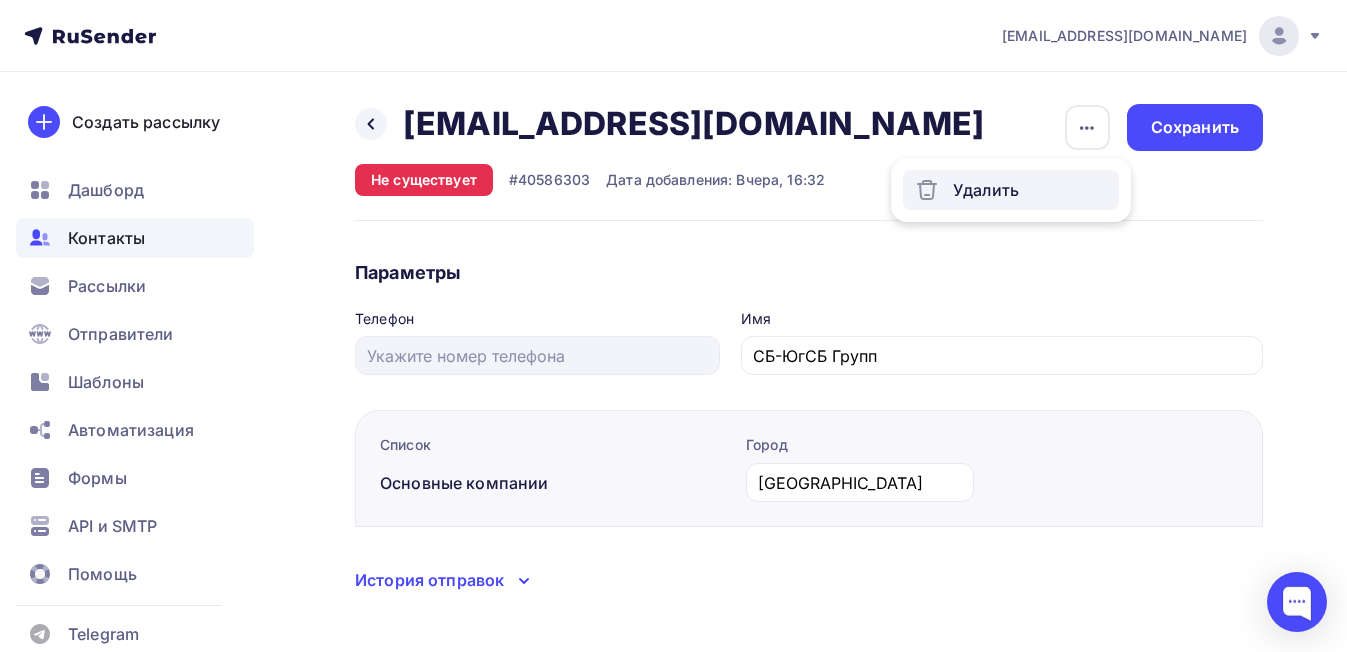 click on "Удалить" at bounding box center (1011, 190) 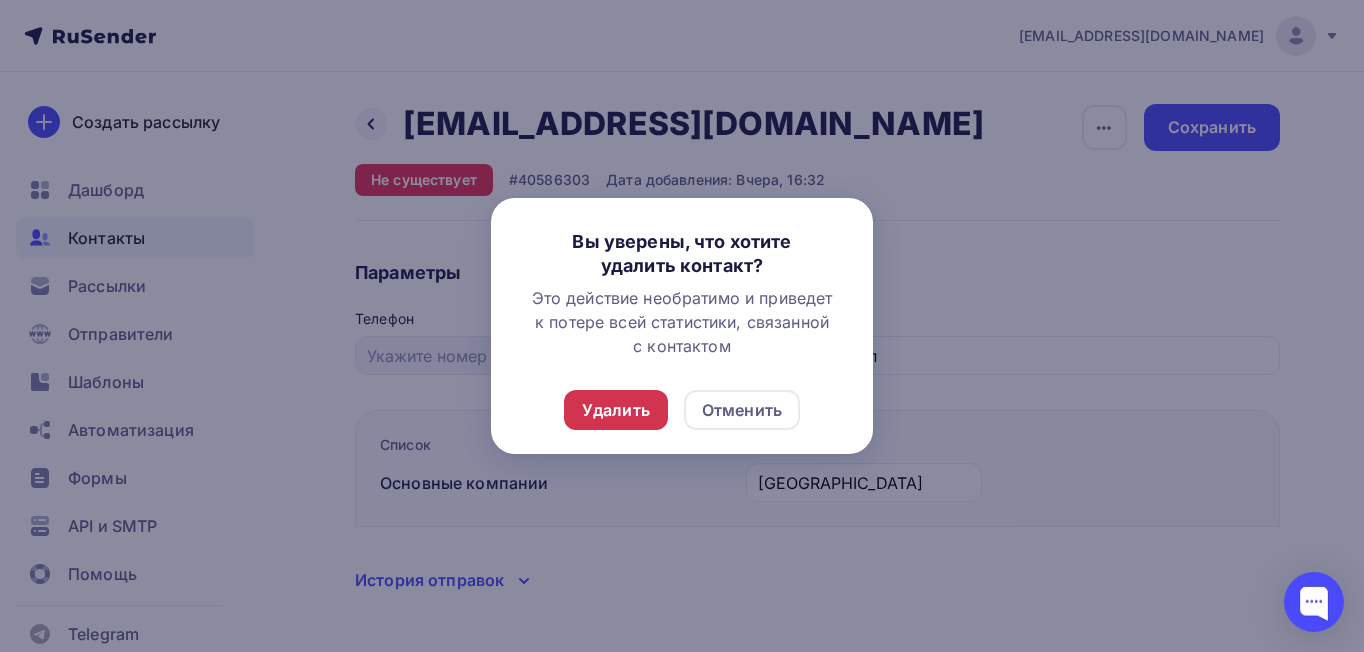 click on "Удалить" at bounding box center (616, 410) 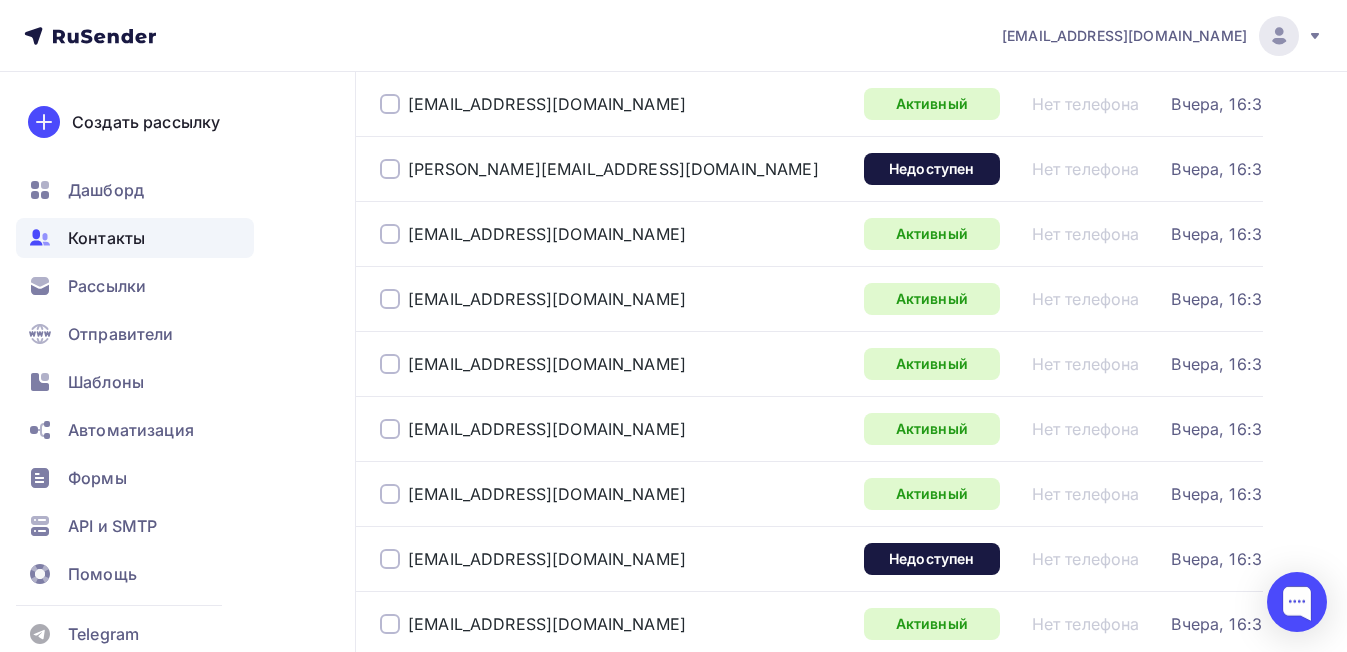 scroll, scrollTop: 0, scrollLeft: 0, axis: both 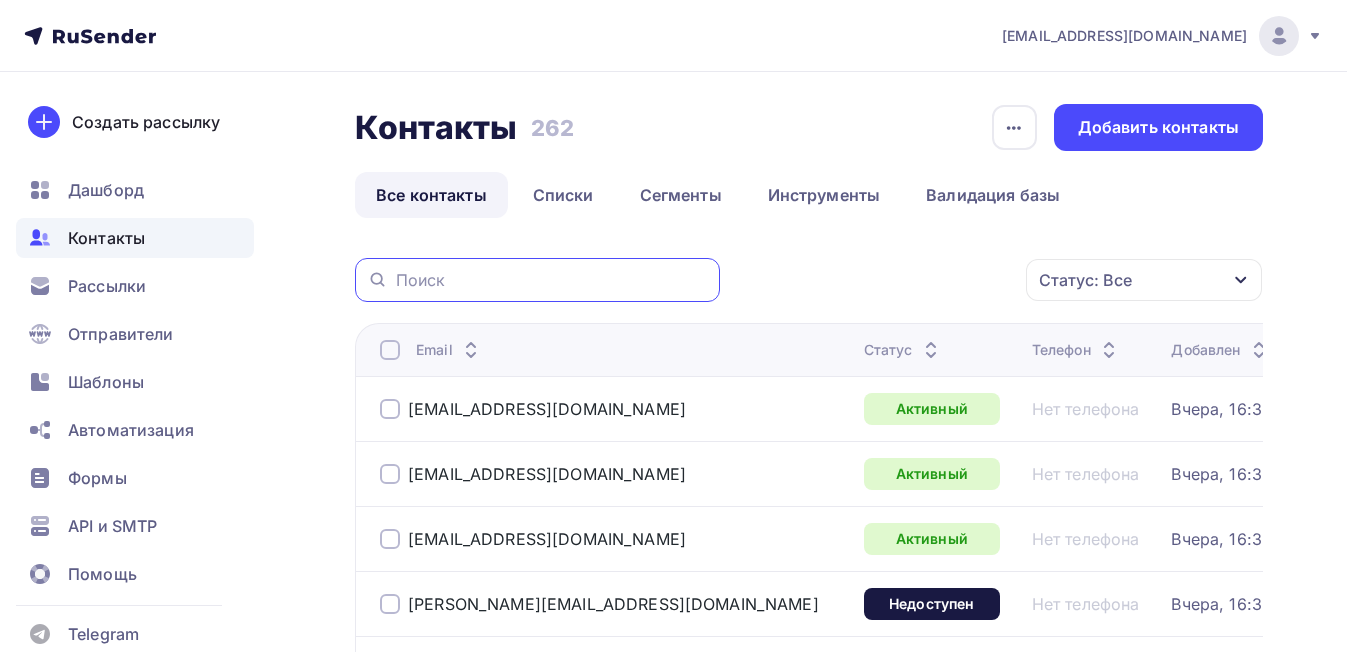 click at bounding box center (552, 280) 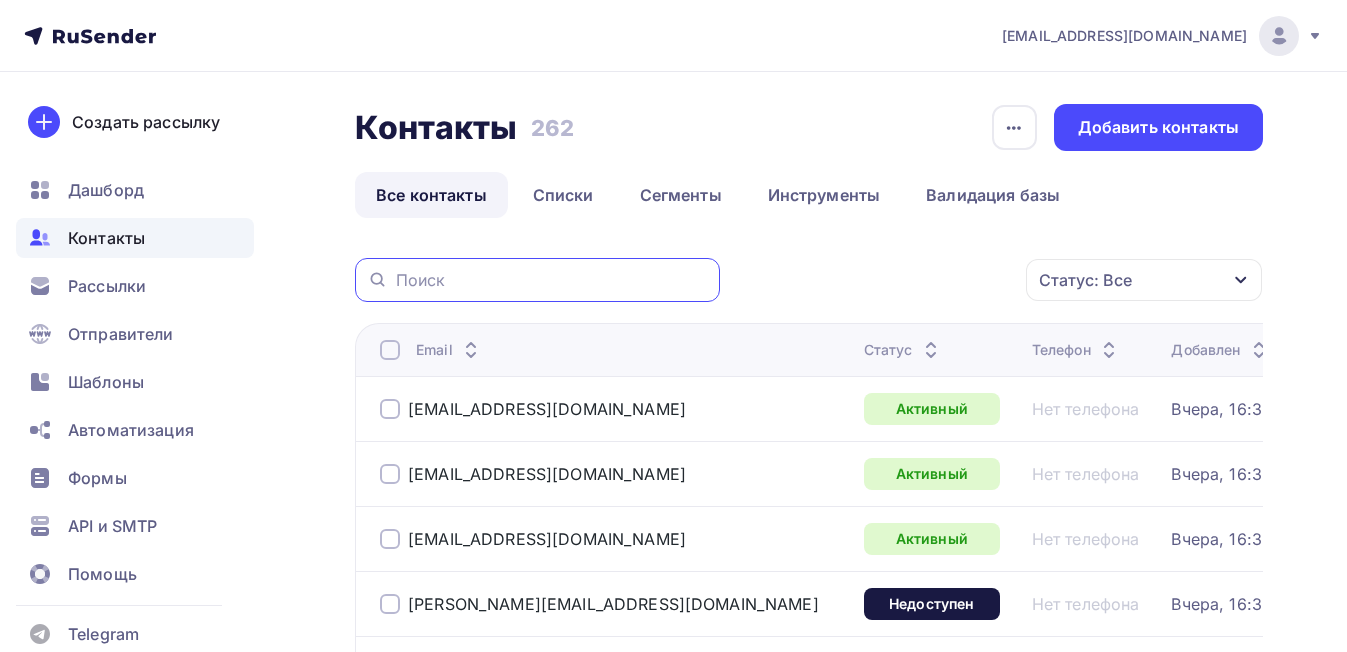 paste on "[EMAIL_ADDRESS][DOMAIN_NAME]" 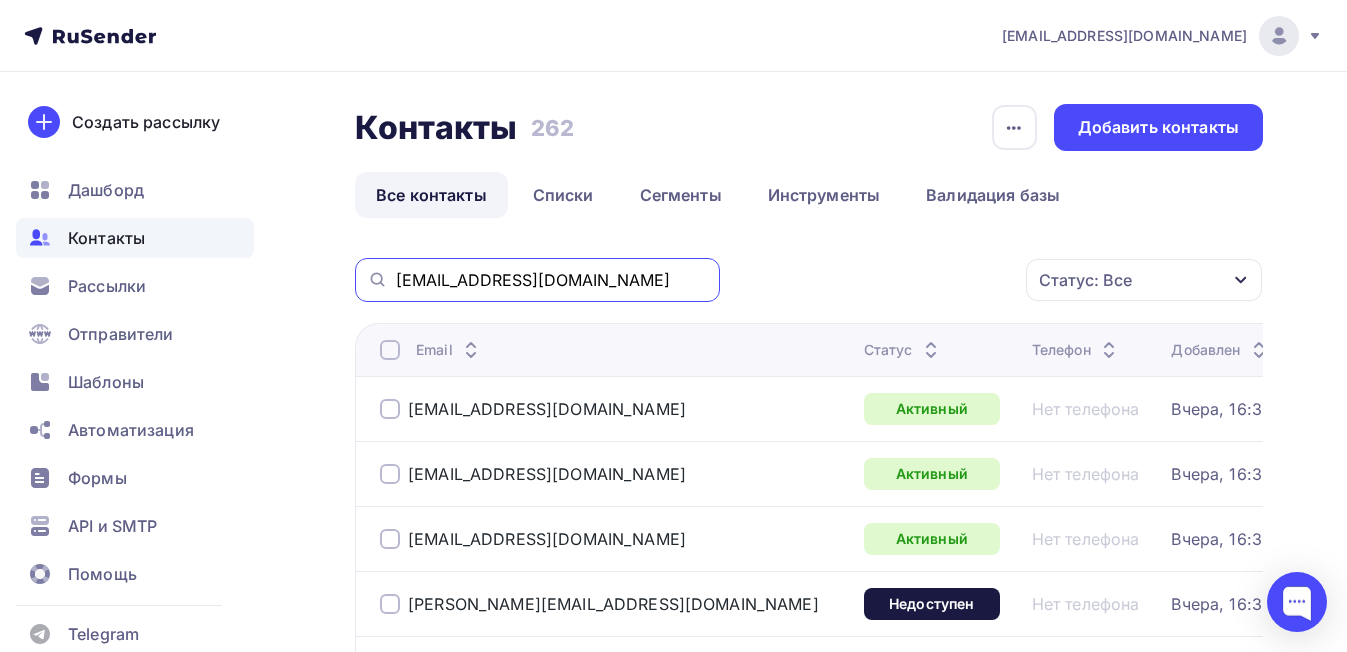 drag, startPoint x: 479, startPoint y: 271, endPoint x: 329, endPoint y: 291, distance: 151.32745 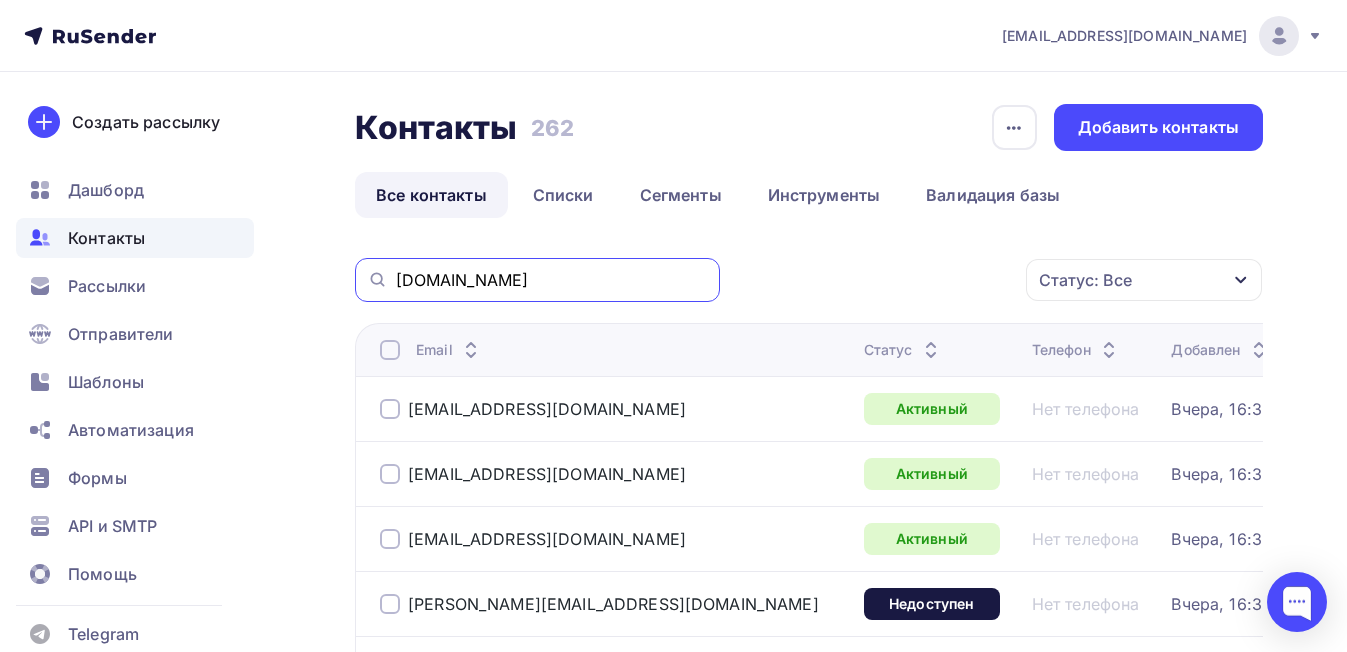 type on "[DOMAIN_NAME]" 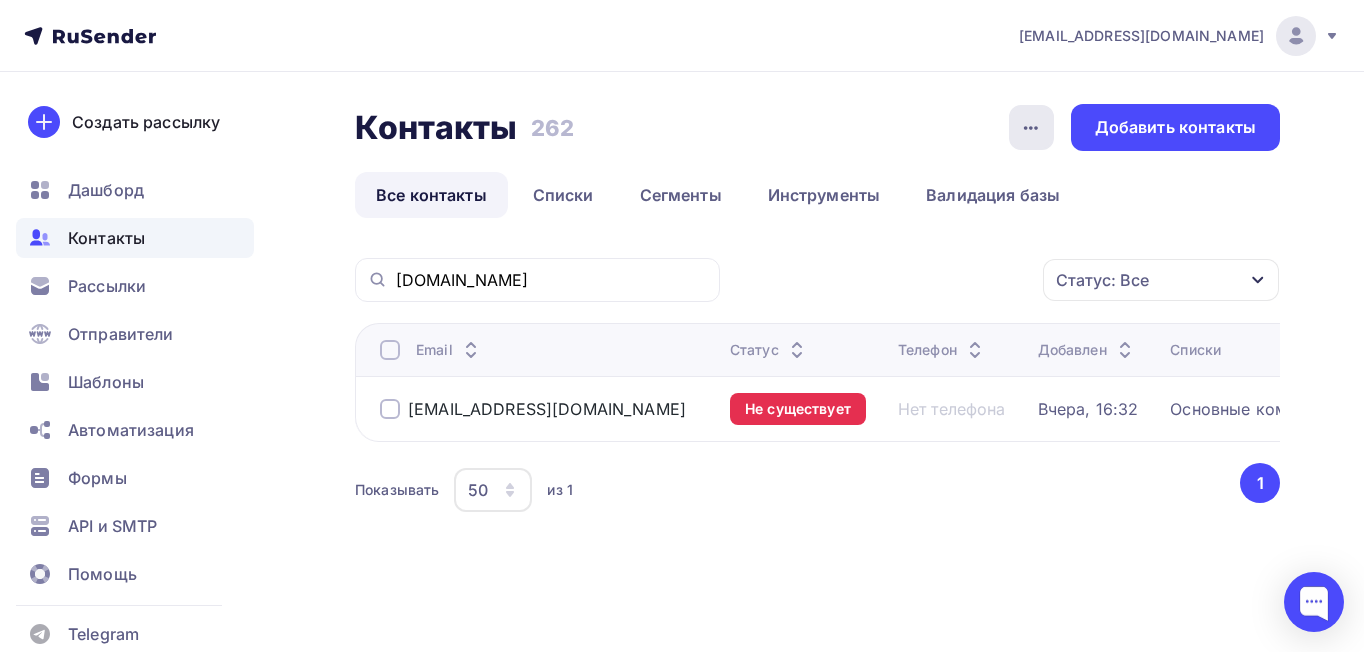 click 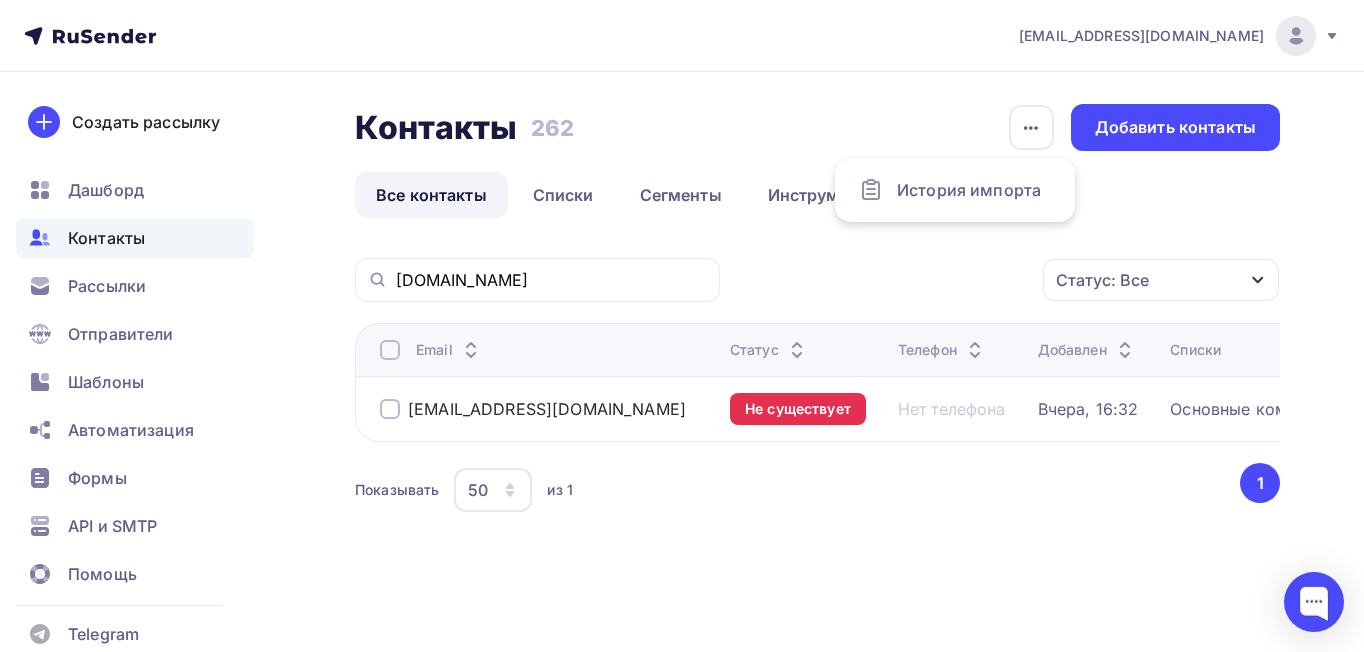 click on "Контакты   Контакты
262
262
История импорта
Добавить контакты" at bounding box center (817, 127) 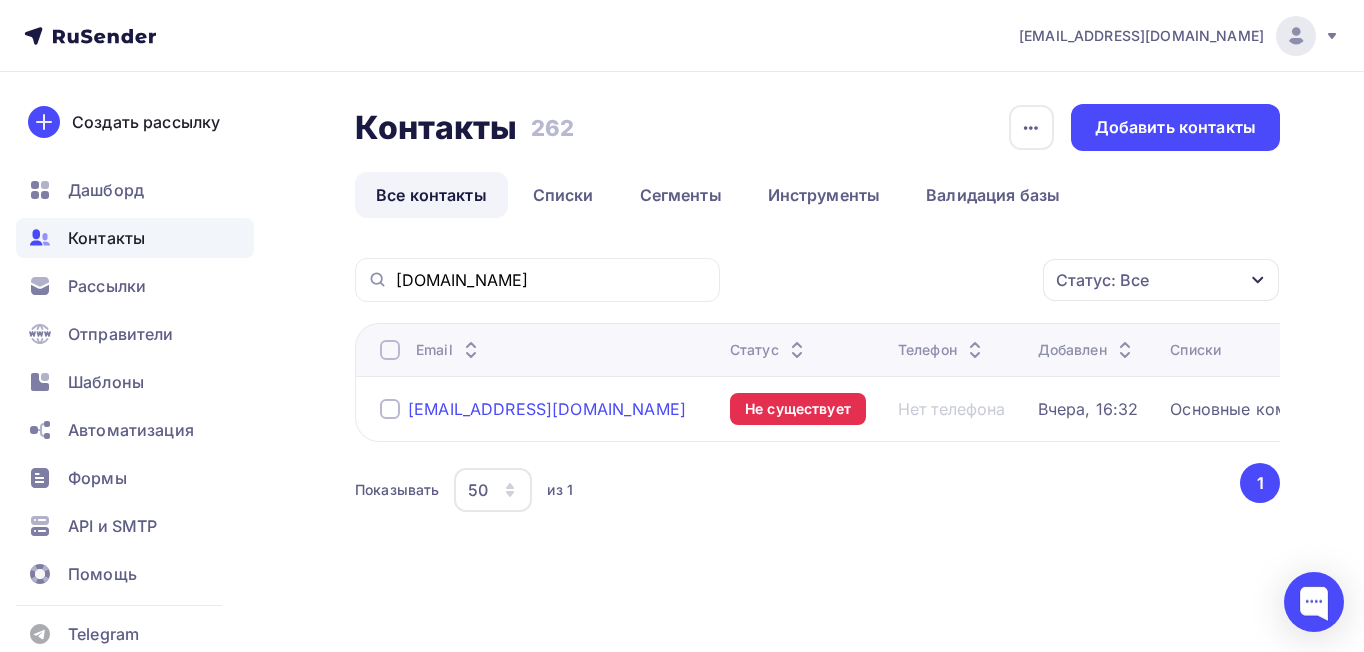 click on "[EMAIL_ADDRESS][DOMAIN_NAME]" at bounding box center (547, 409) 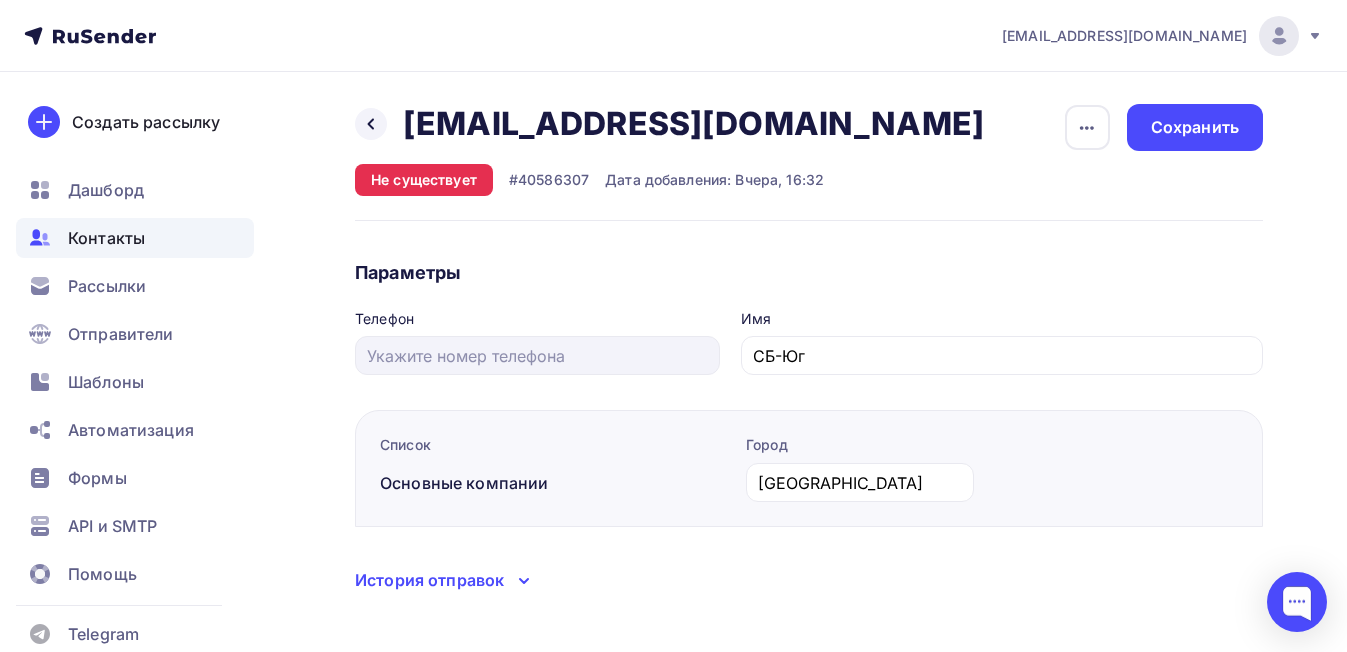 click on "Основные компании" at bounding box center [552, 483] 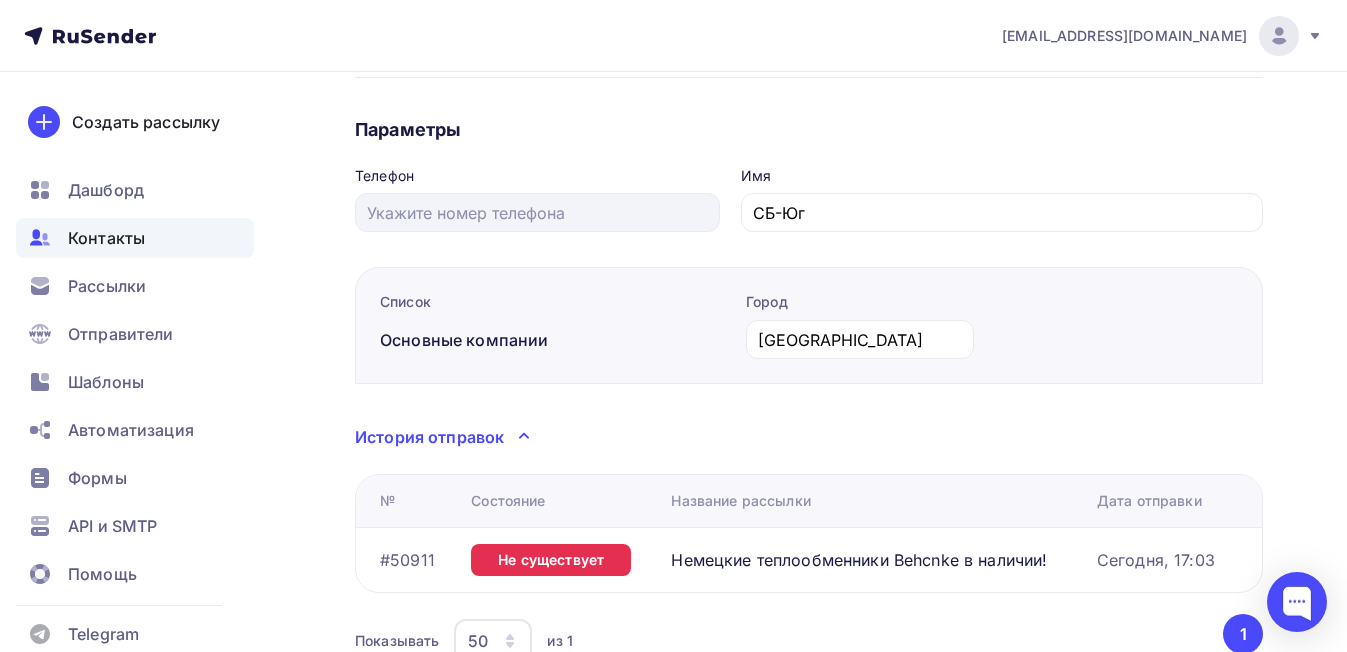 scroll, scrollTop: 0, scrollLeft: 0, axis: both 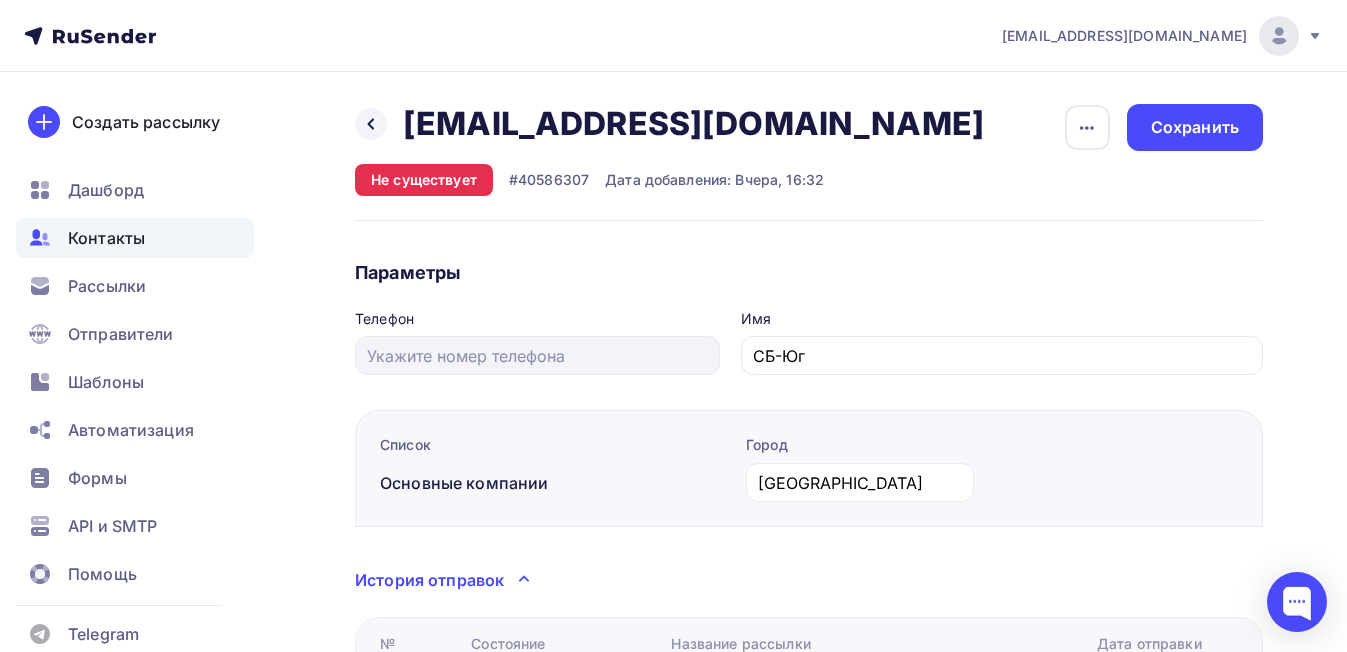 click on "#40586307" at bounding box center [549, 180] 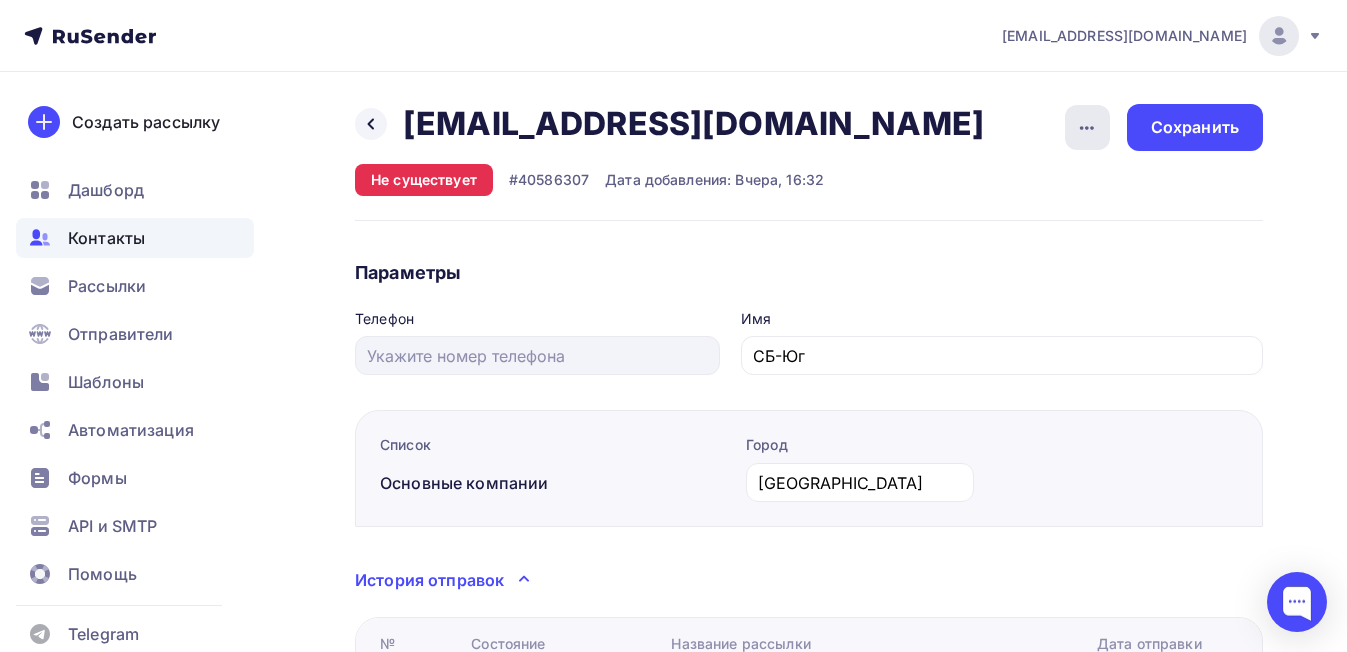 click 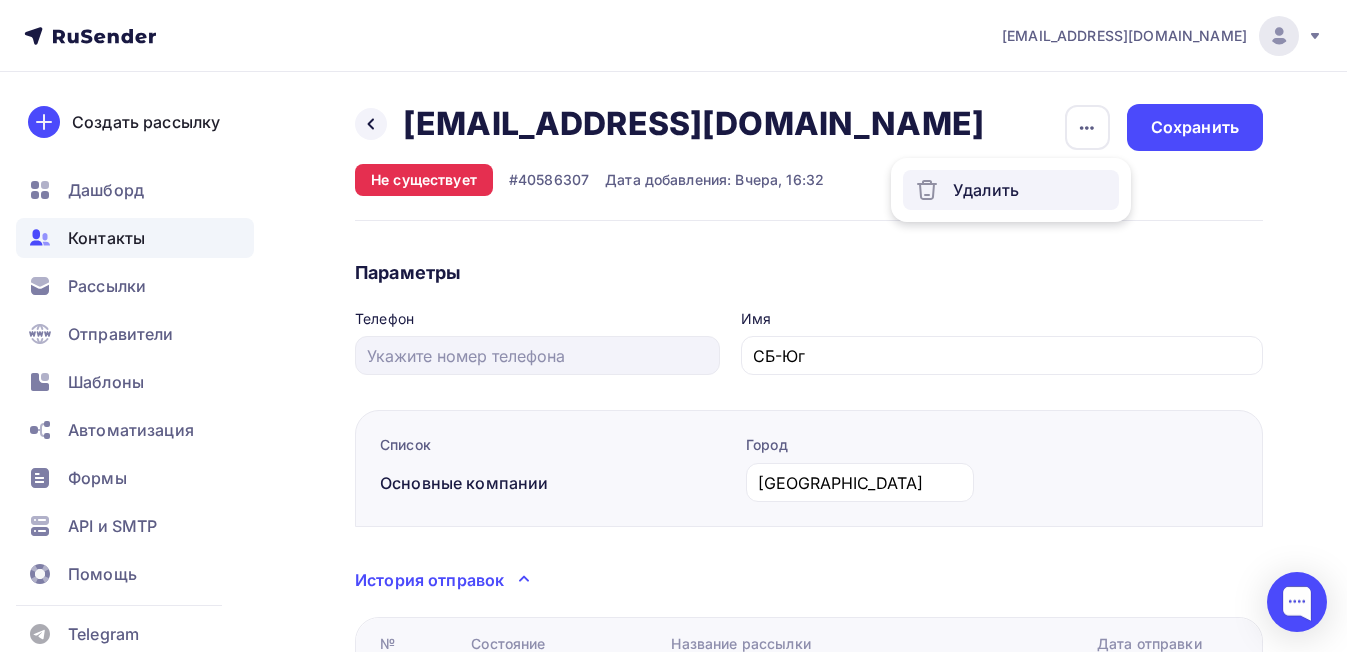 click on "Удалить" at bounding box center [1011, 190] 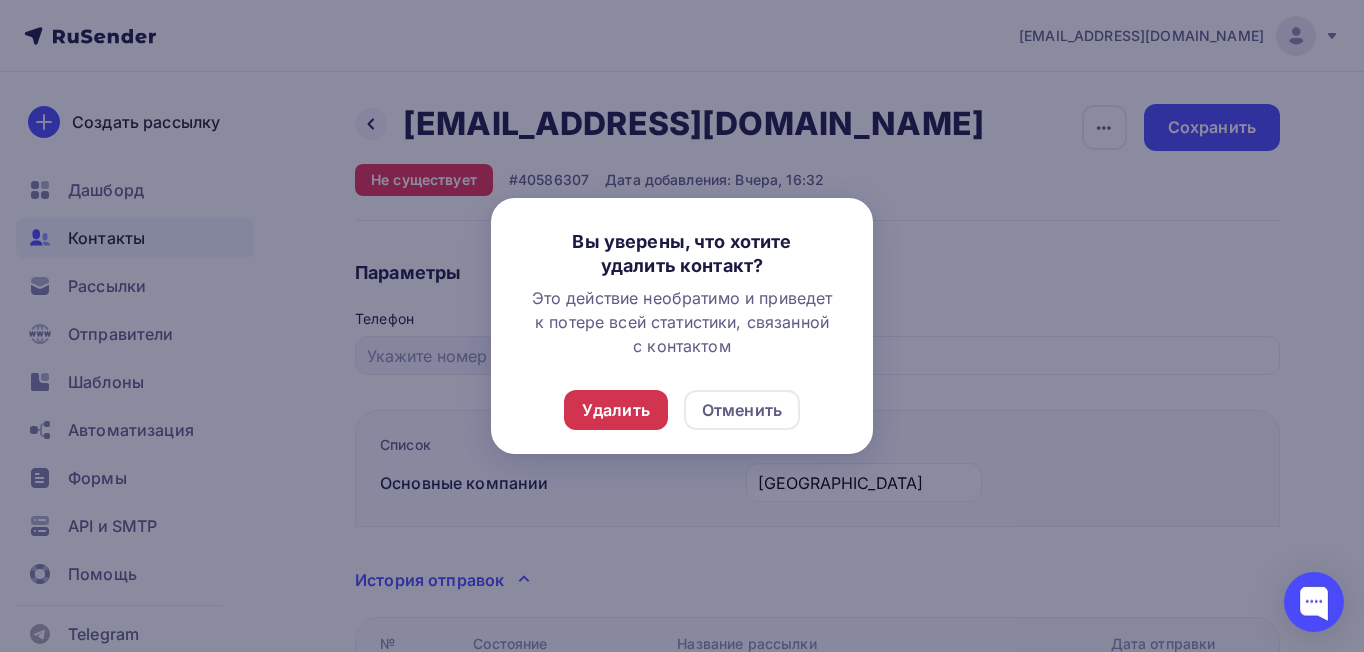 click on "Удалить" at bounding box center (616, 410) 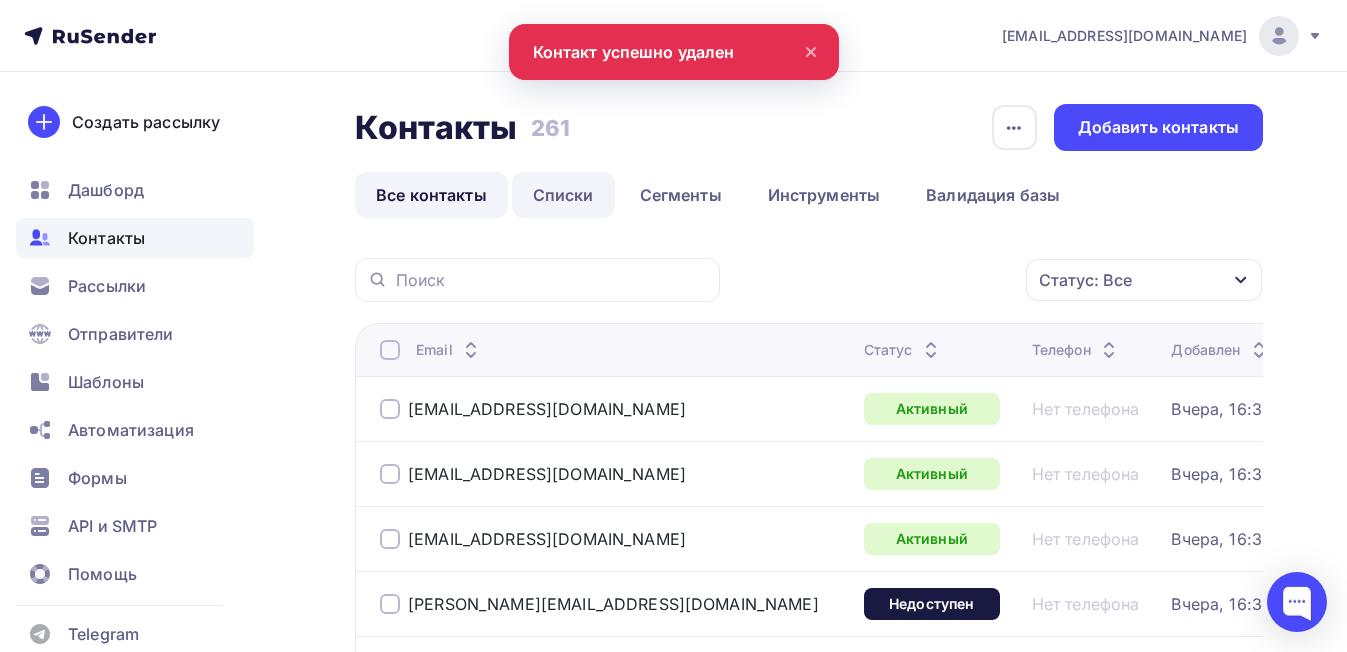 click on "Списки" at bounding box center [563, 195] 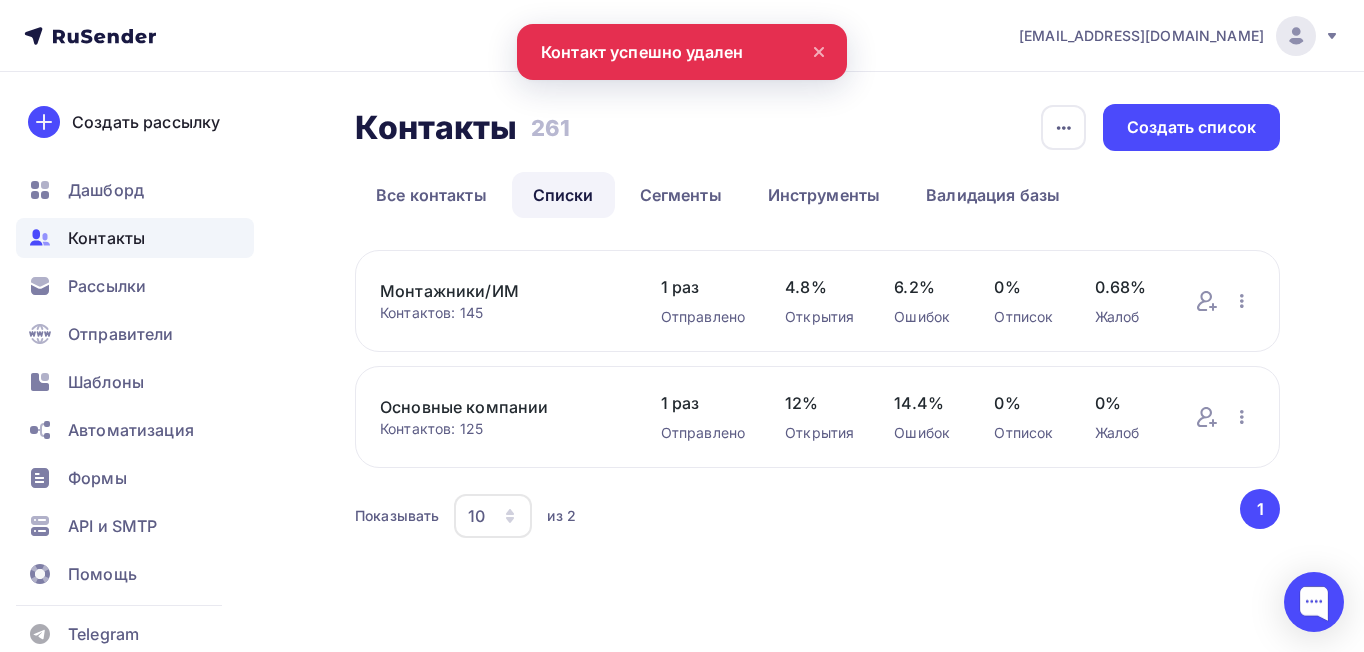 click on "Контактов: 125" at bounding box center [500, 429] 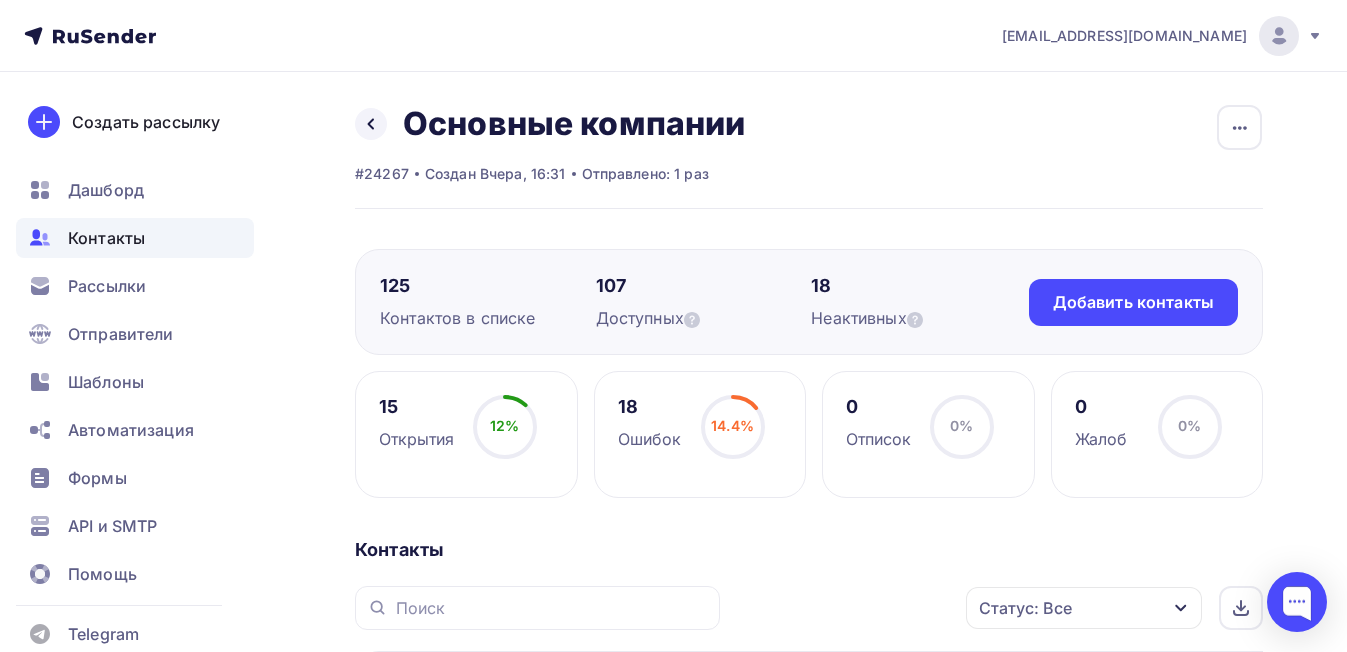 scroll, scrollTop: 200, scrollLeft: 0, axis: vertical 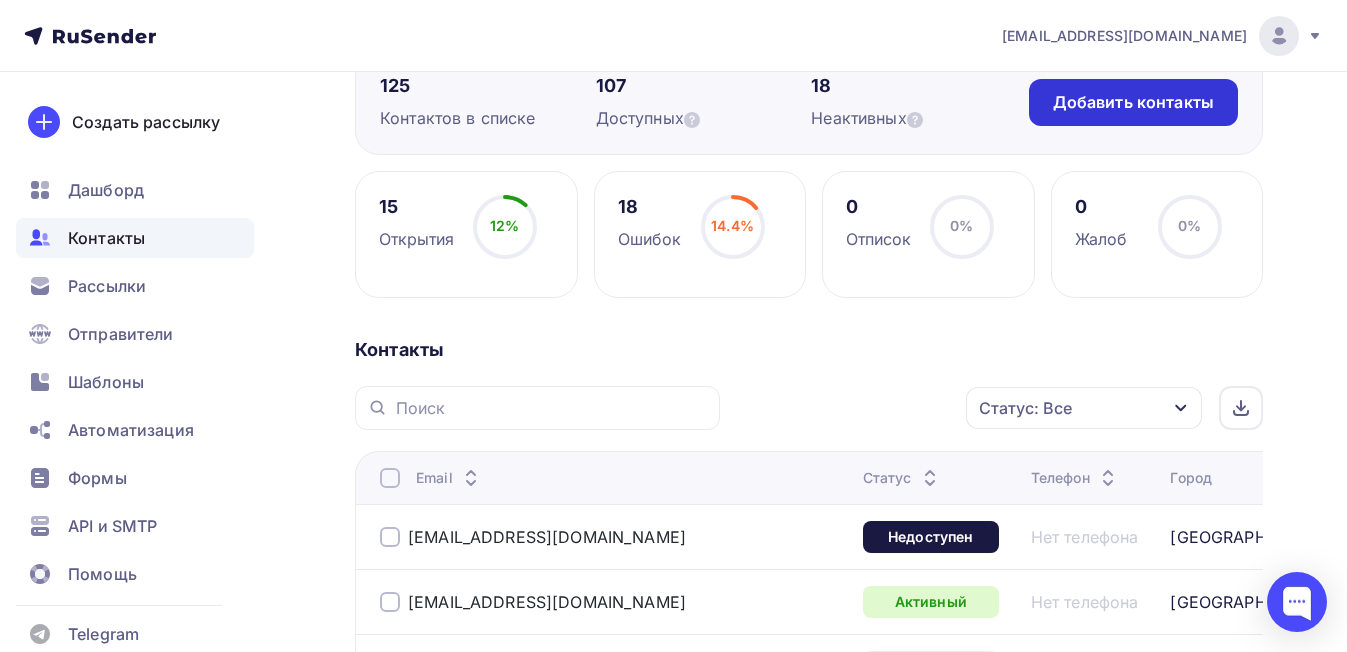 click on "Добавить контакты" at bounding box center (1133, 102) 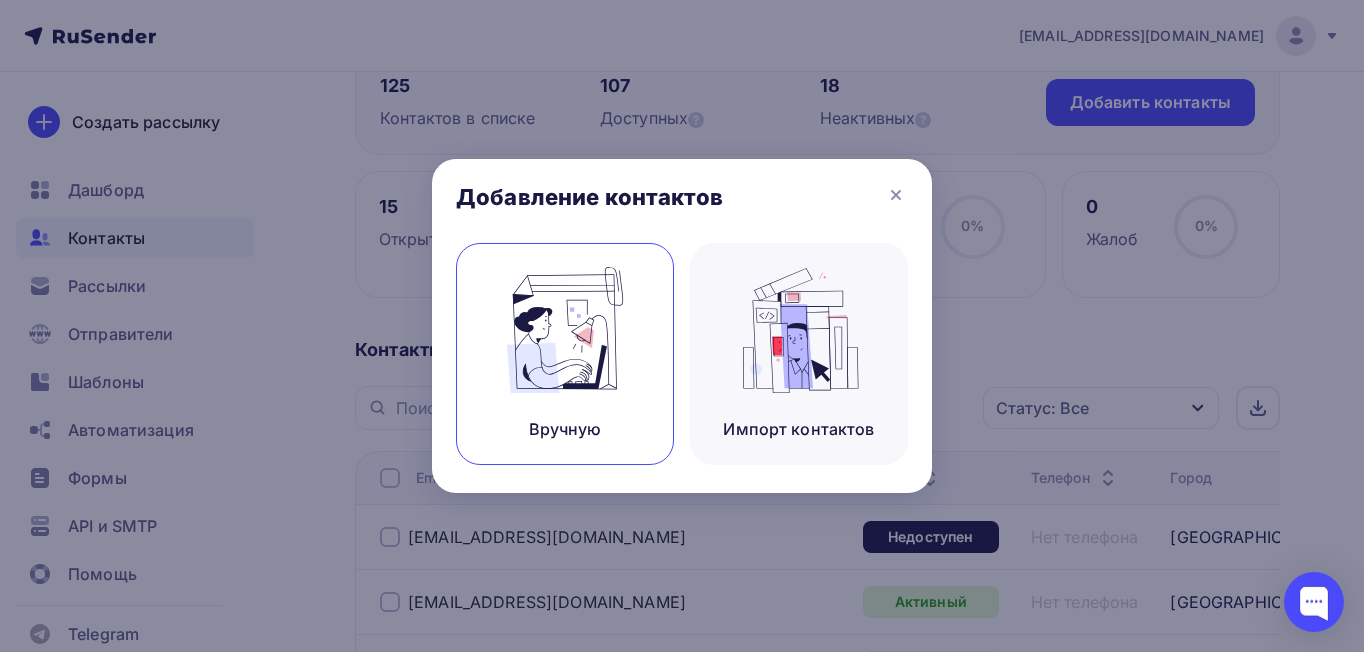 click at bounding box center [565, 330] 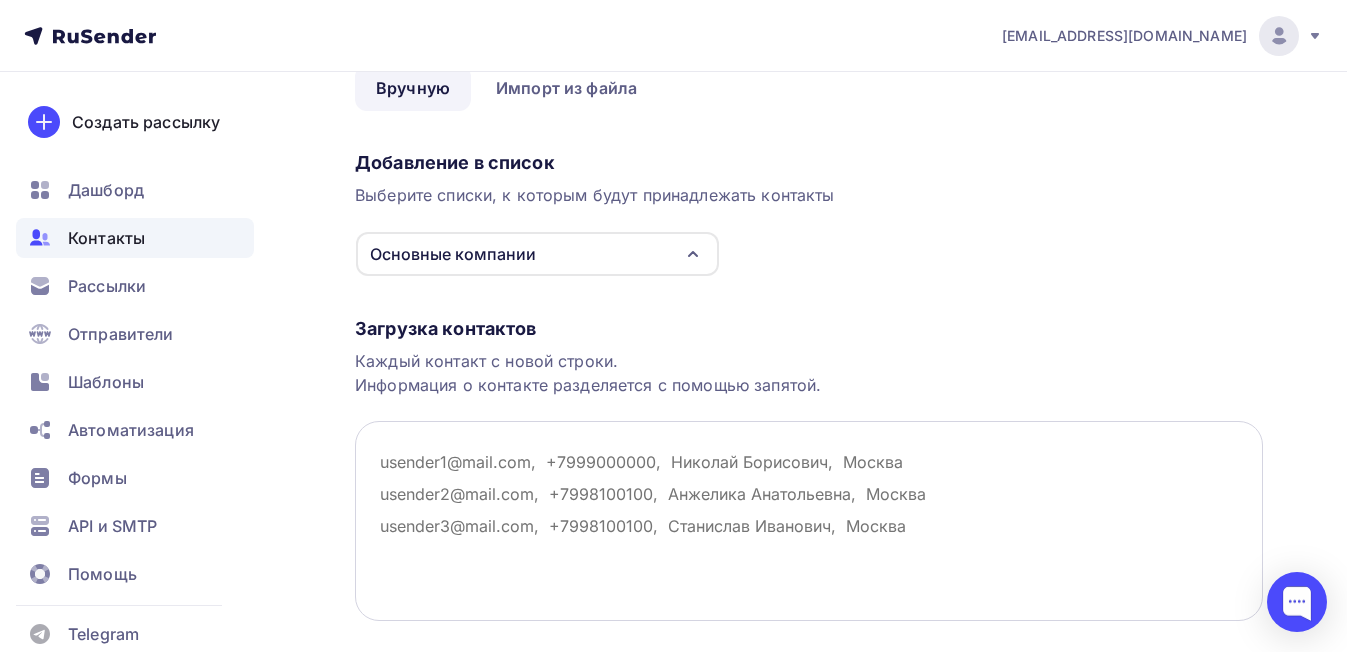 scroll, scrollTop: 200, scrollLeft: 0, axis: vertical 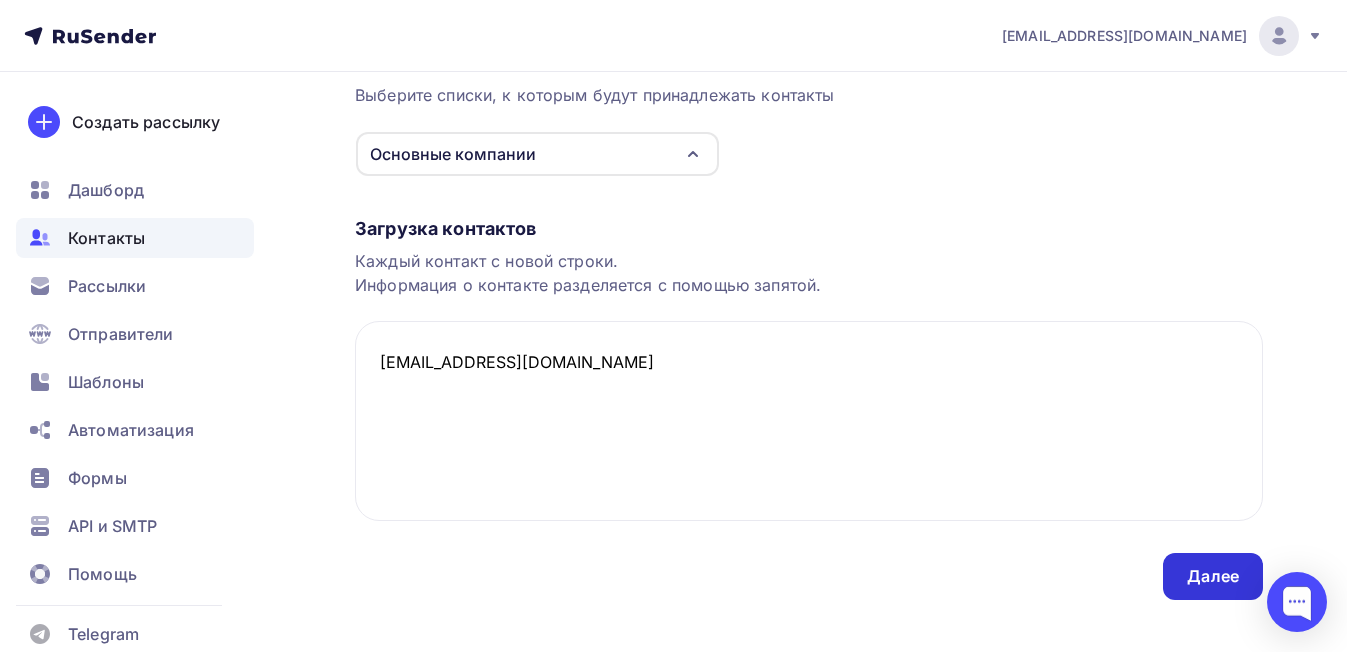 type on "[EMAIL_ADDRESS][DOMAIN_NAME]" 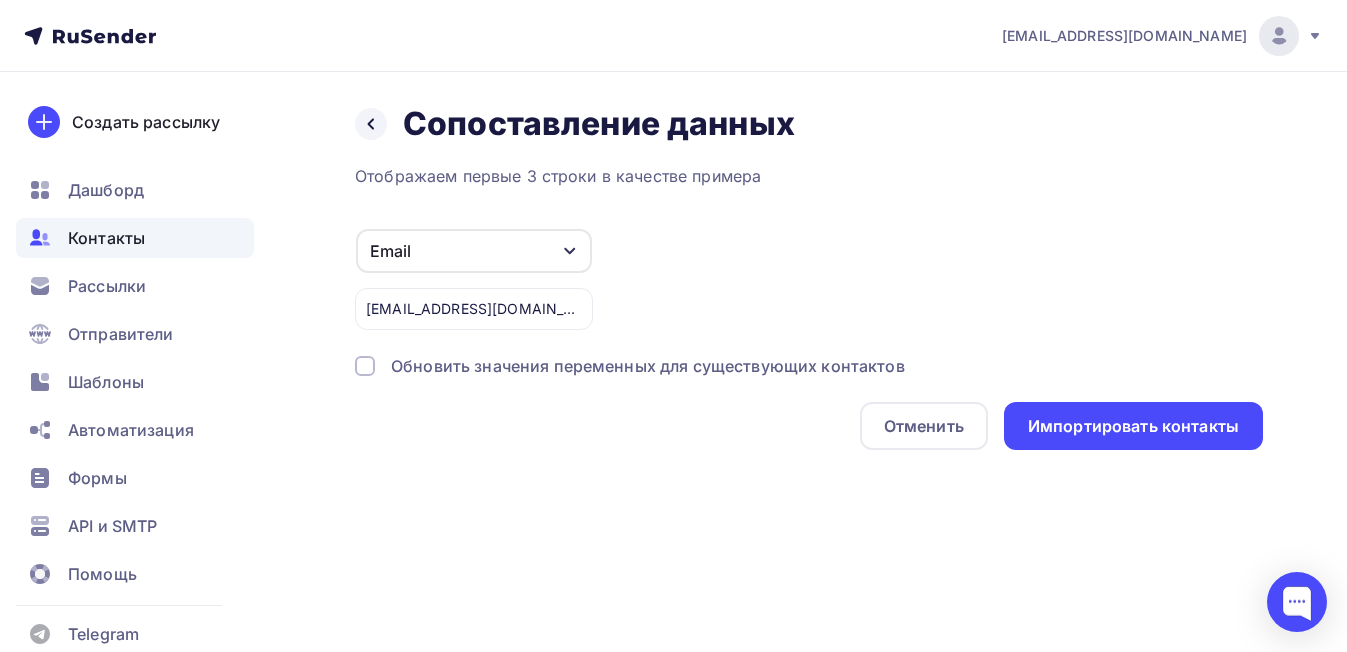 scroll, scrollTop: 0, scrollLeft: 0, axis: both 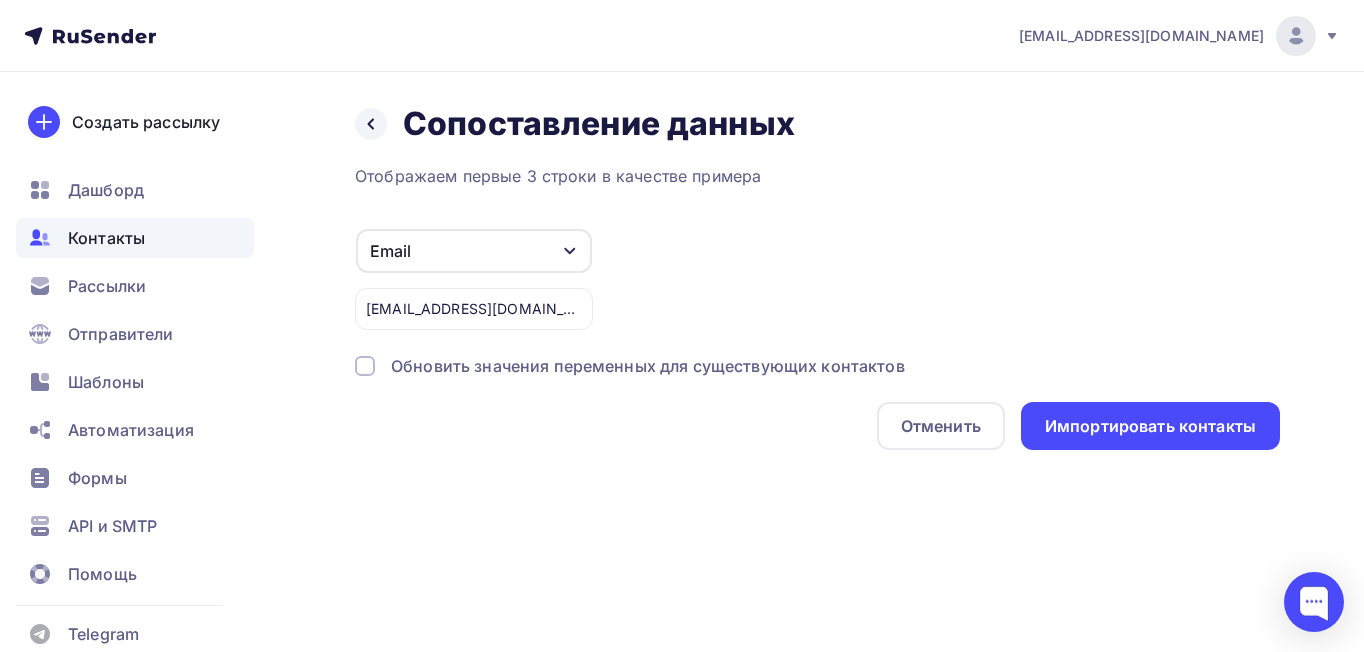 click at bounding box center [365, 366] 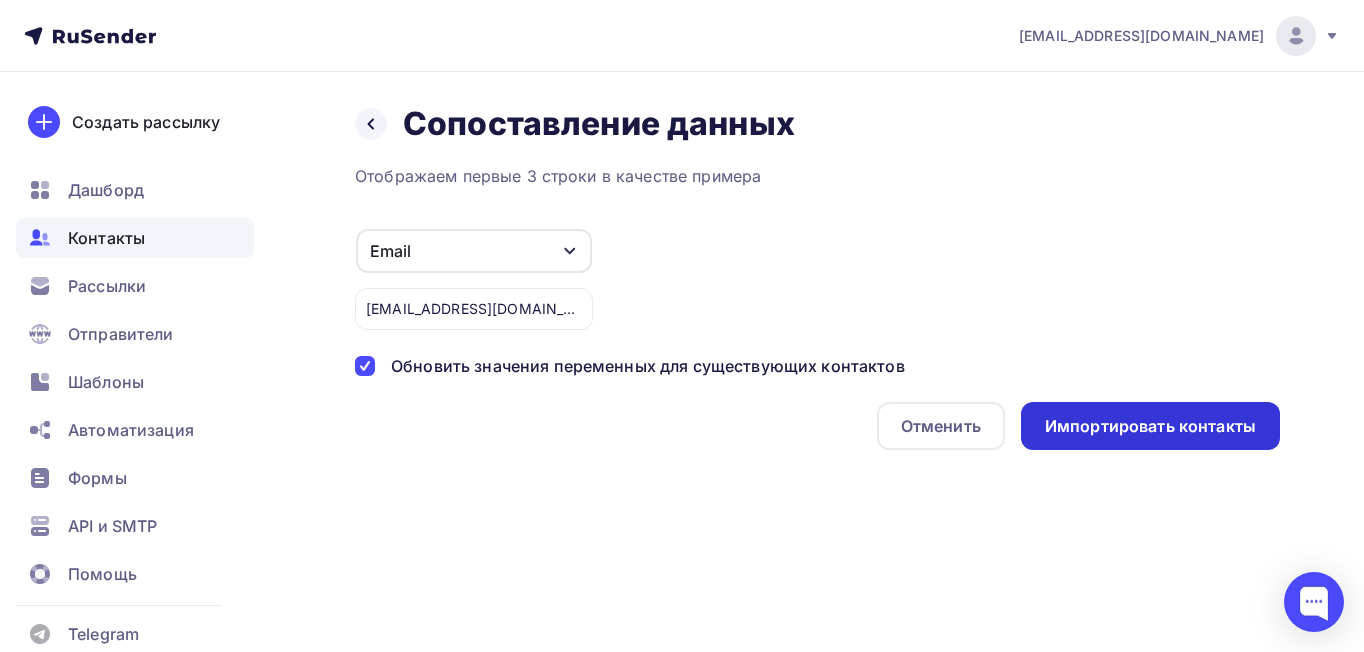 click on "Импортировать контакты" at bounding box center (1150, 426) 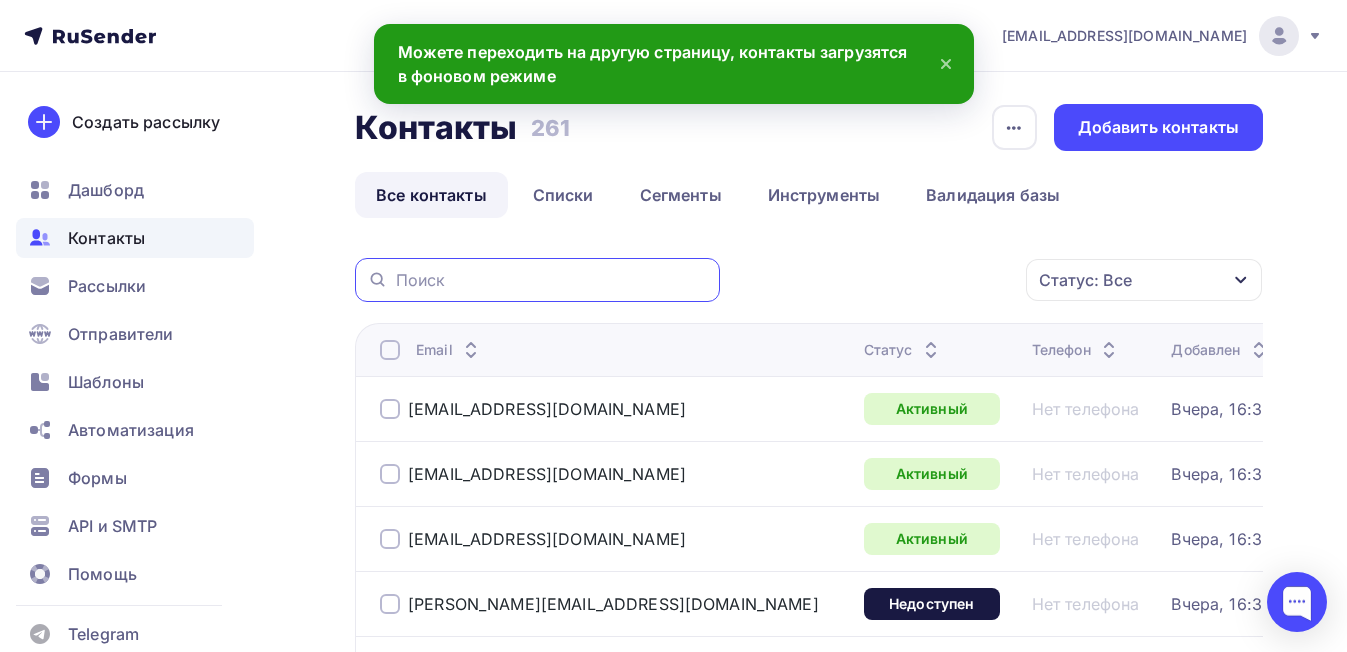 click at bounding box center [552, 280] 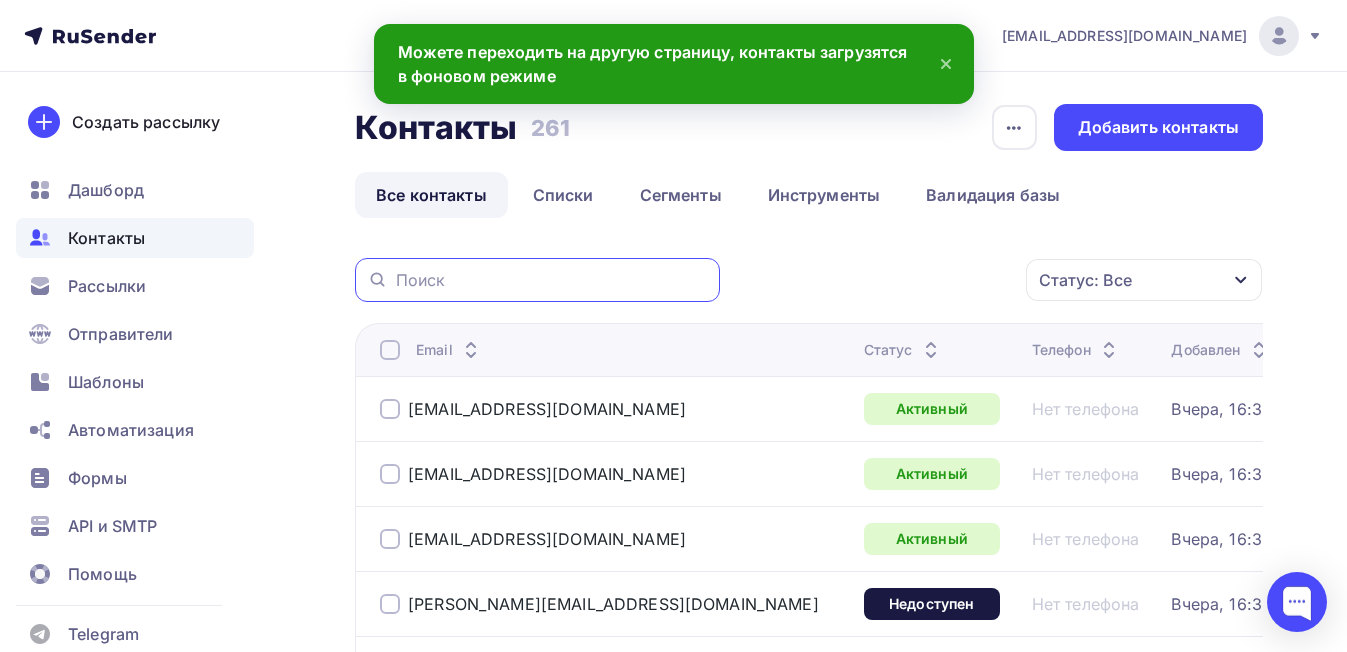 paste on "[EMAIL_ADDRESS][DOMAIN_NAME]" 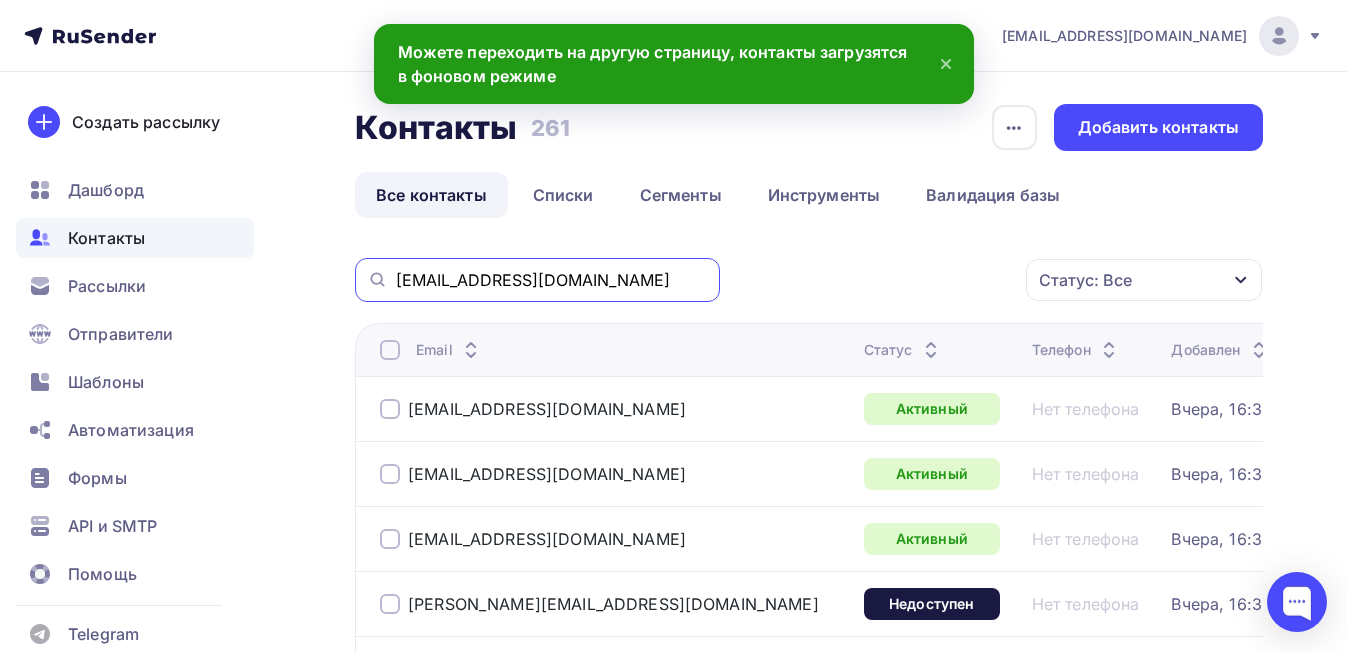 type on "[EMAIL_ADDRESS][DOMAIN_NAME]" 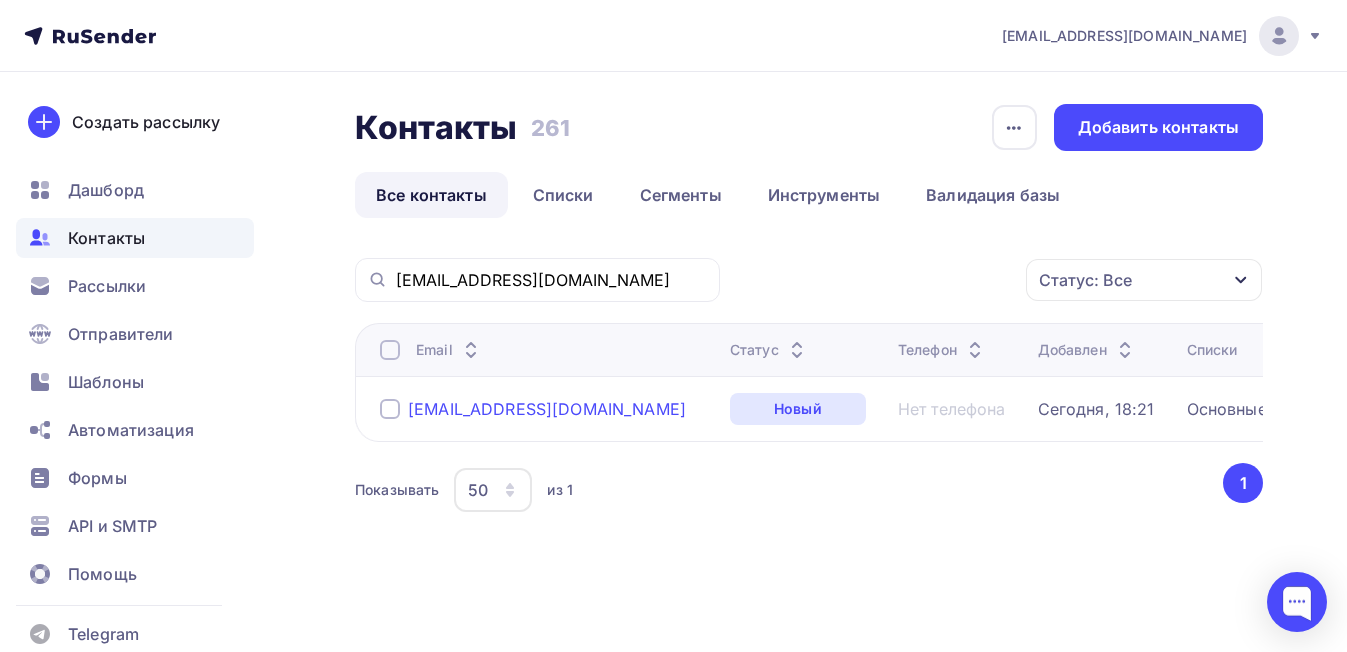 click on "[EMAIL_ADDRESS][DOMAIN_NAME]" at bounding box center [547, 409] 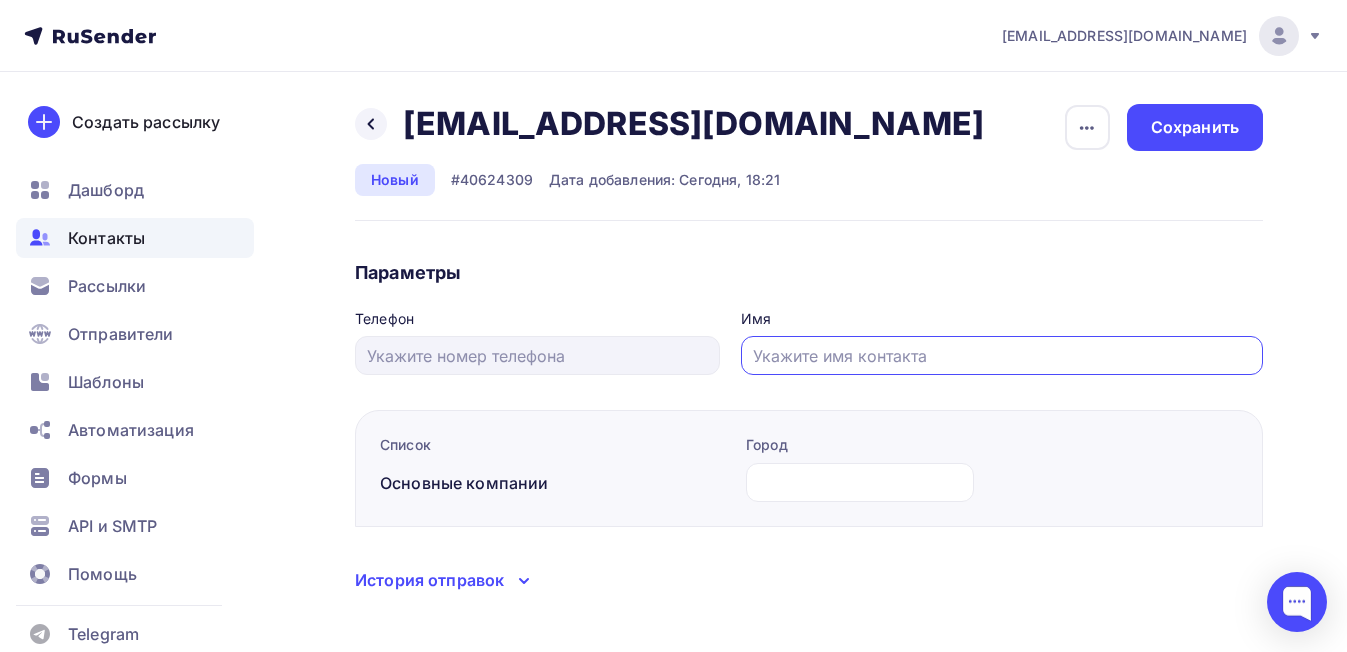 click at bounding box center (1002, 356) 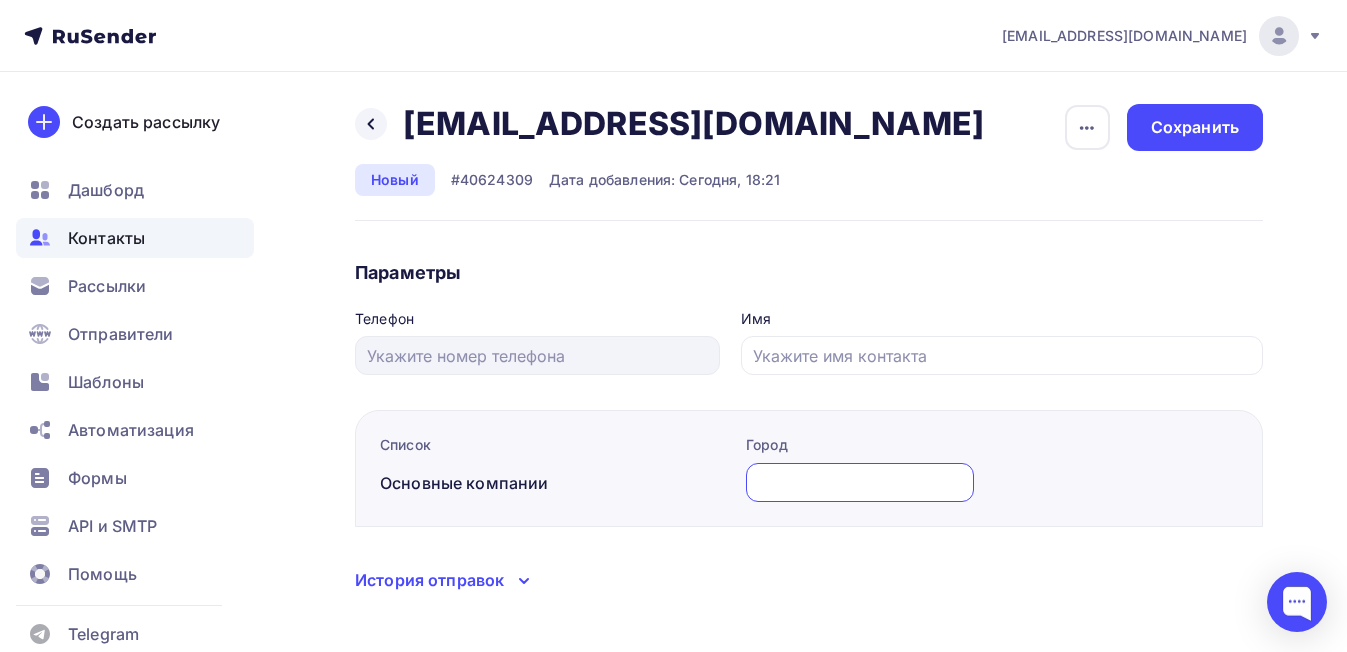 click at bounding box center [860, 483] 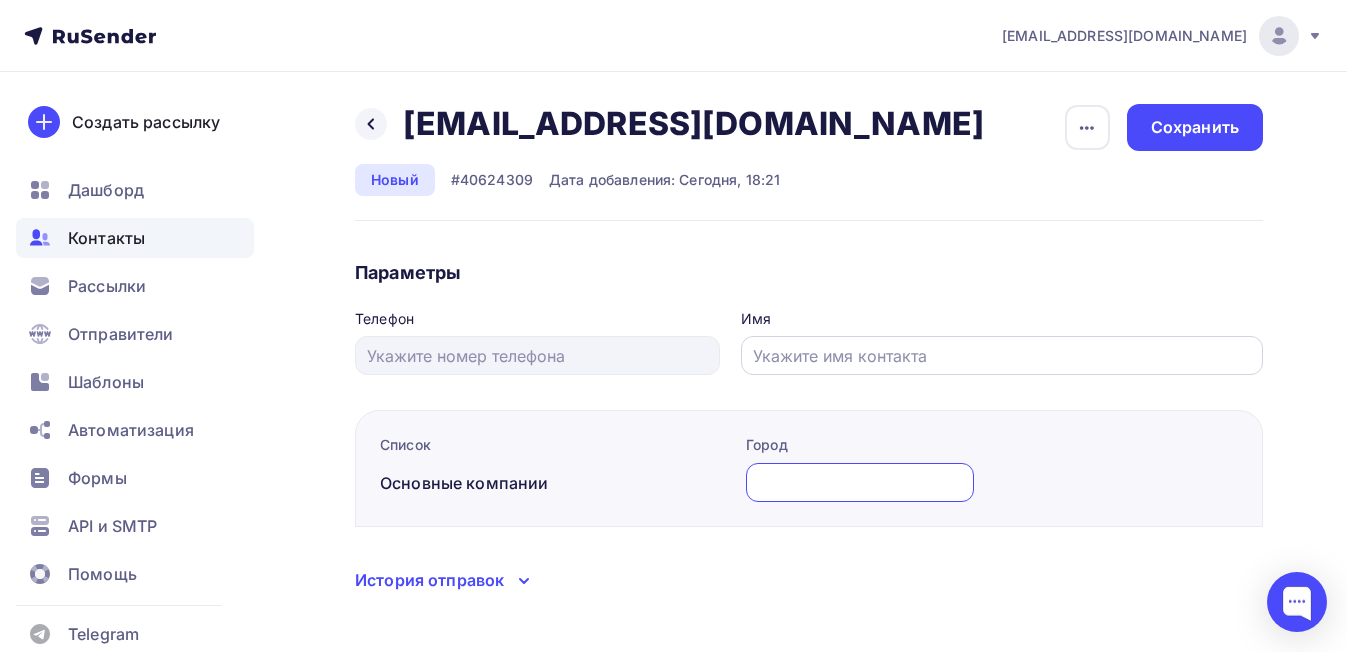 click at bounding box center [1002, 356] 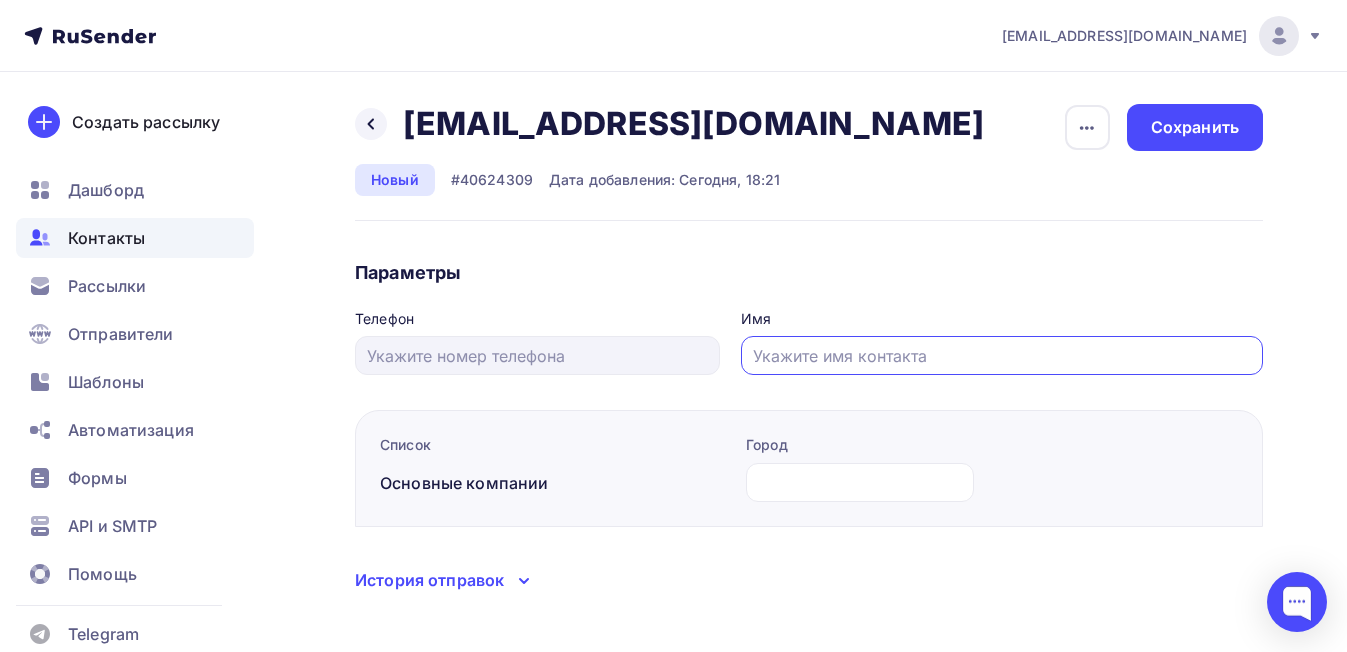 paste on "СБ Групп" 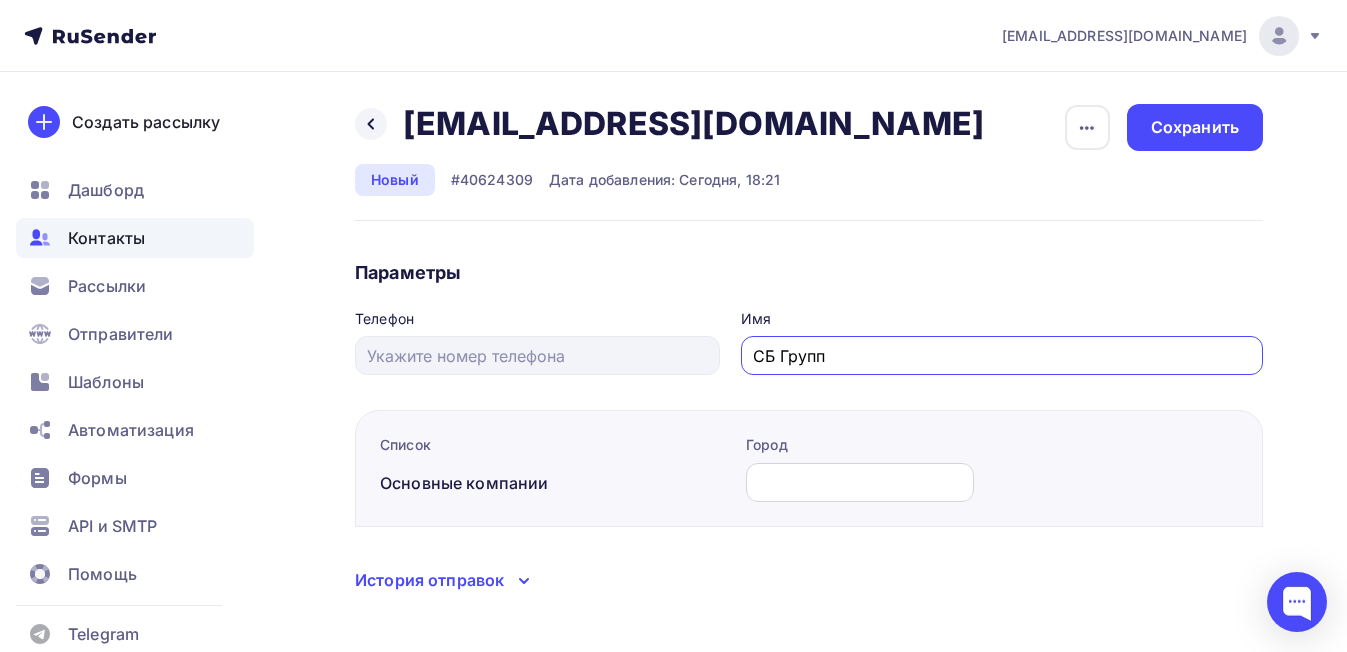 type on "СБ Групп" 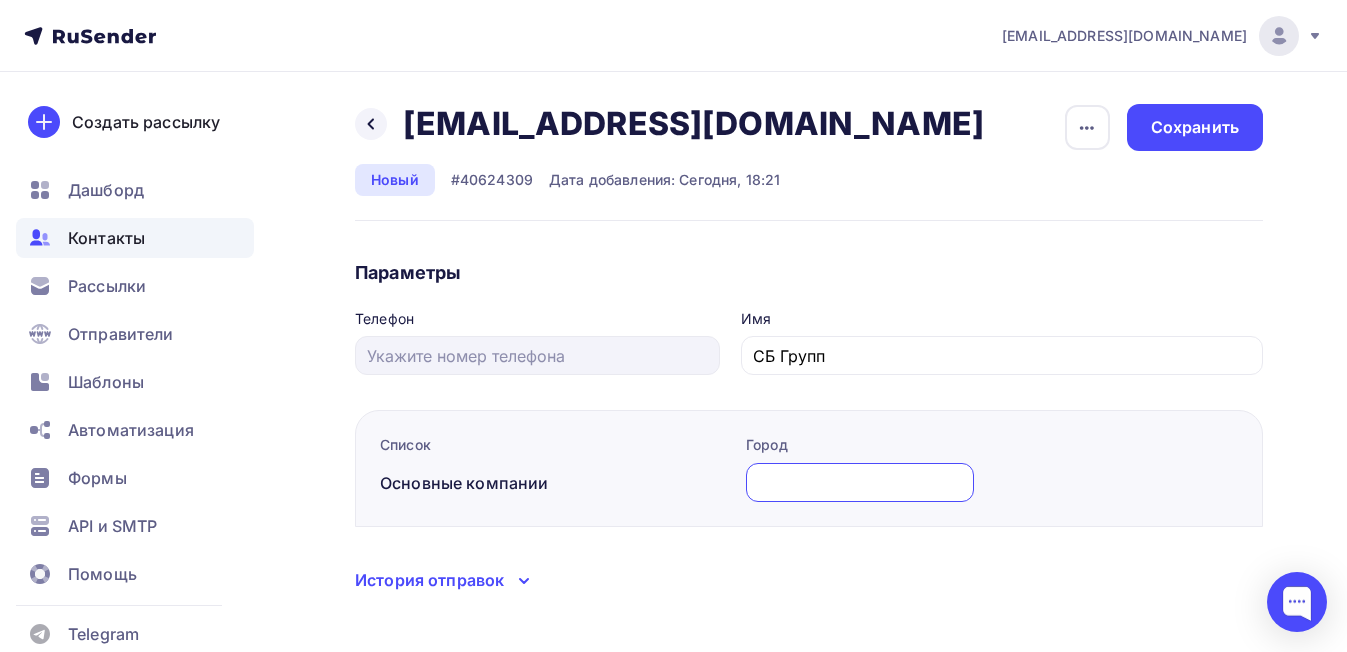 click at bounding box center [860, 483] 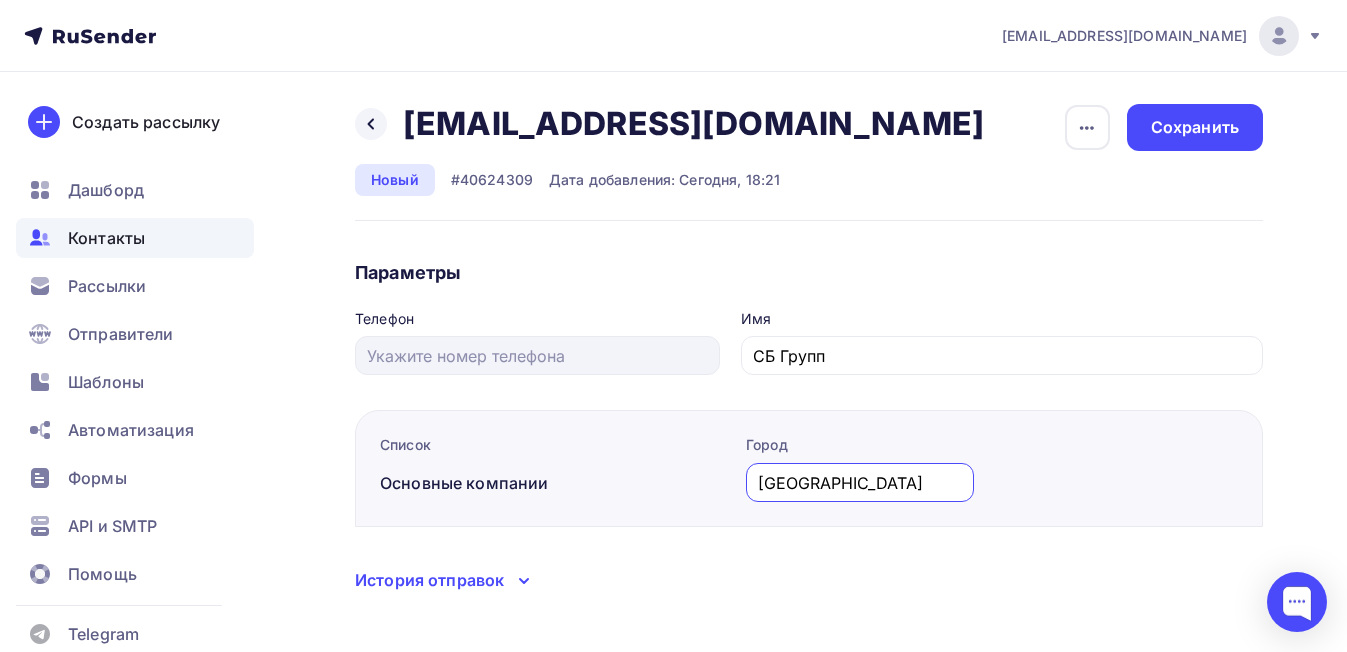 scroll, scrollTop: 21, scrollLeft: 0, axis: vertical 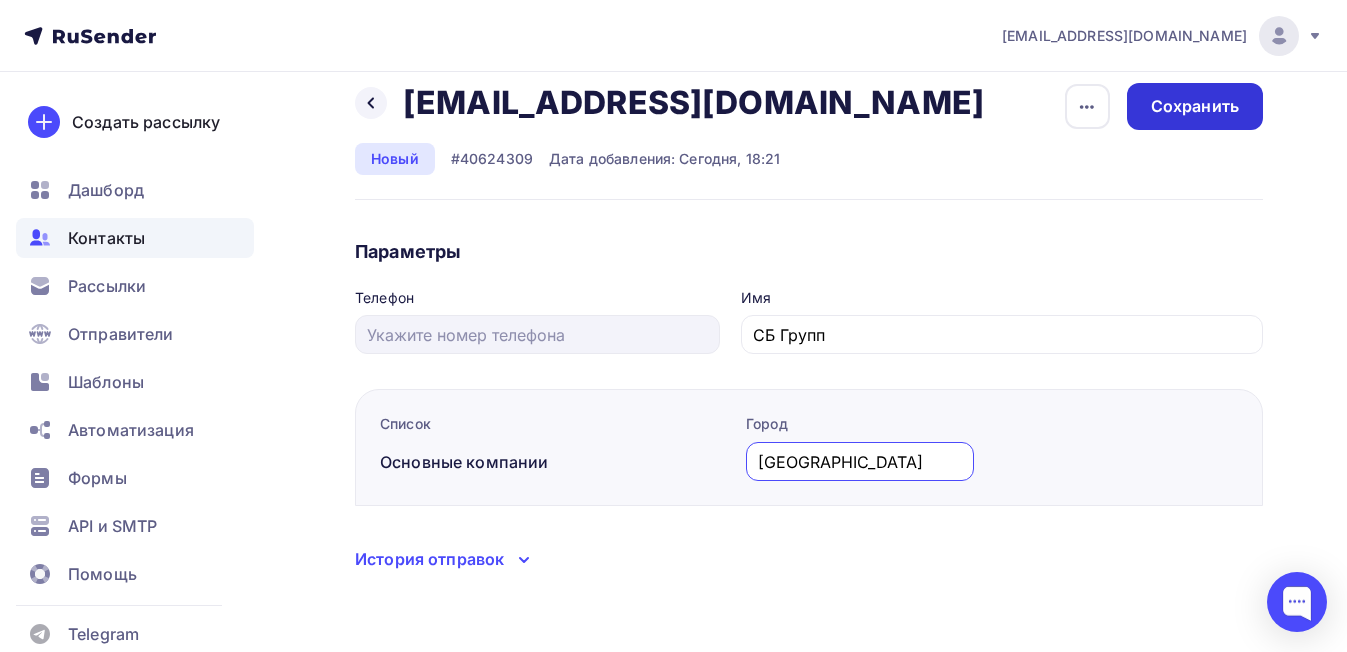 type on "[GEOGRAPHIC_DATA]" 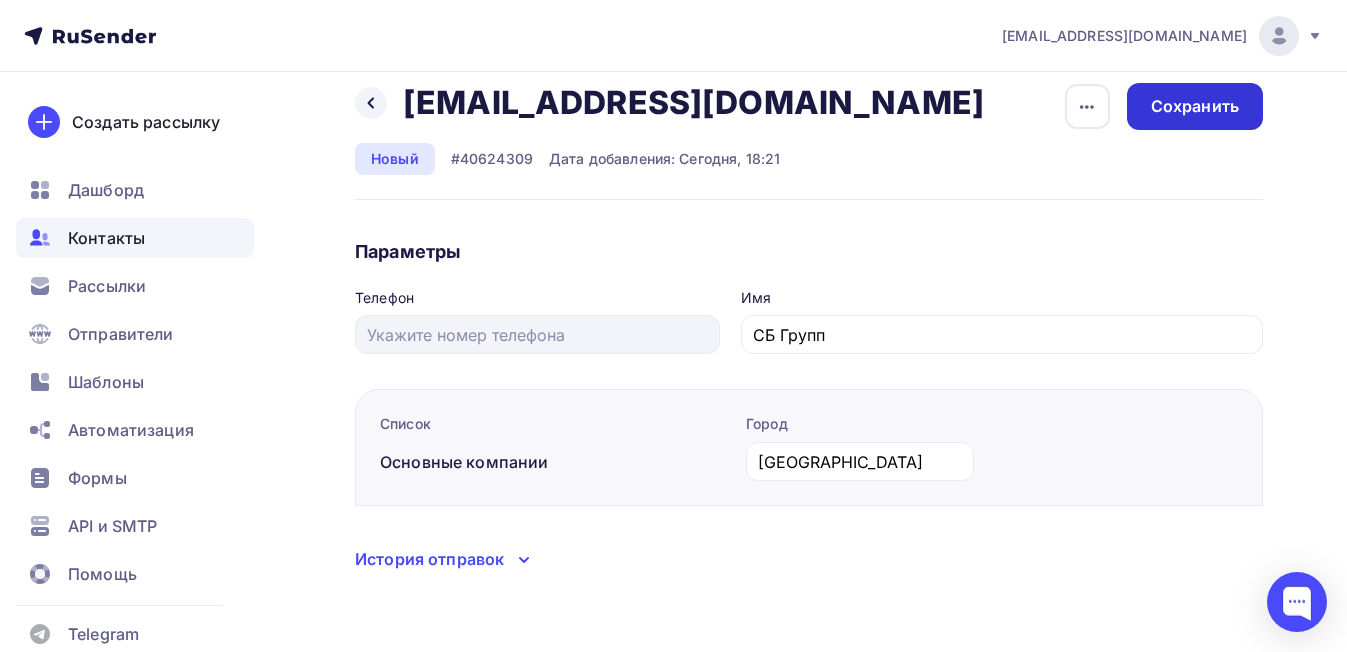 click on "Сохранить" at bounding box center (1195, 106) 